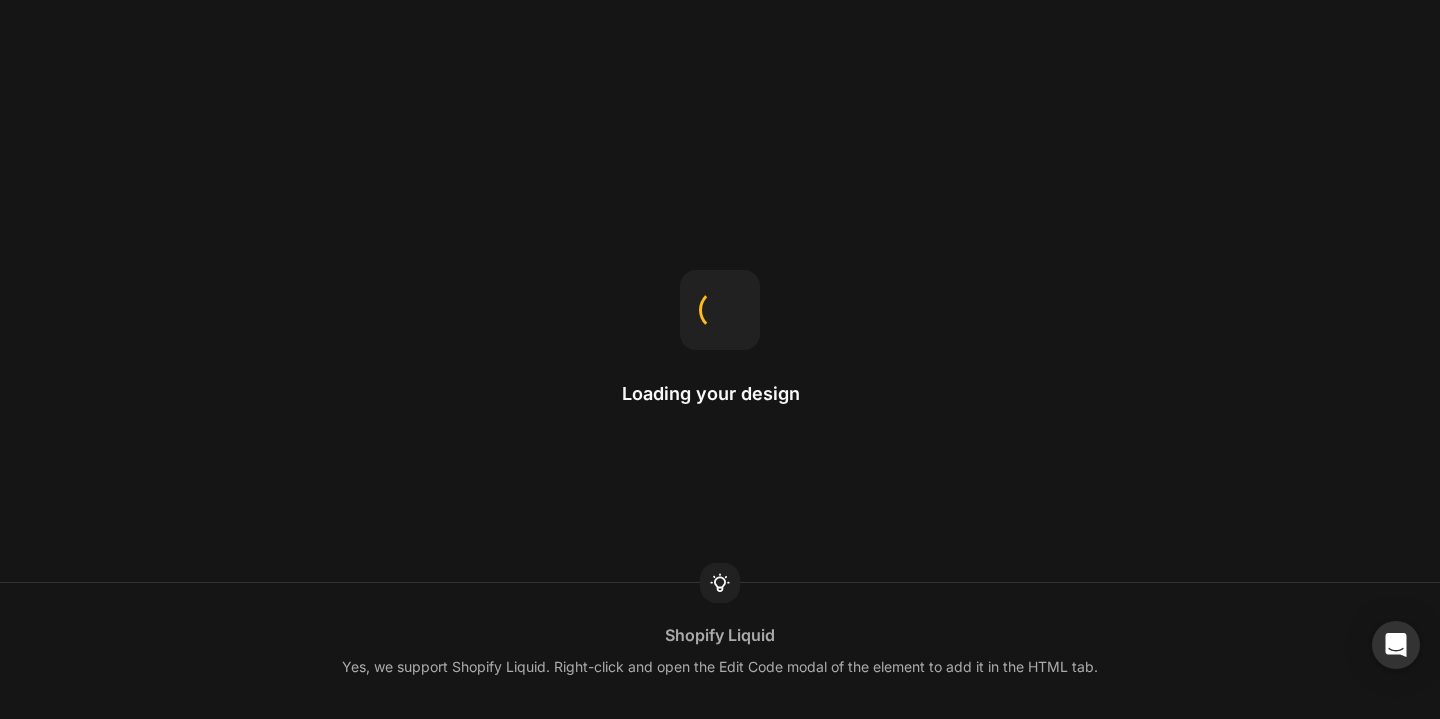 scroll, scrollTop: 0, scrollLeft: 0, axis: both 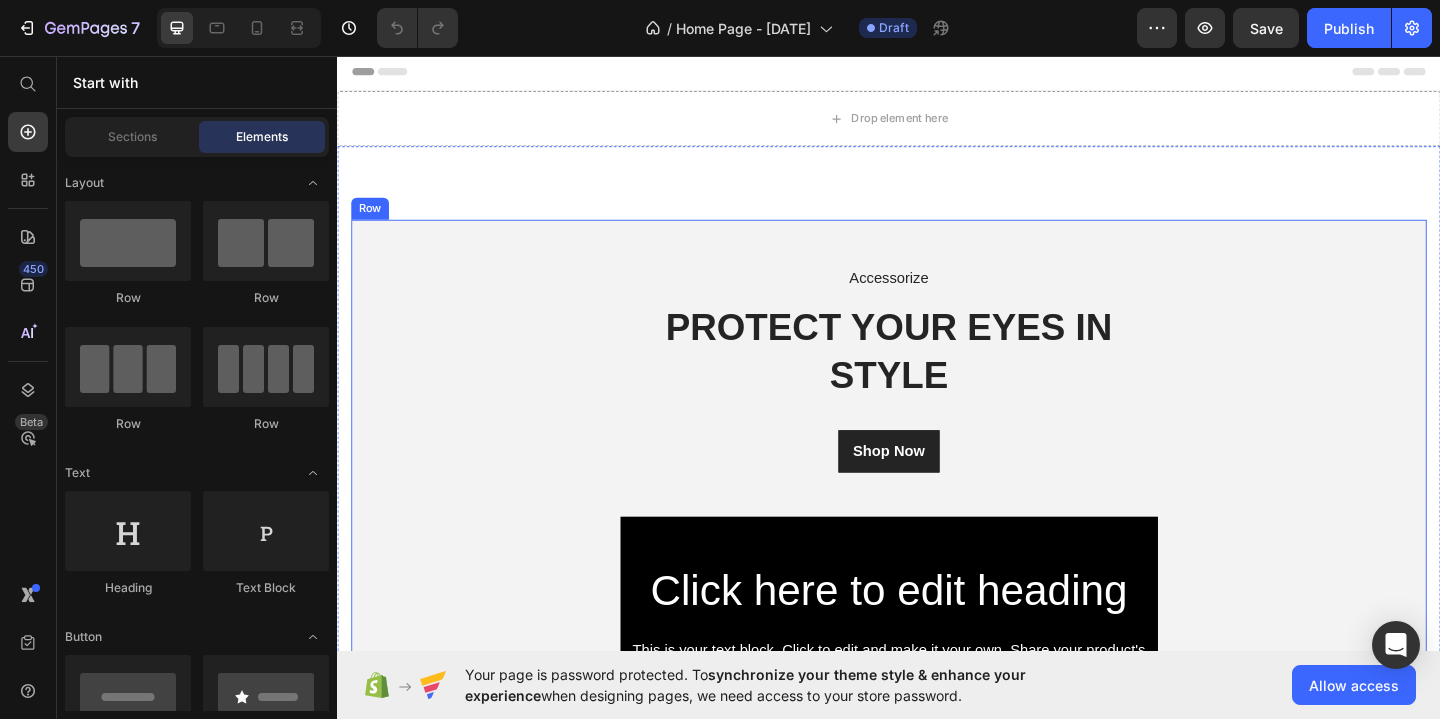 click on "Accessorize Text block PROTECT YOUR EYES IN STYLE Heading Shop Now Button Click here to edit heading Heading This is your text block. Click to edit and make it your own. Share your product's story                   or services offered. Get creative and make it yours! Text Block Get started Button Hero Banner Row" at bounding box center (937, 584) 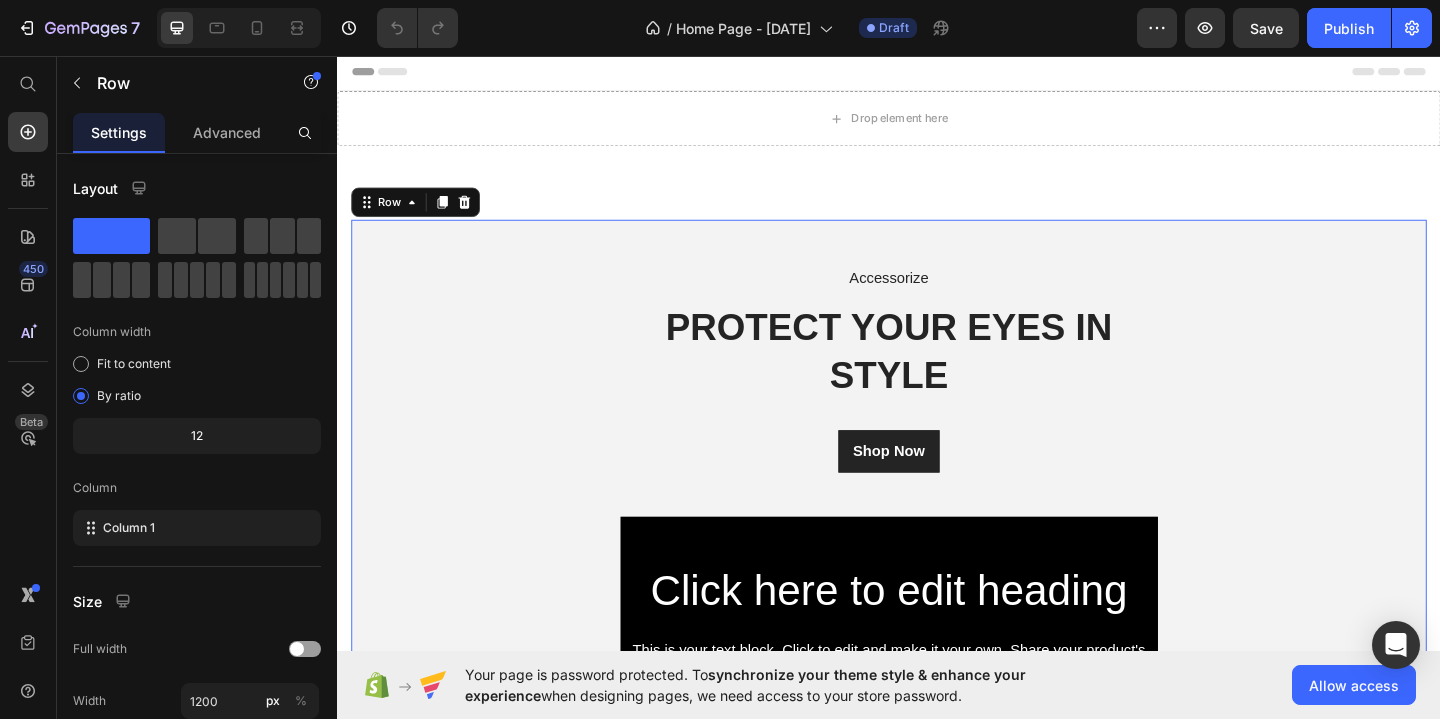 scroll, scrollTop: 0, scrollLeft: 0, axis: both 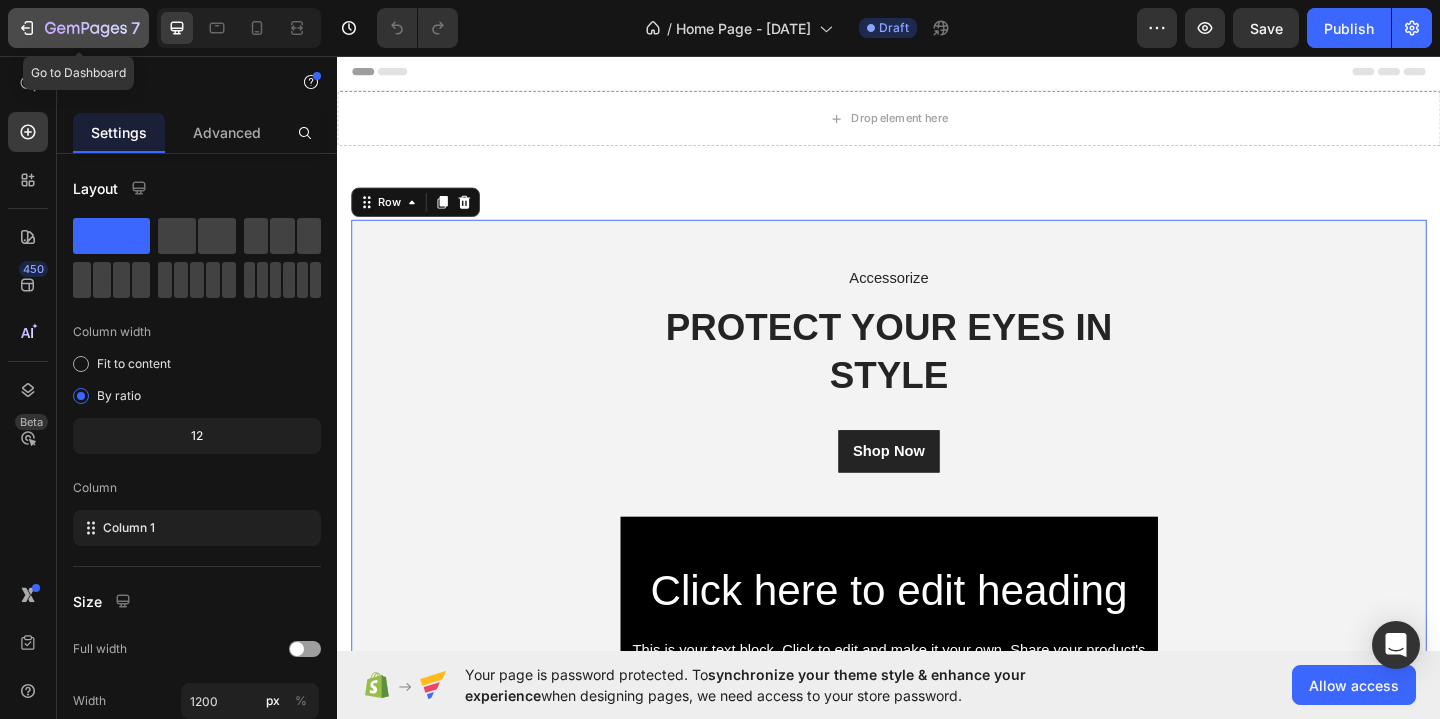 click 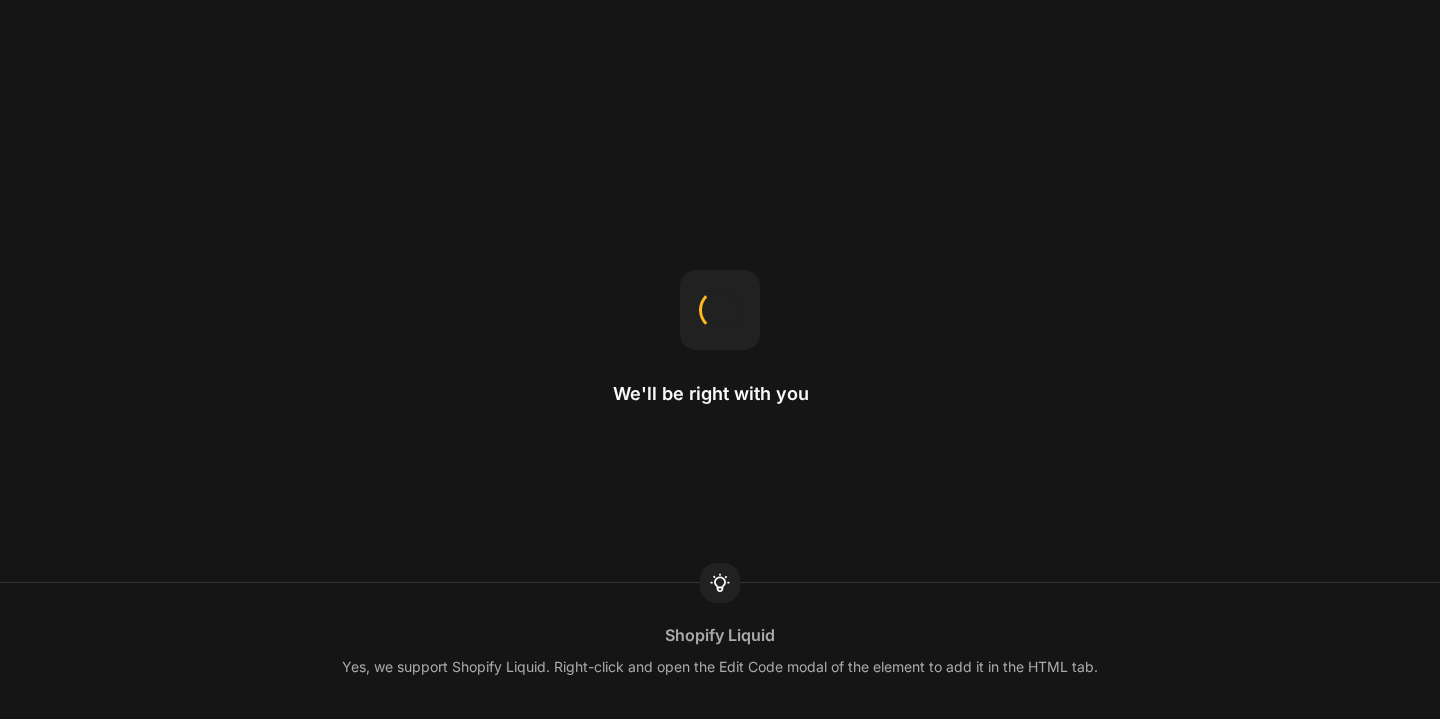 scroll, scrollTop: 0, scrollLeft: 0, axis: both 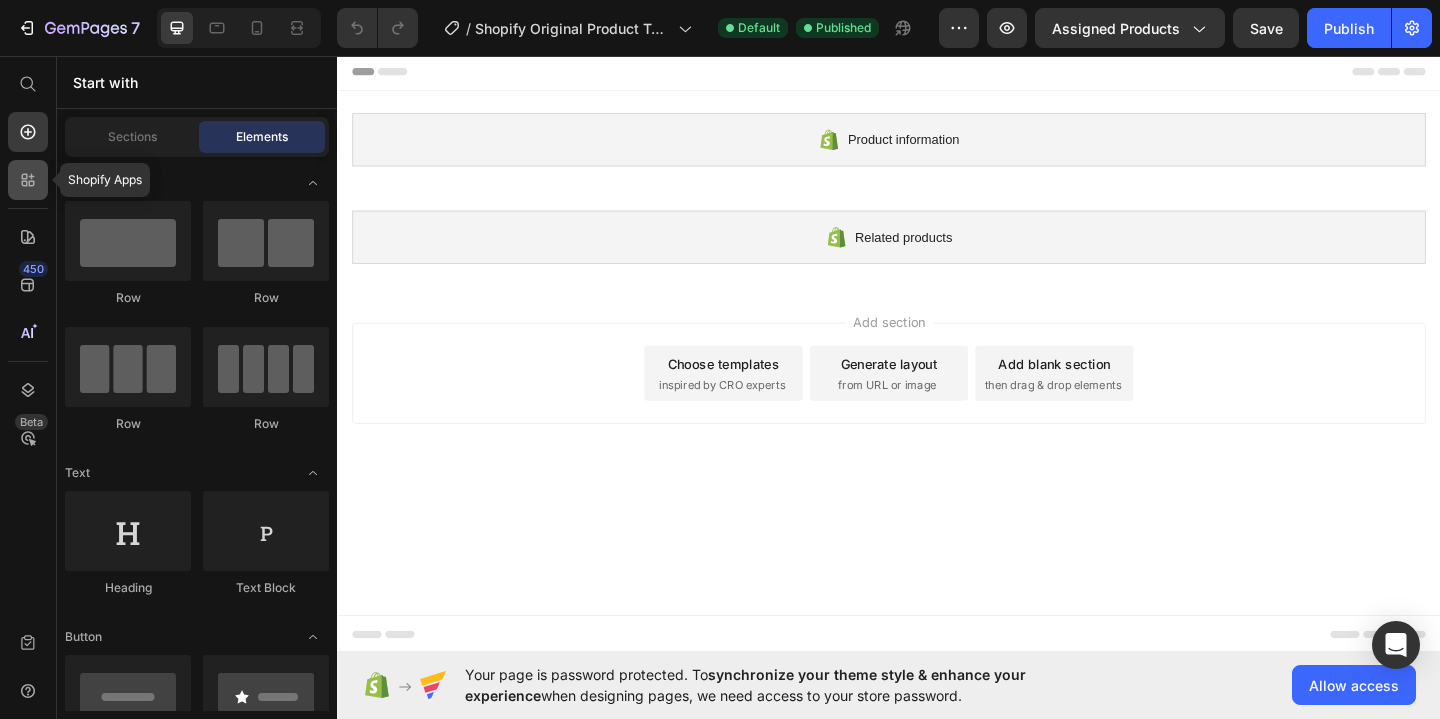 click 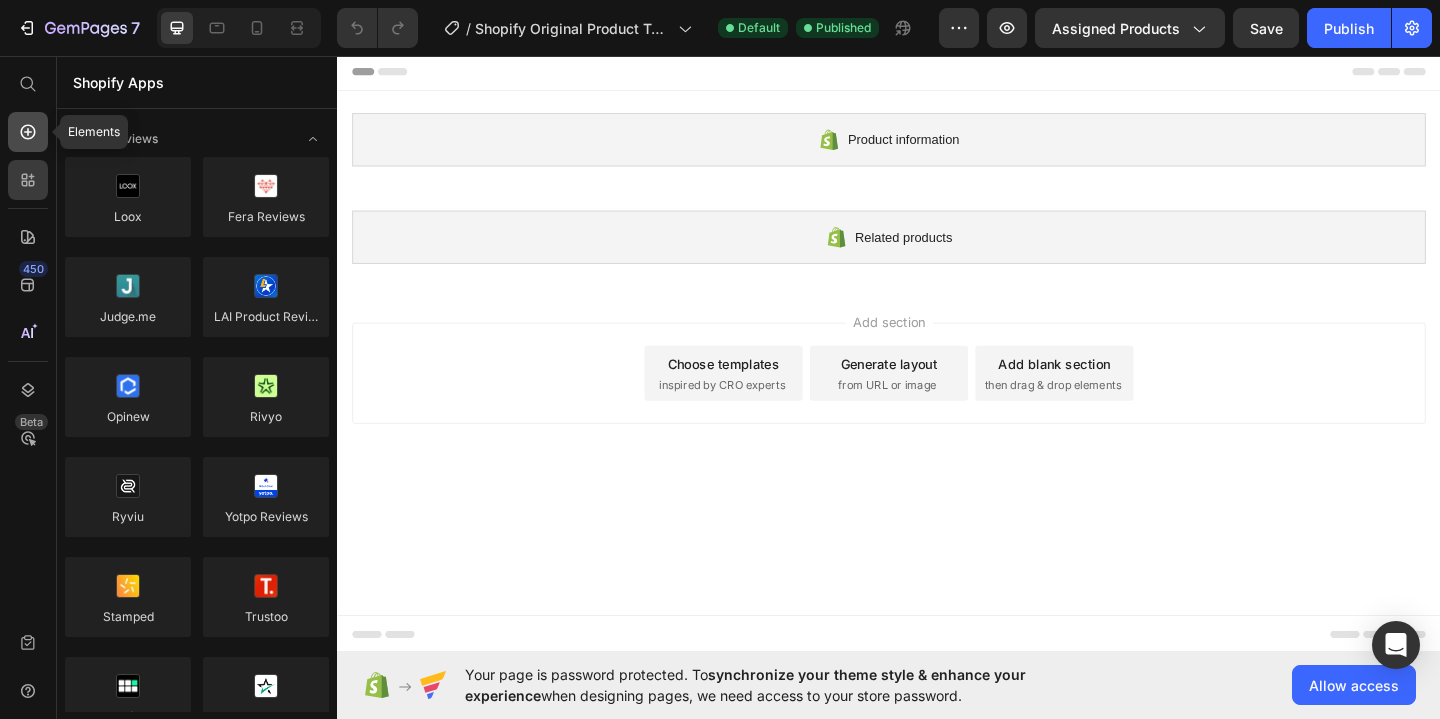 click 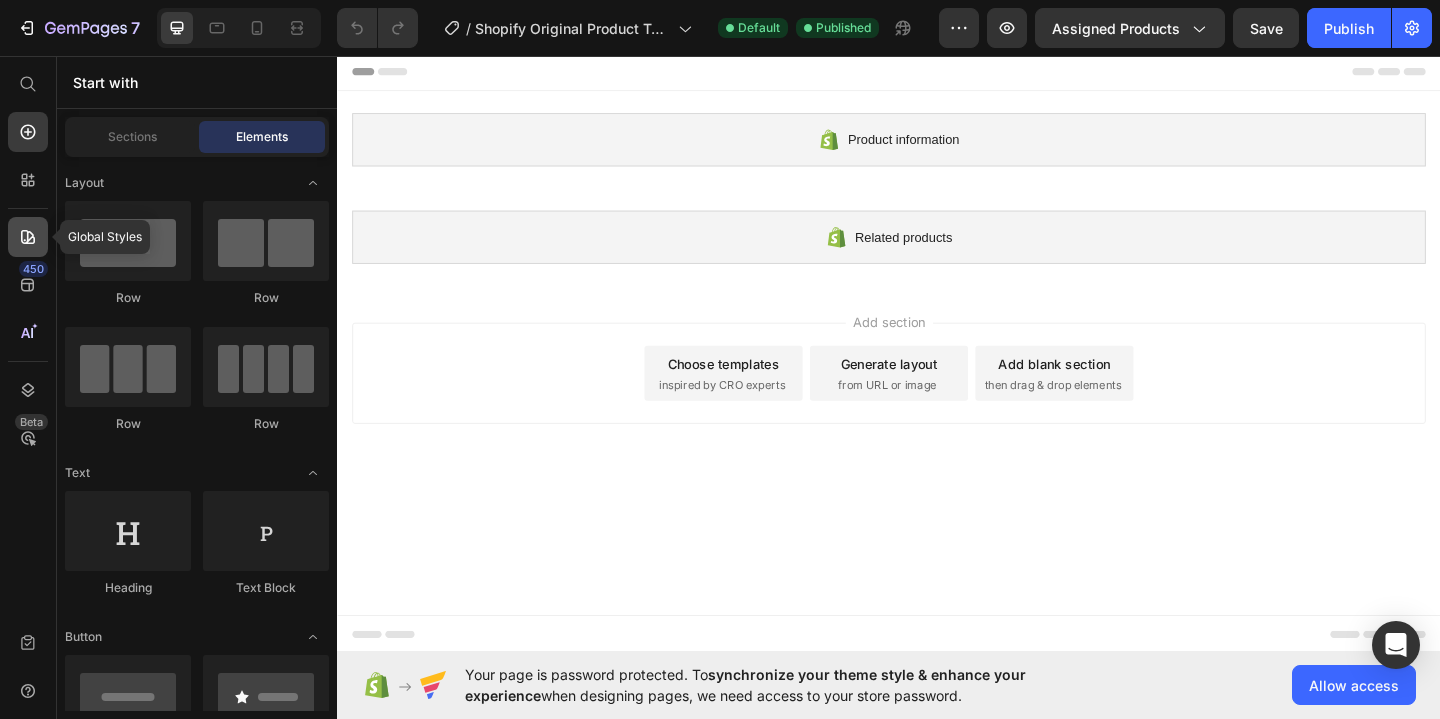 click 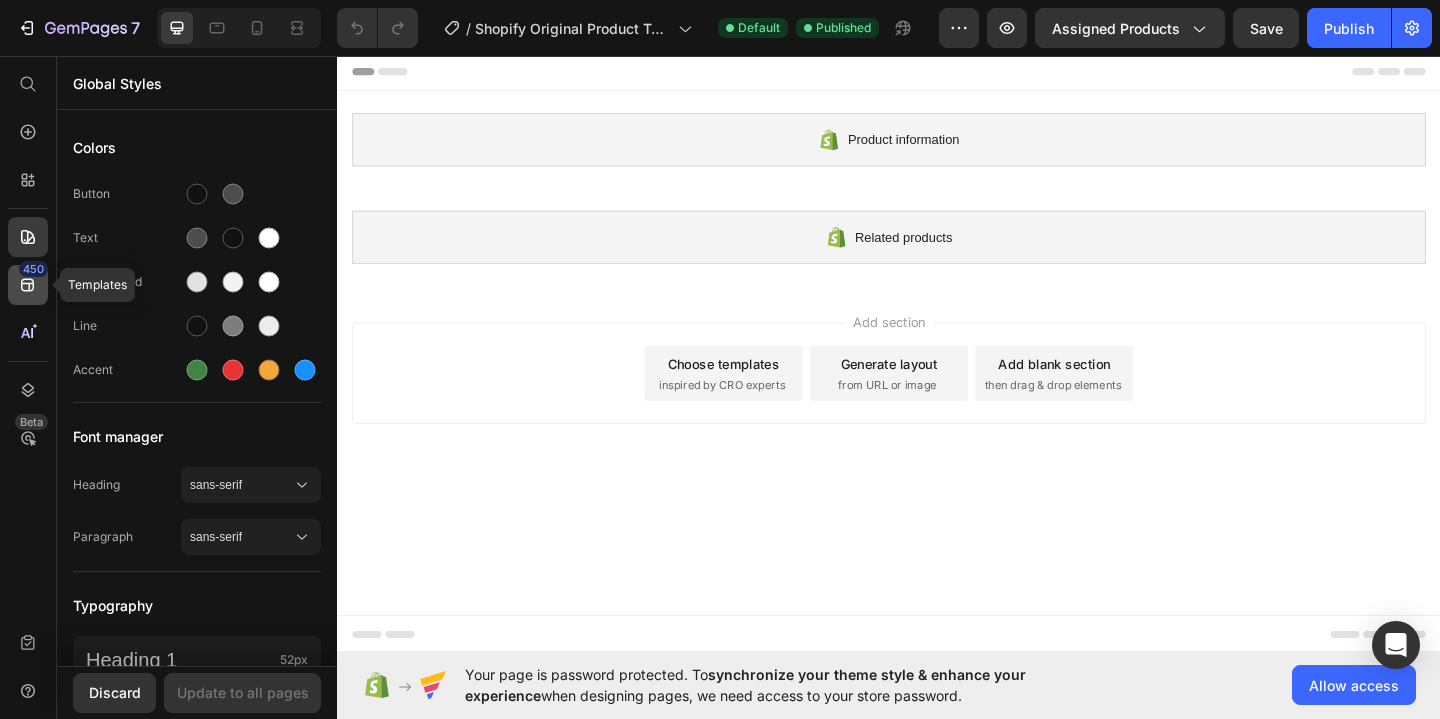 click 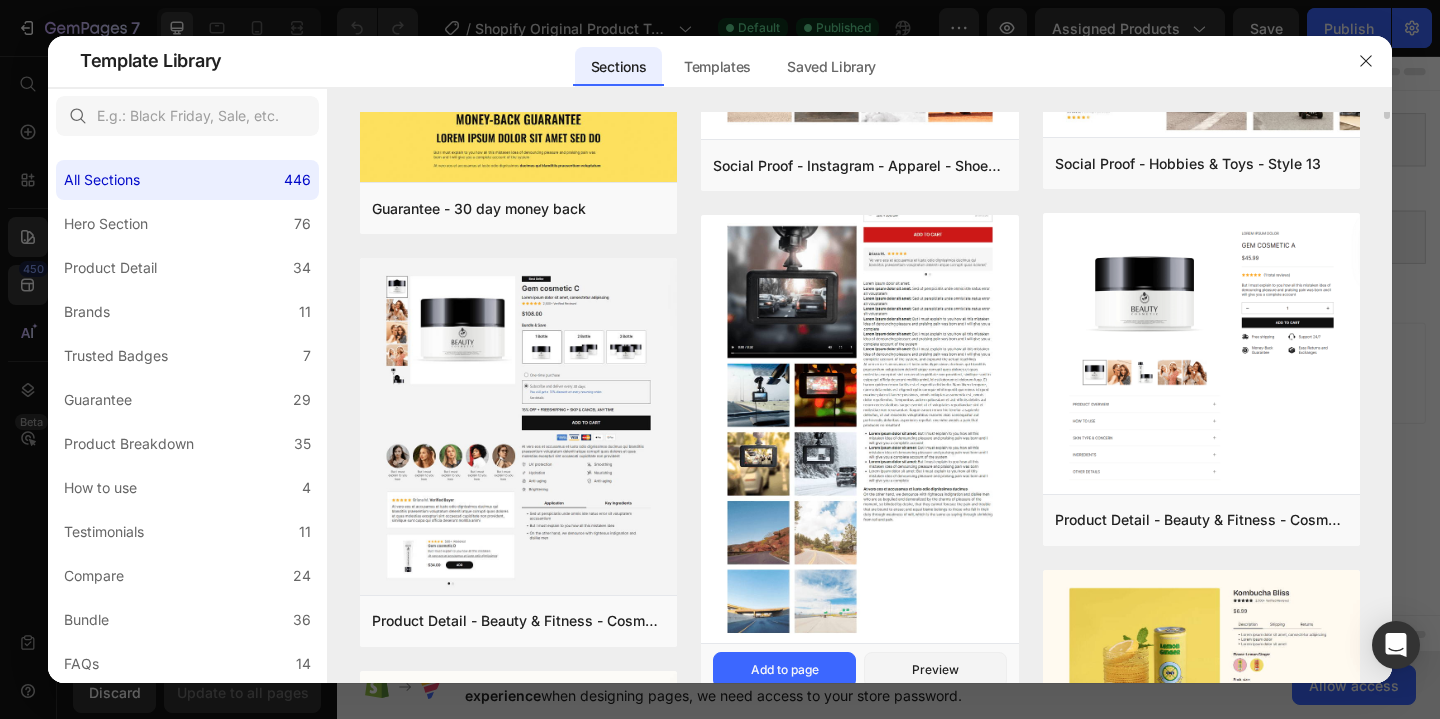 scroll, scrollTop: 0, scrollLeft: 0, axis: both 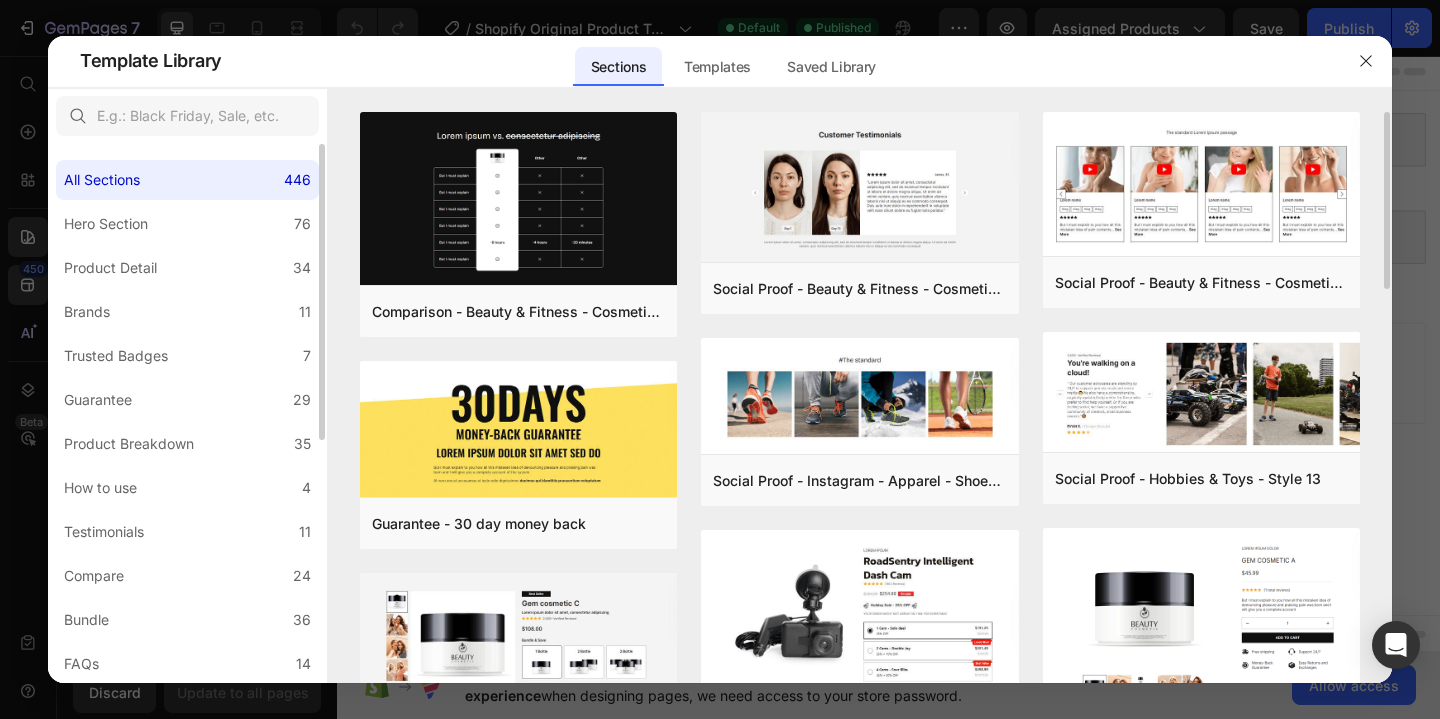 click on "All Sections 446 Hero Section 76 Product Detail 34 Brands 11 Trusted Badges 7 Guarantee 29 Product Breakdown 35 How to use 4 Testimonials 11 Compare 24 Bundle 36 FAQs 14 Social Proof 43 Brand Story 19 Product List 22 Collection 19 Blog List 3 Contact 10 Sticky Add to Cart 11 Custom Footer 15 Mobile Focused 27 Announcement Bar 7" at bounding box center [187, 634] 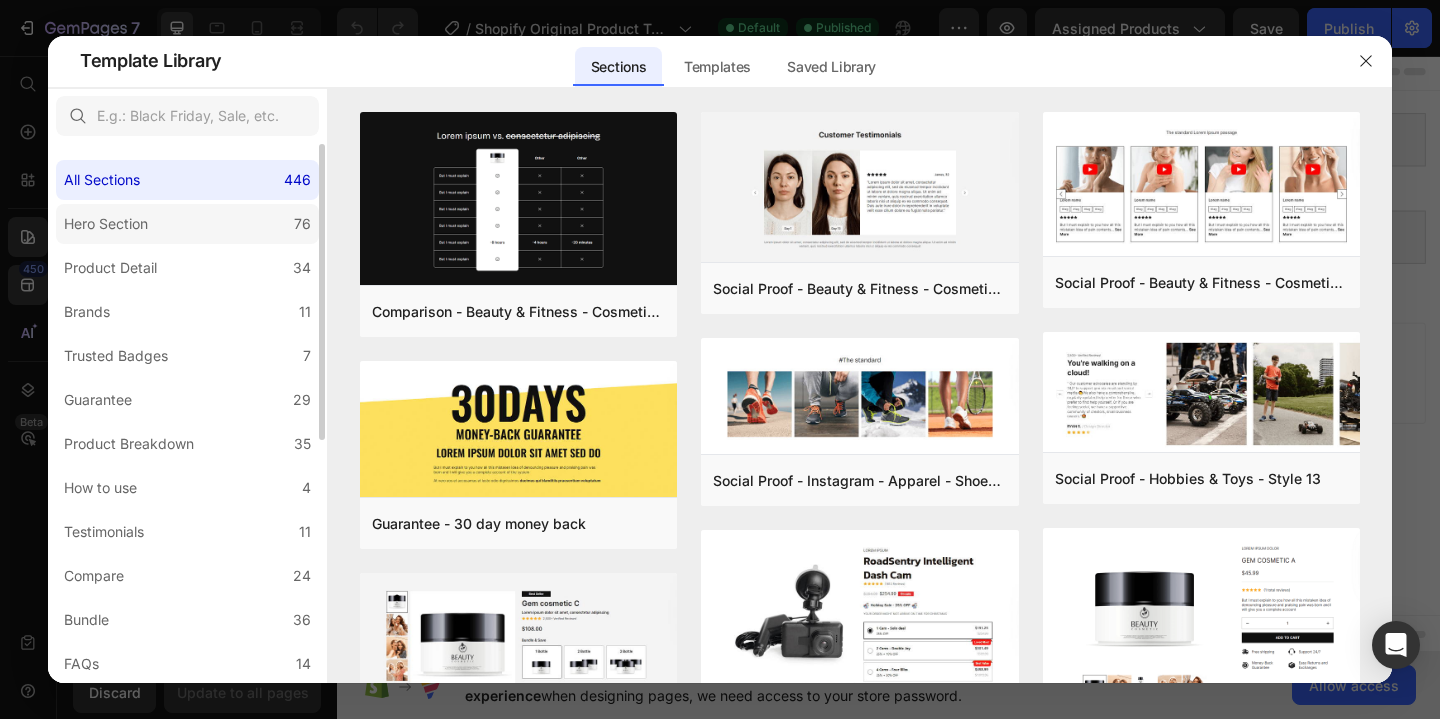 click on "Hero Section 76" 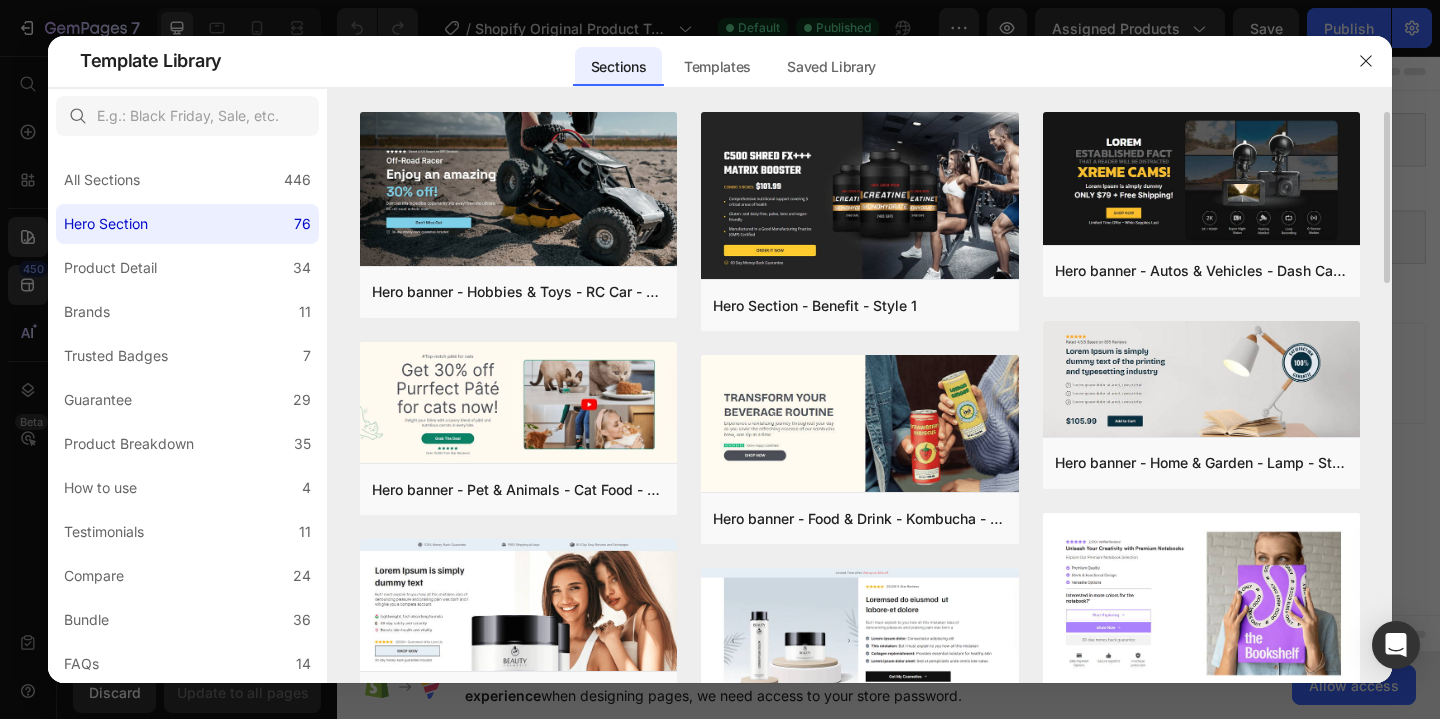 click on "Hero banner - Hobbies & Toys - RC Car - Style 40 Add to page  Preview  Hero banner - Pet & Animals - Cat Food - Style 43 Add to page  Preview  Hero banner - Beauty & Fitness - Cosmetic - Style 21 Add to page  Preview  Hero banner - Food & Drink - Kombucha - Style 34 Add to page  Preview  Hero banner - Sport - Road Bike - Style 31 Add to page  Preview  Hero banner - Apparel - Shoes - Style 24 Add to page  Preview  Hero Section - Benefit - Style 1 Add to page  Preview  Hero banner - Food & Drink - Kombucha - Style 33 Add to page  Preview  Hero banner - Beauty & Fitness - Cosmetic - Style 20 Add to page  Preview  Hero banner - Apparel - swimwear - Style 49 Add to page  Preview  Hero banner - Apparel - Shoes - Style 30 Add to page  Preview  Hero banner - Apparel - Shoes - Style 25 Add to page  Preview  Hero banner - Autos & Vehicles - Dash Cam - Style 17 Add to page  Preview  Hero banner - Home & Garden - Lamp - Style 47 Add to page  Preview  Hero banner - People & Society - Notebook - Style 38 Add to page" at bounding box center [860, 796] 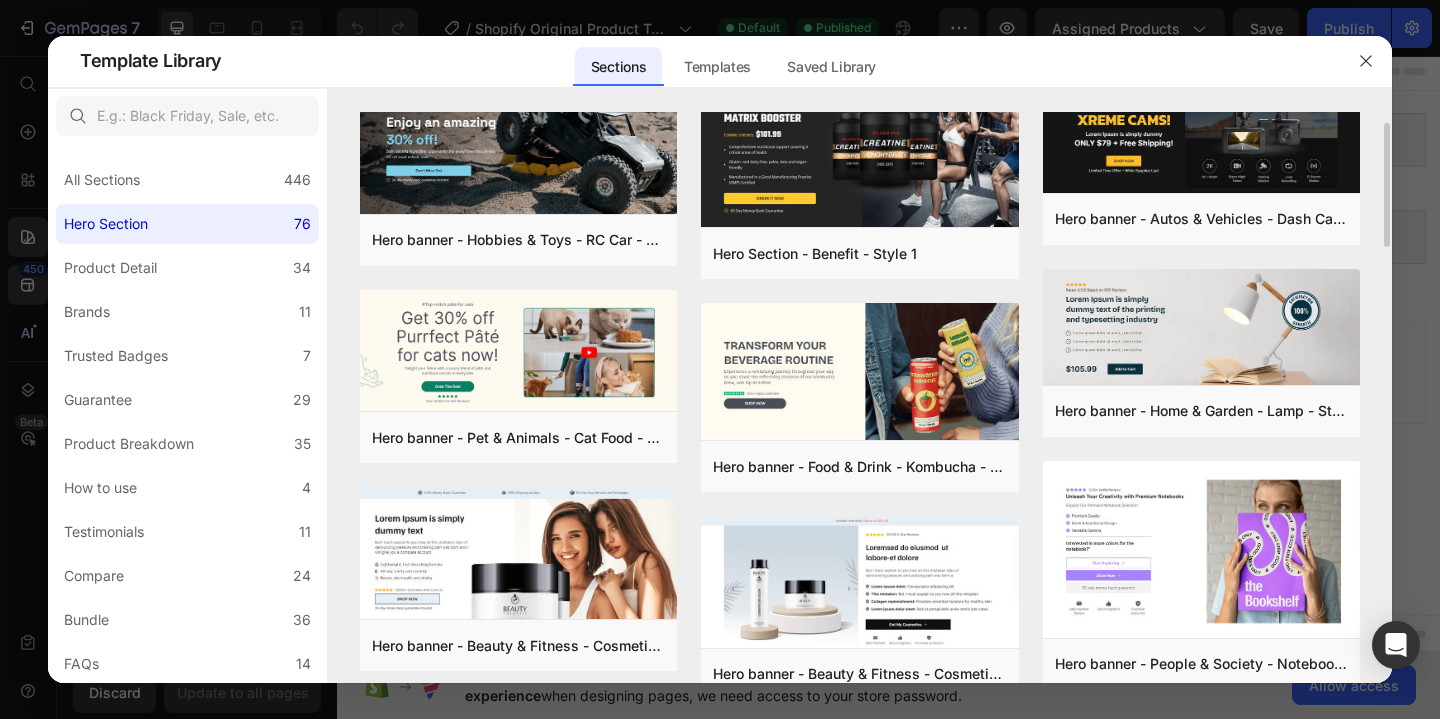 scroll, scrollTop: 0, scrollLeft: 0, axis: both 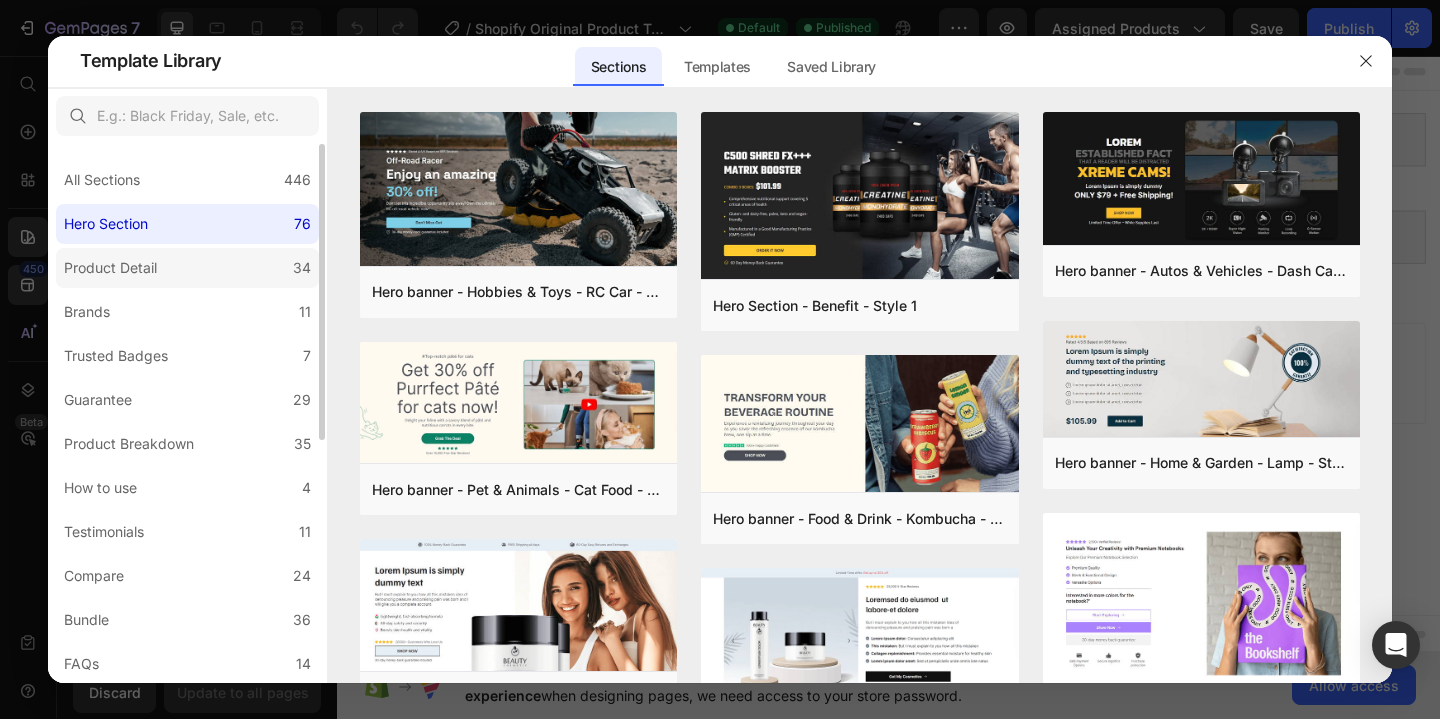 click on "Product Detail 34" 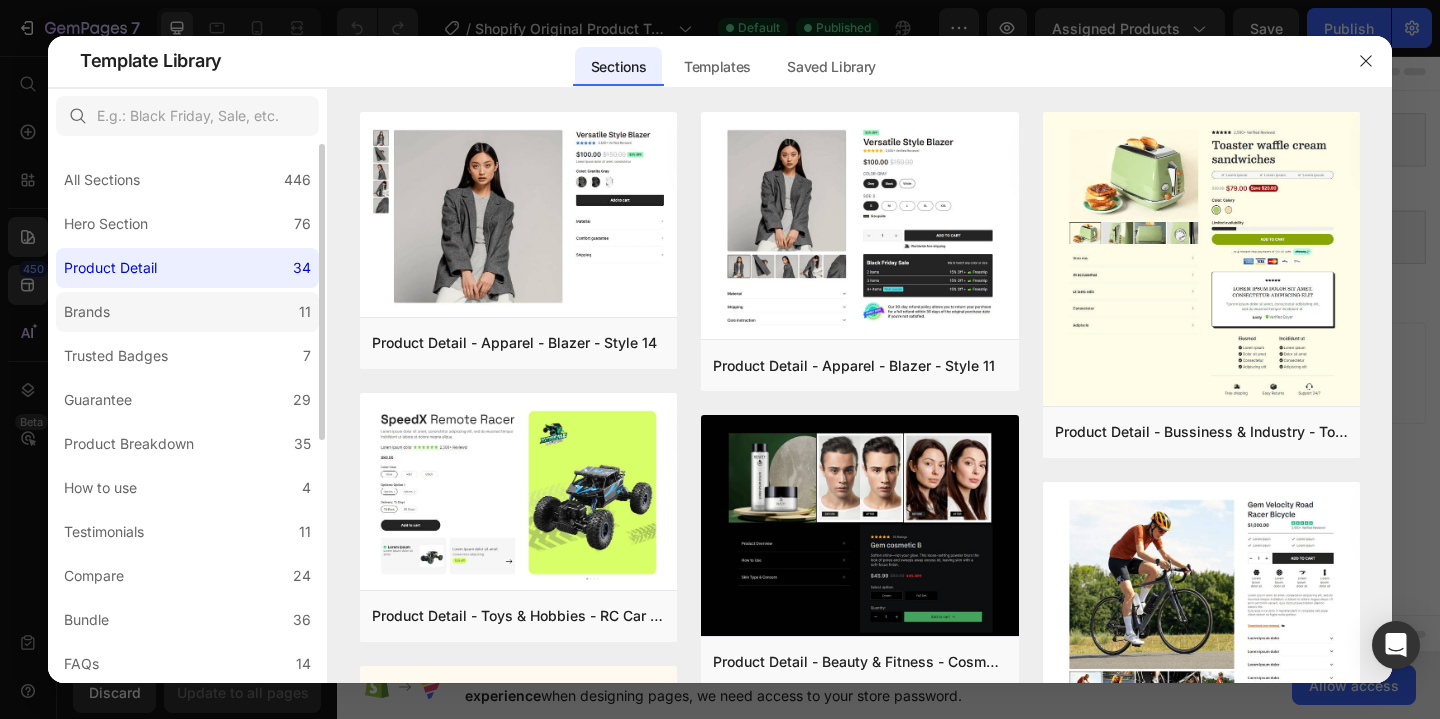 click on "Brands 11" 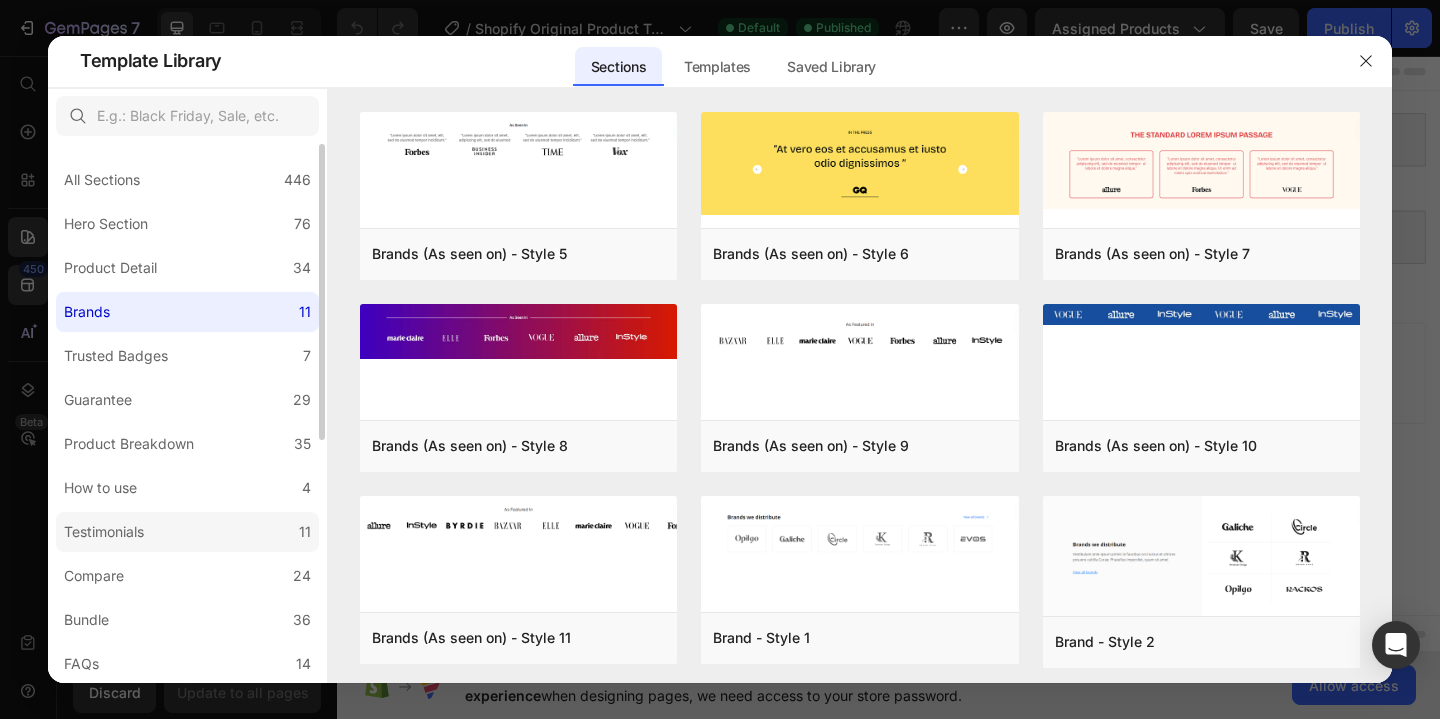 click on "Testimonials 11" 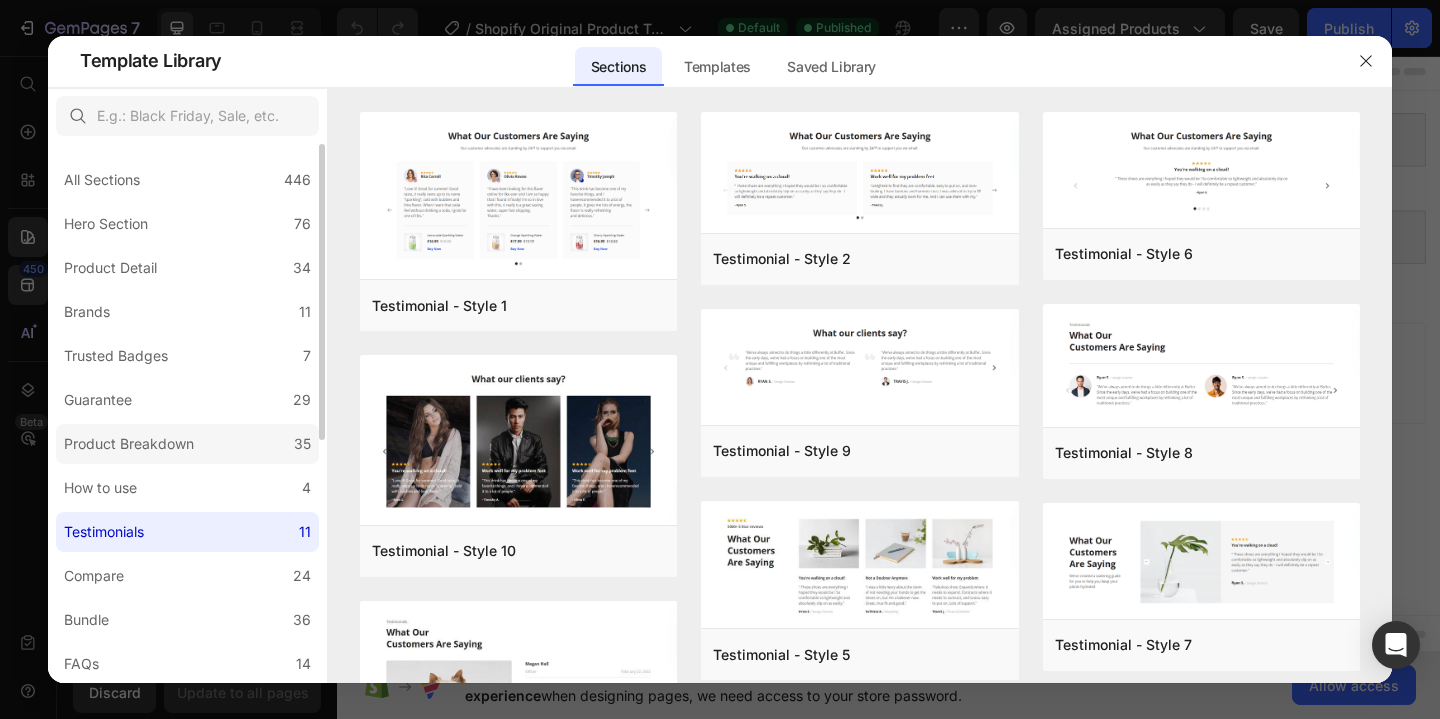 click on "Product Breakdown 35" 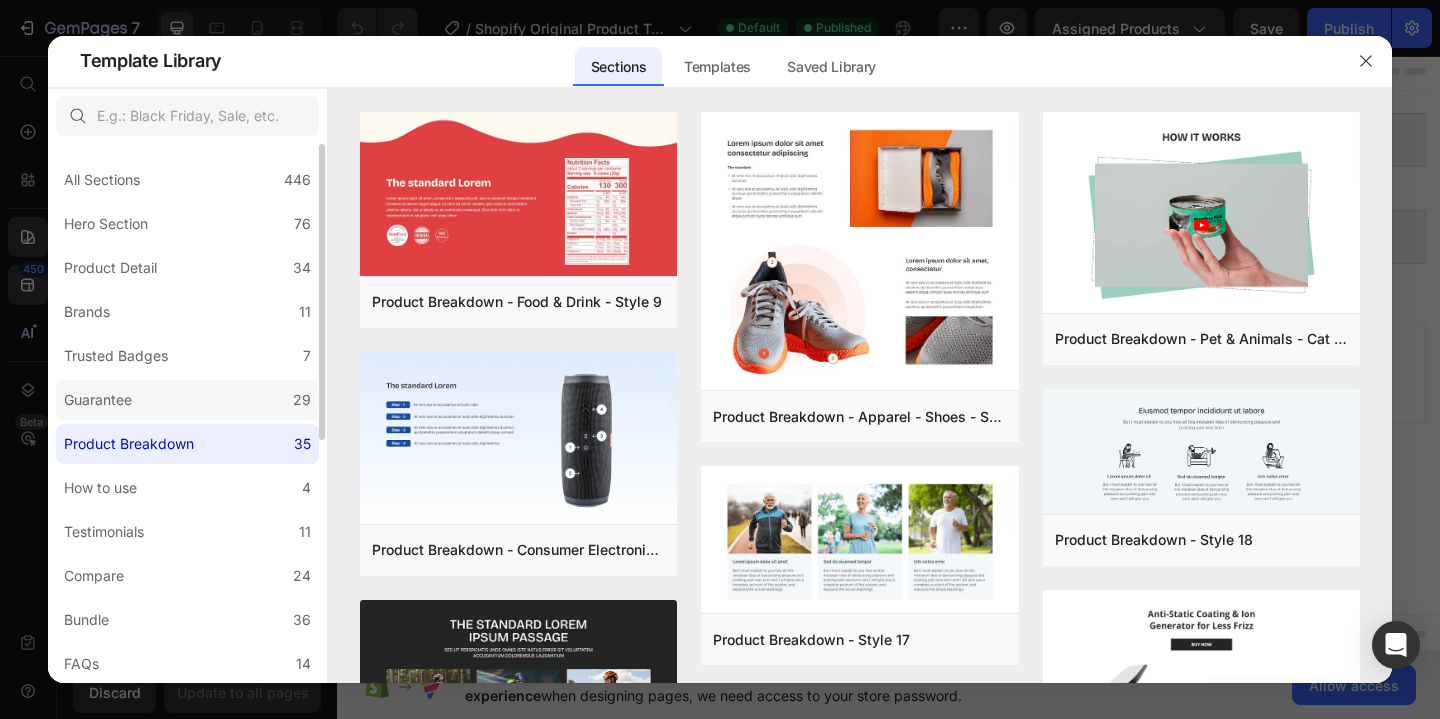 click on "Guarantee 29" 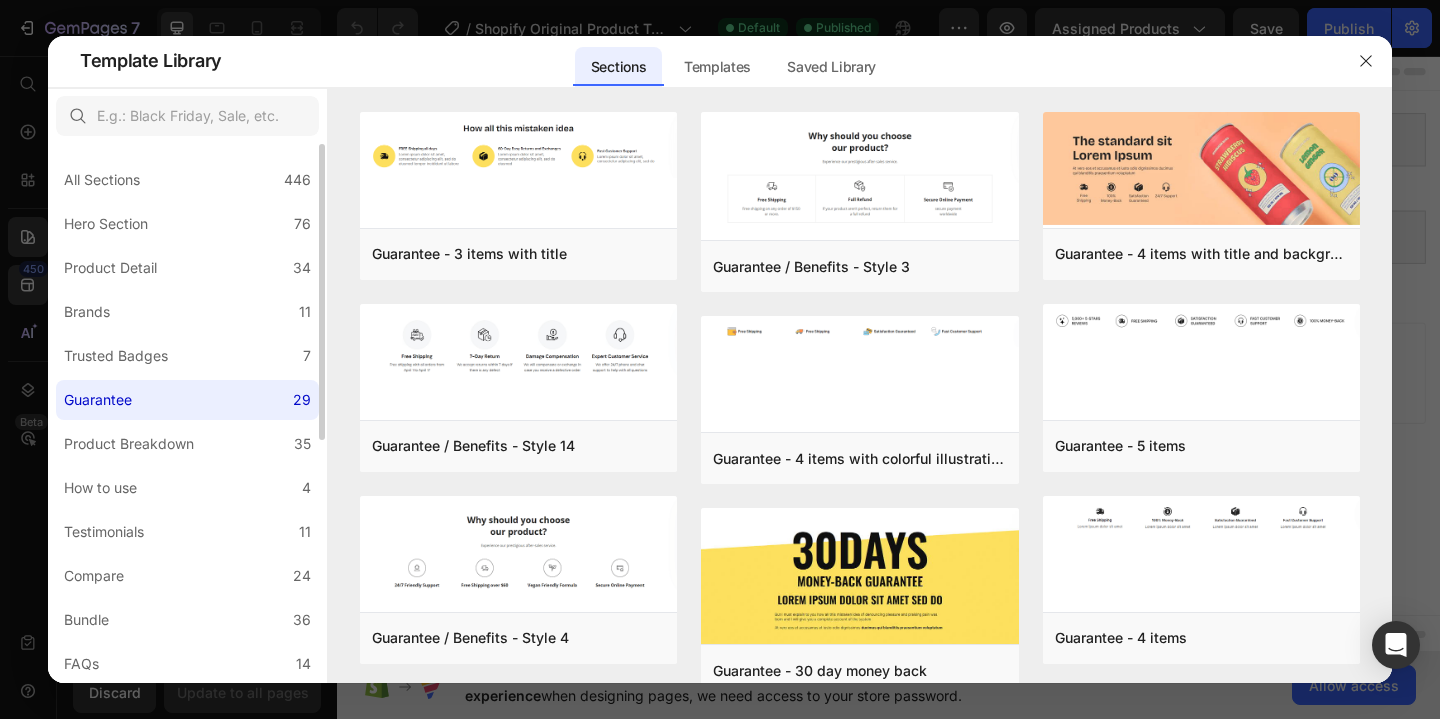 click on "All Sections 446 Hero Section 76 Product Detail 34 Brands 11 Trusted Badges 7 Guarantee 29 Product Breakdown 35 How to use 4 Testimonials 11 Compare 24 Bundle 36 FAQs 14 Social Proof 43 Brand Story 19 Product List 22 Collection 19 Blog List 3 Contact 10 Sticky Add to Cart 11 Custom Footer 15 Mobile Focused 27 Announcement Bar 7" at bounding box center [187, 634] 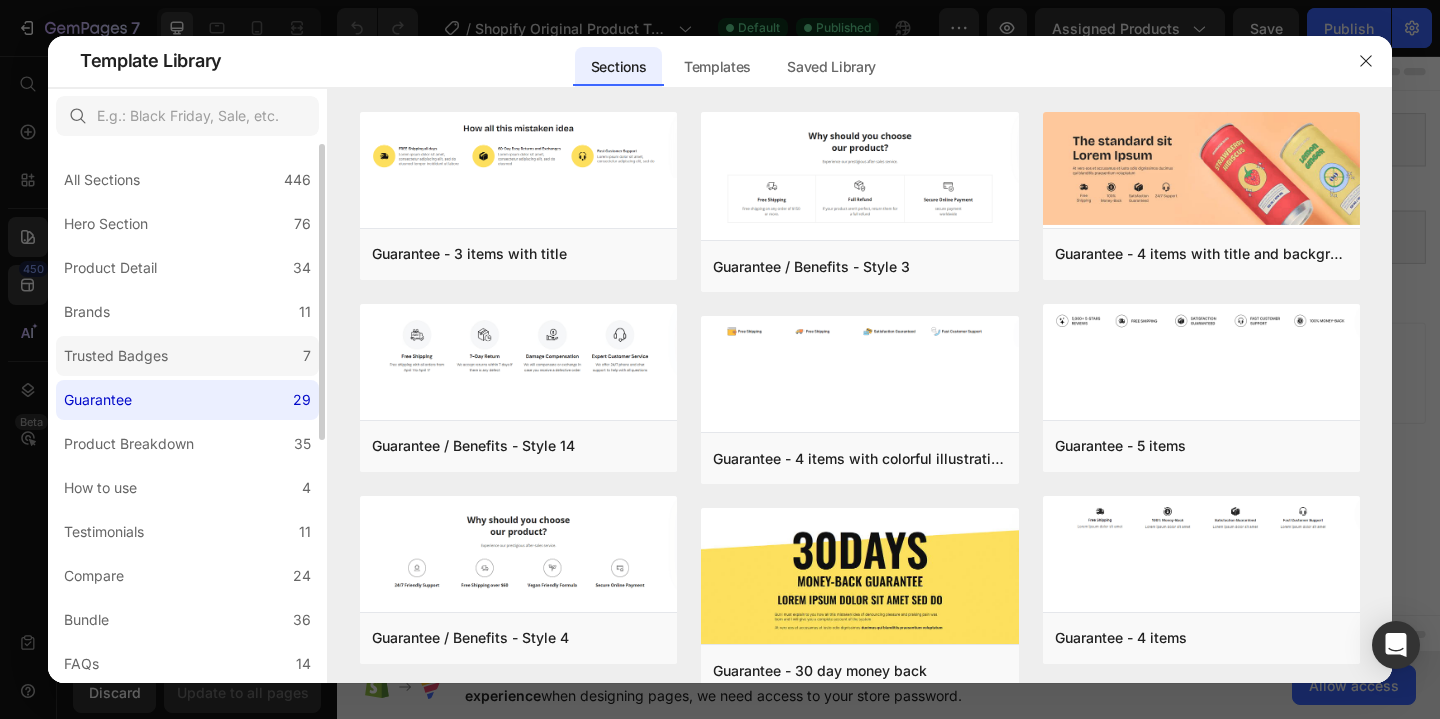 click on "Trusted Badges 7" 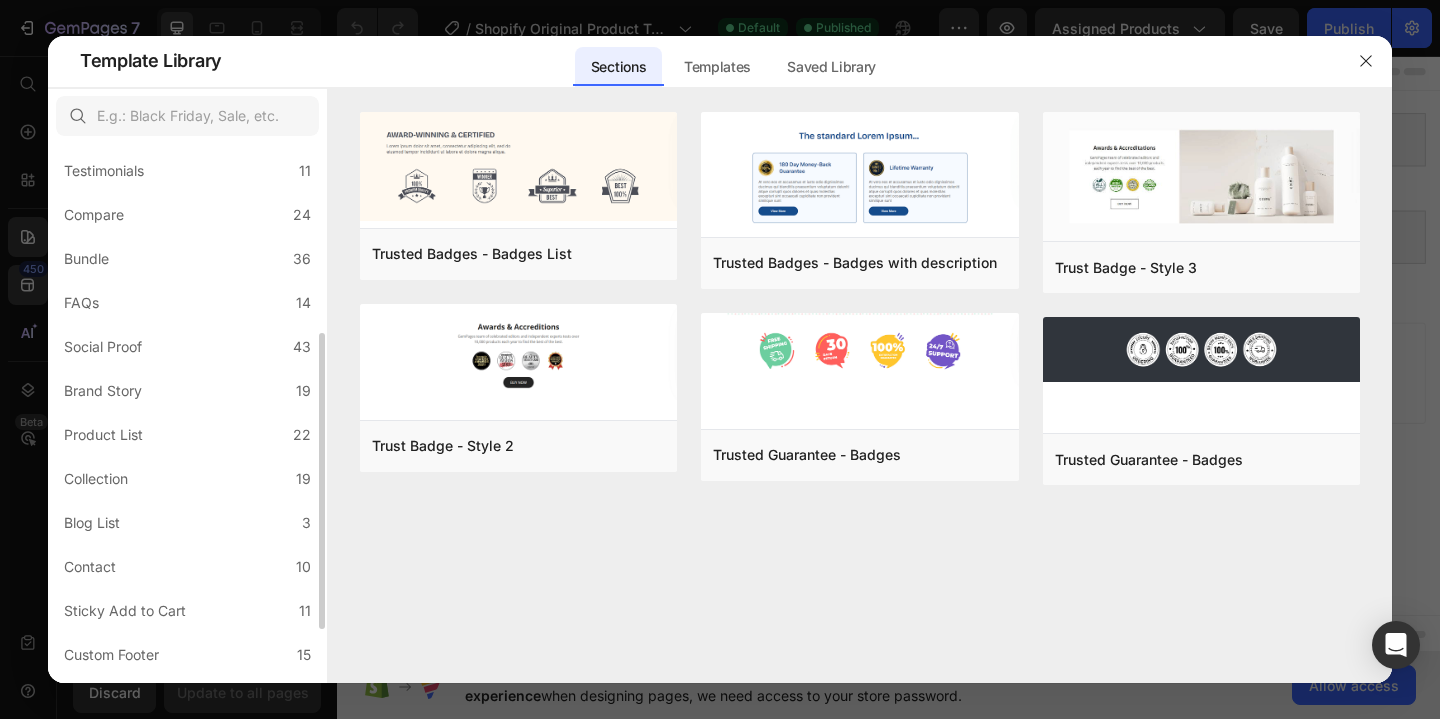 scroll, scrollTop: 377, scrollLeft: 0, axis: vertical 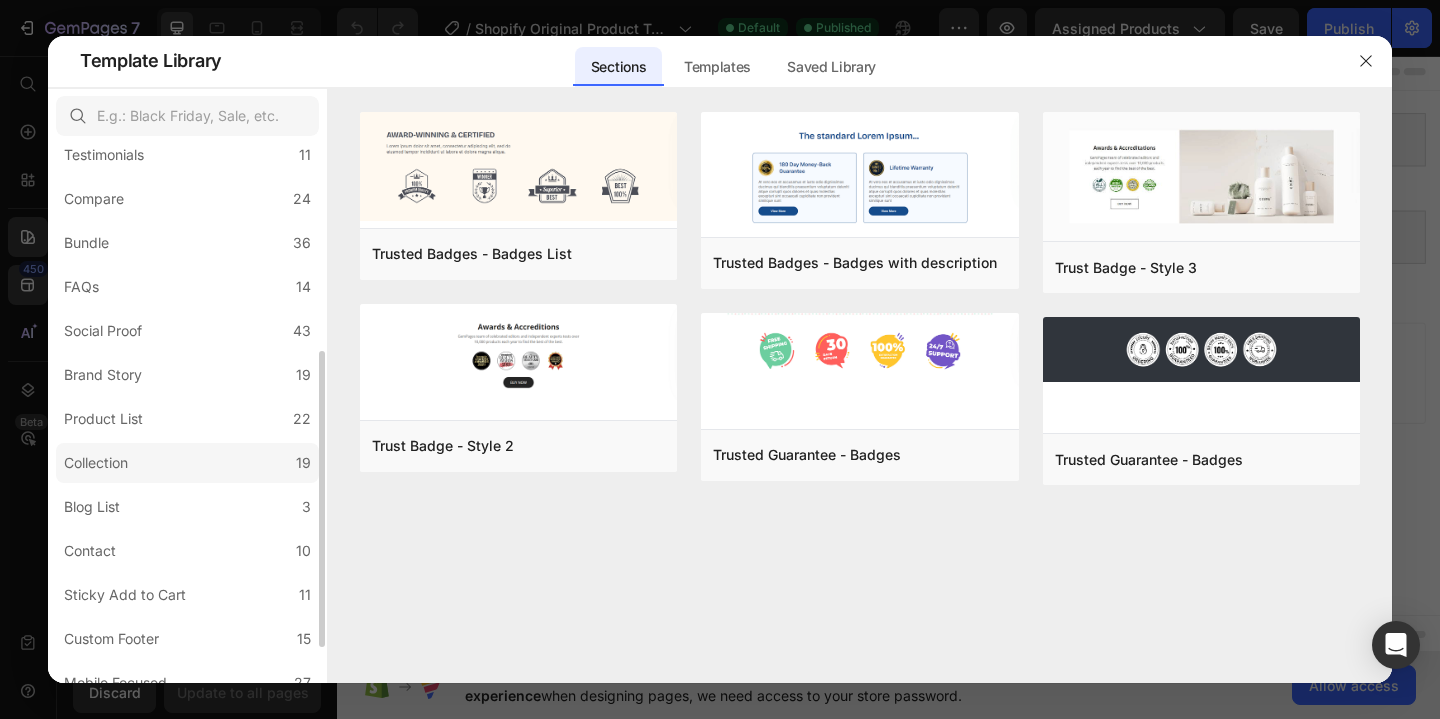 click on "Collection 19" 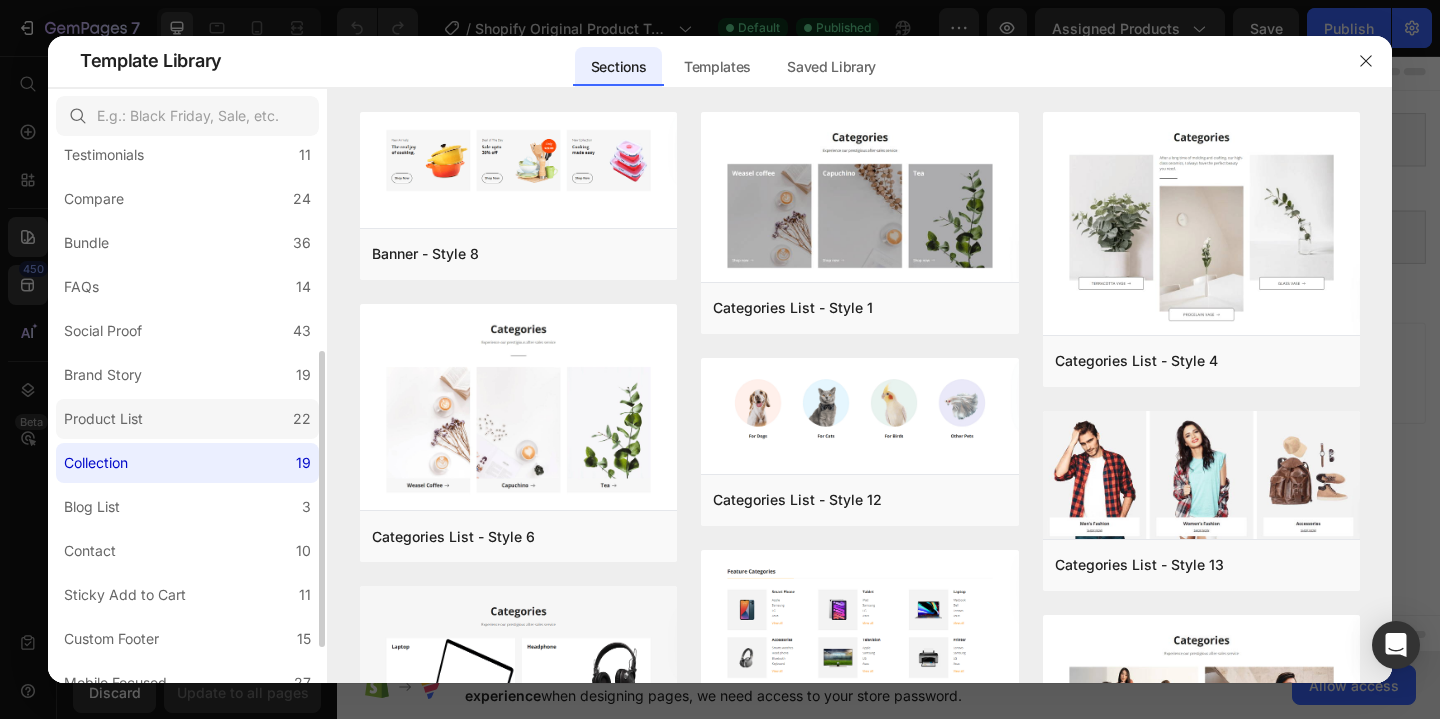 click on "Product List 22" 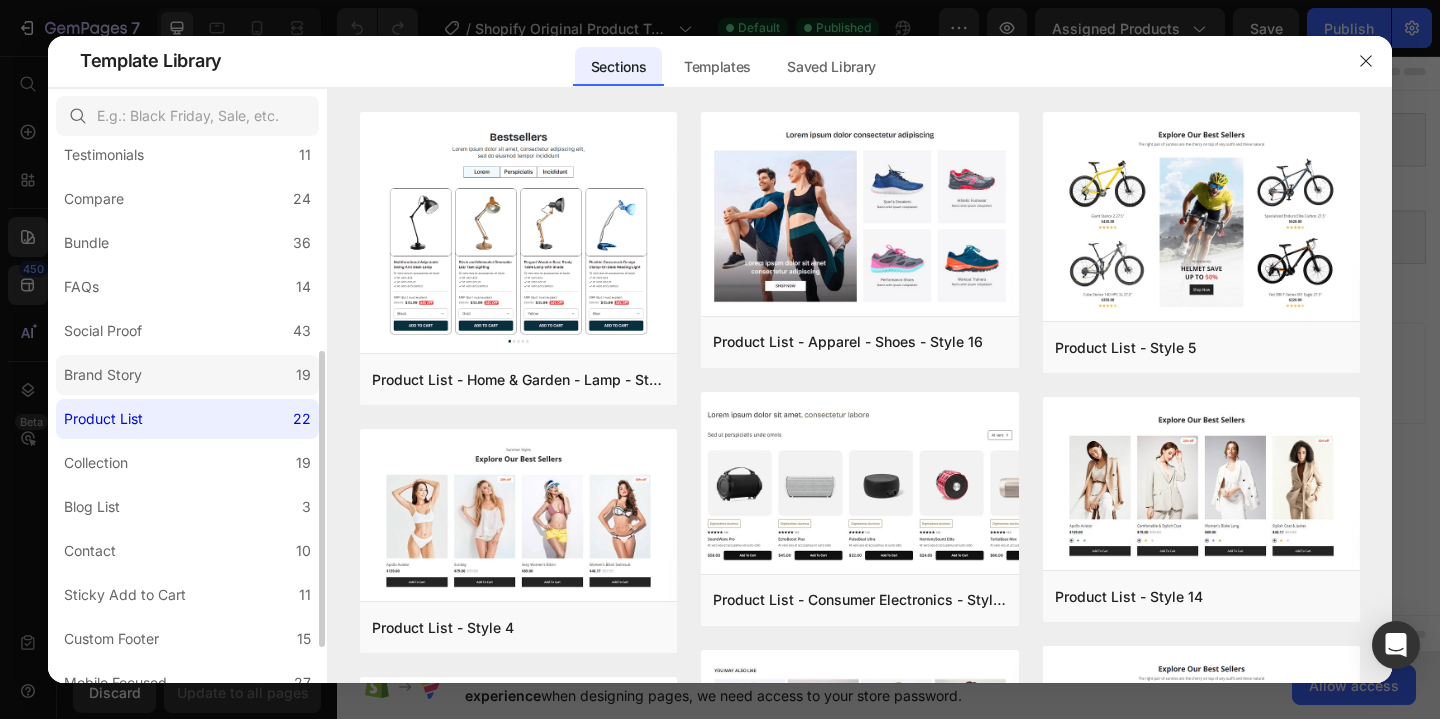 click on "Brand Story 19" 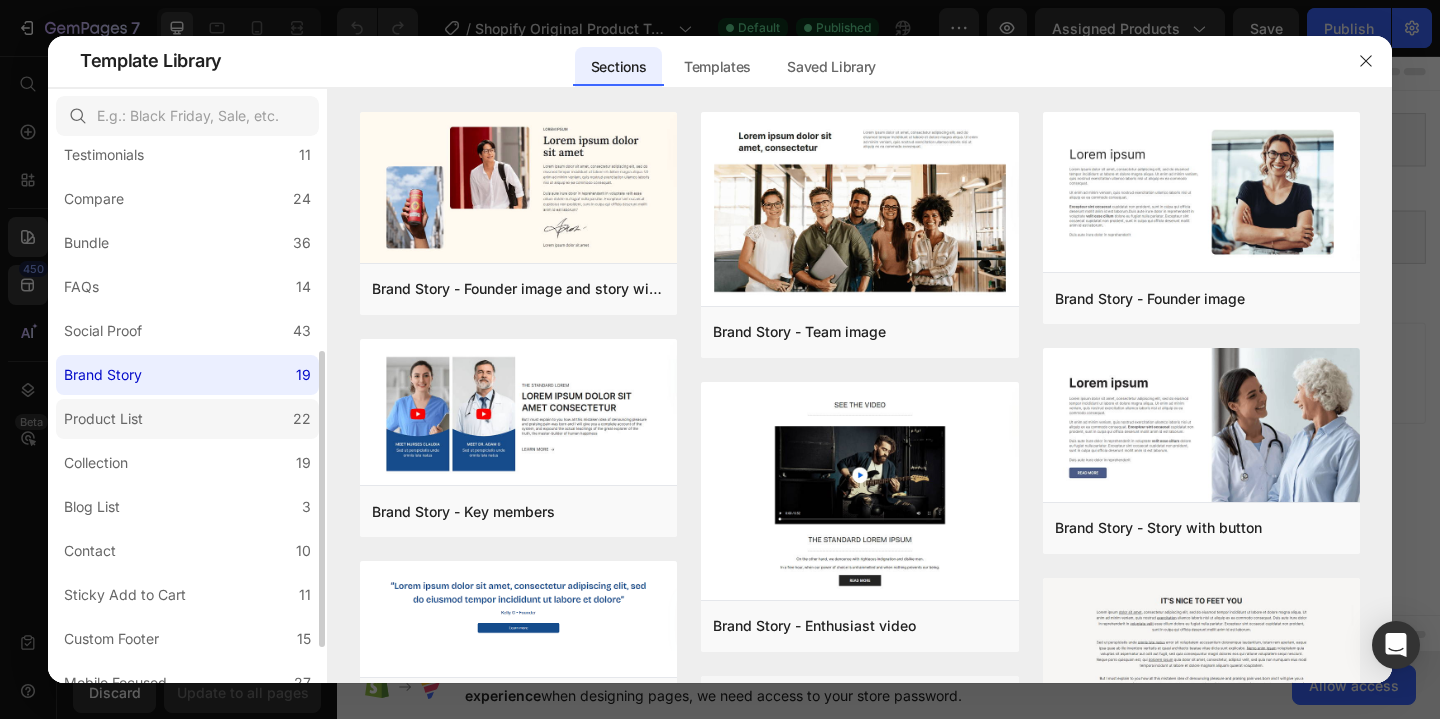 click on "Product List 22" 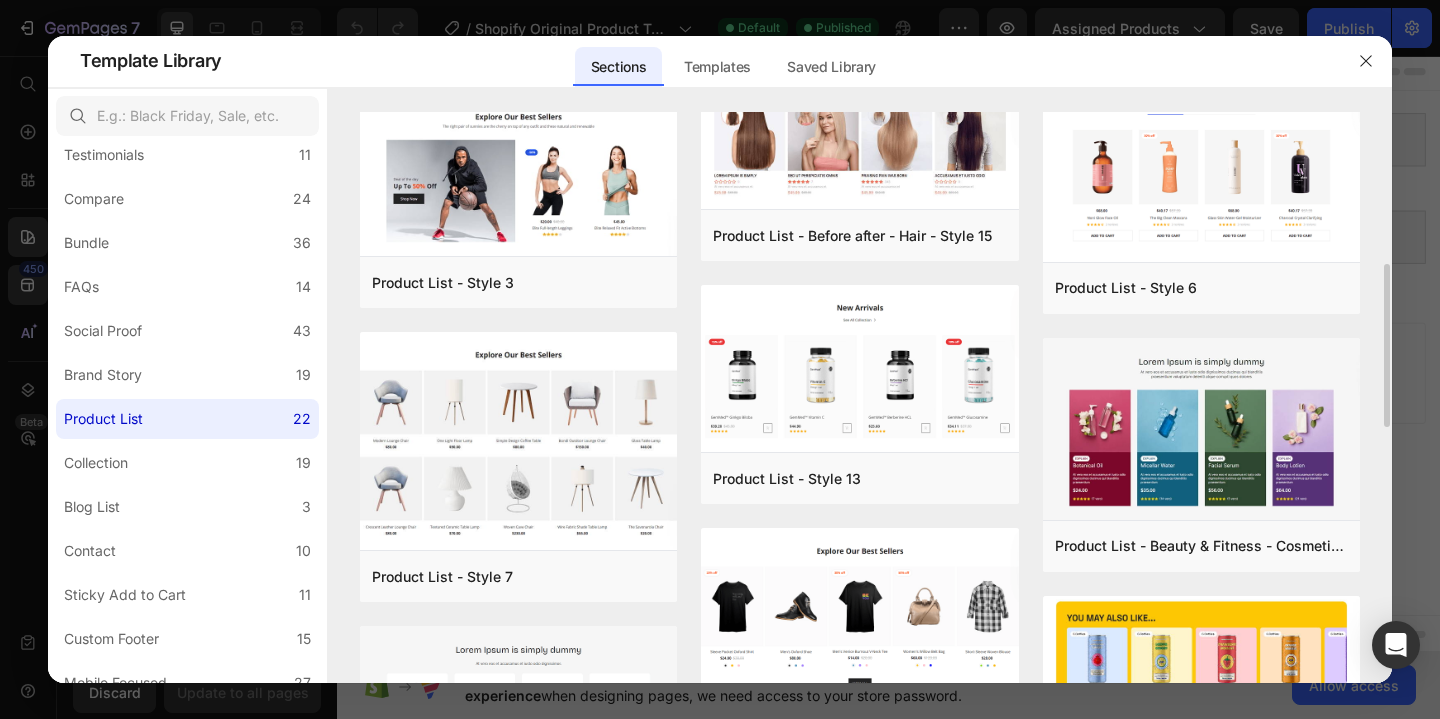 scroll, scrollTop: 572, scrollLeft: 0, axis: vertical 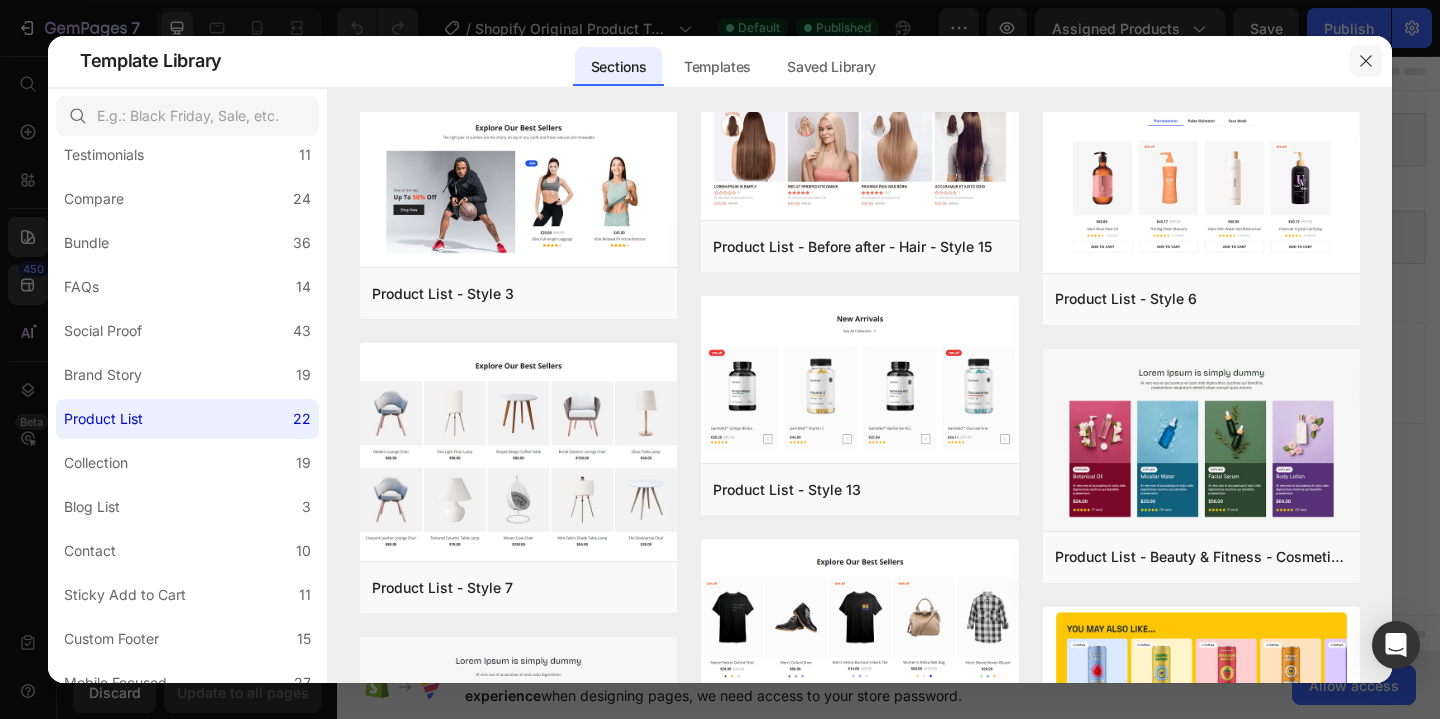 click at bounding box center (1366, 61) 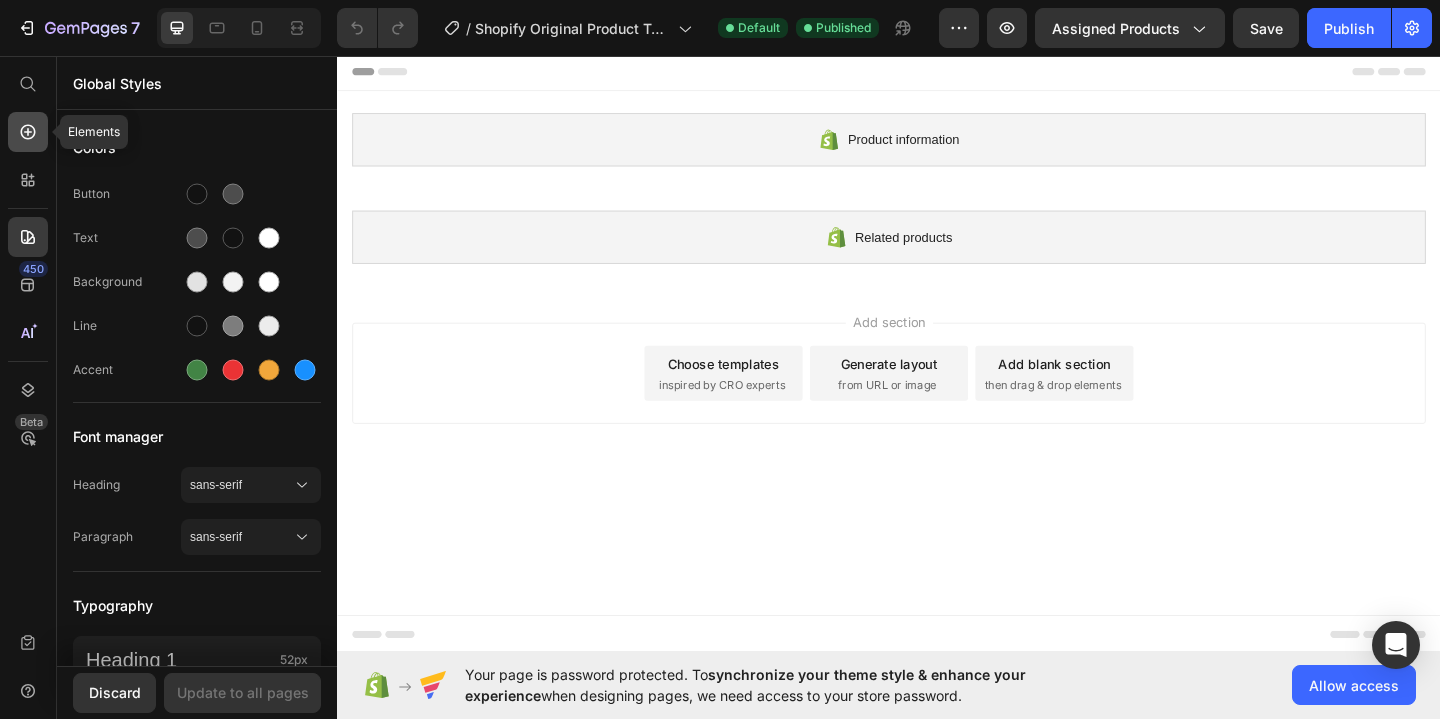 click 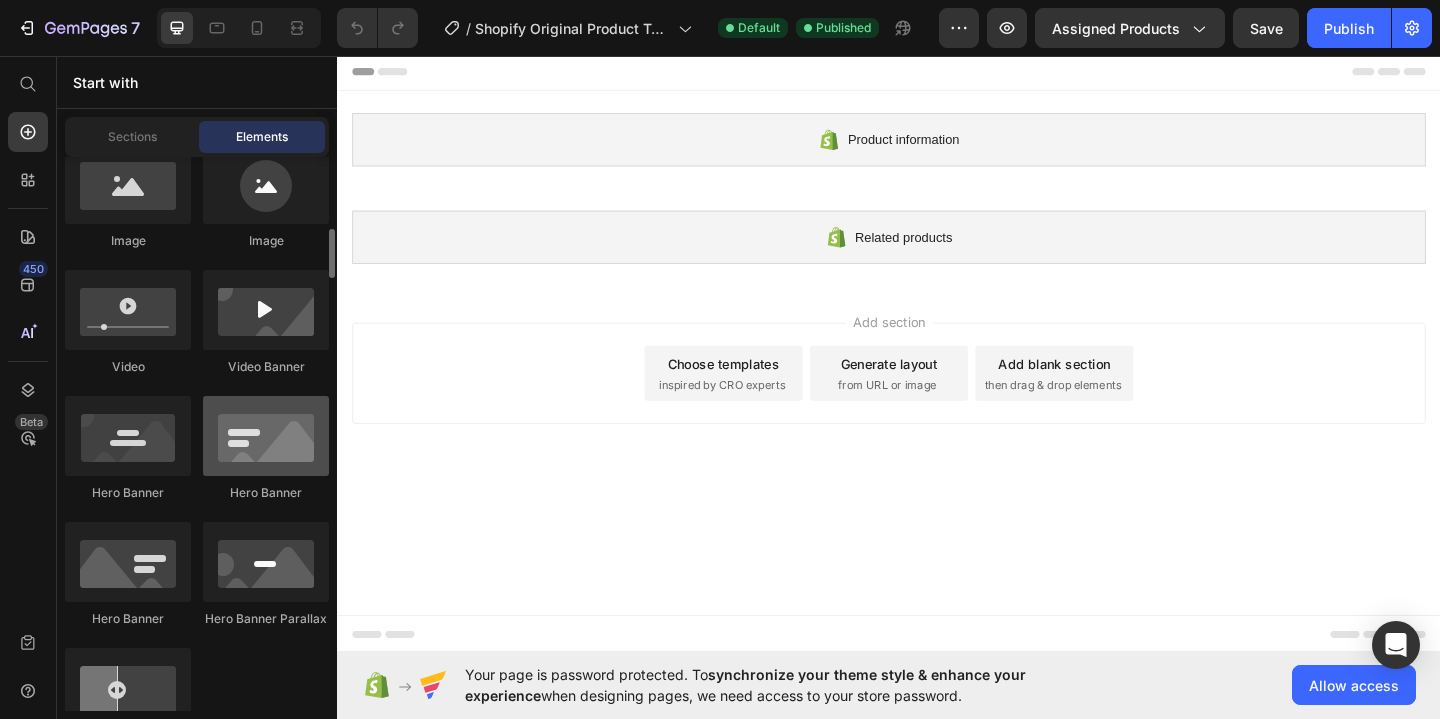 scroll, scrollTop: 822, scrollLeft: 0, axis: vertical 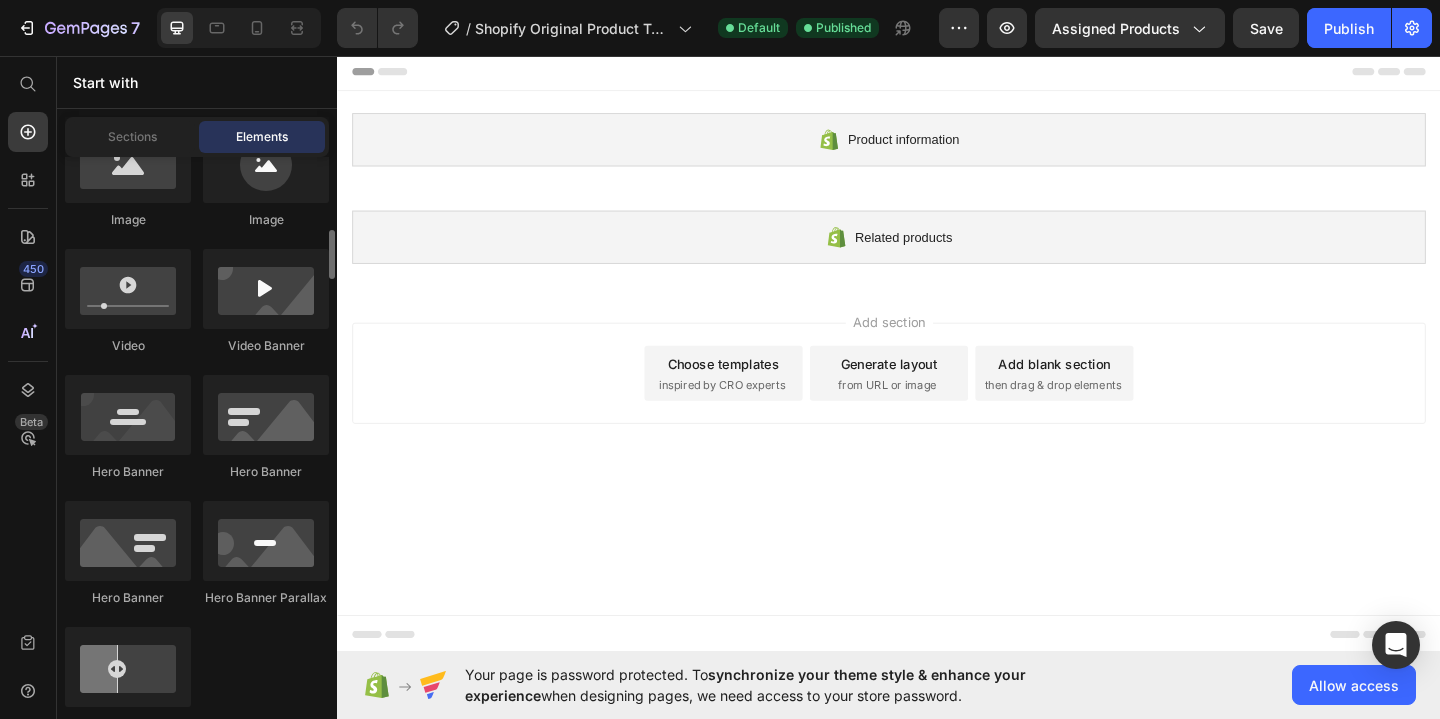 click on "Image
Image
Video
Video Banner
Hero Banner
Hero Banner
Hero Banner
Hero Banner Parallax
Image Comparison" 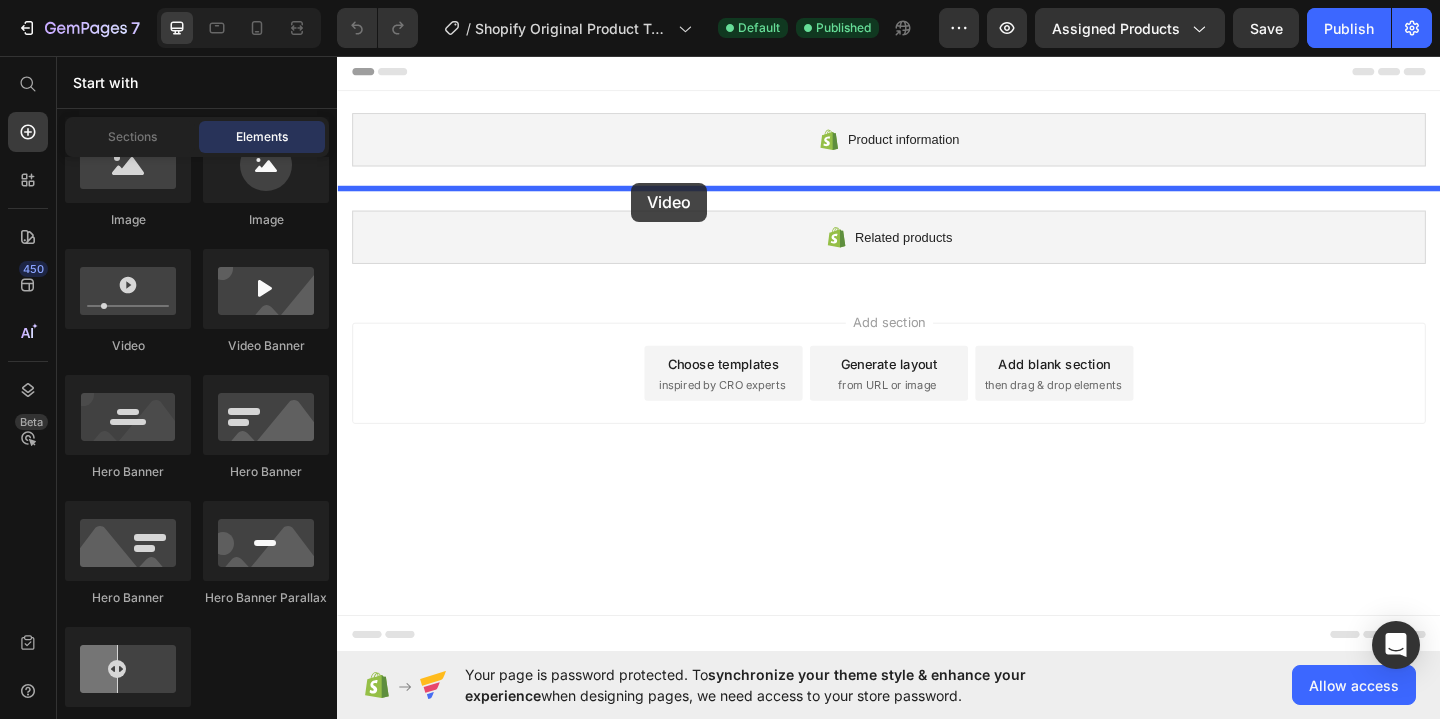 drag, startPoint x: 487, startPoint y: 357, endPoint x: 657, endPoint y: 194, distance: 235.51857 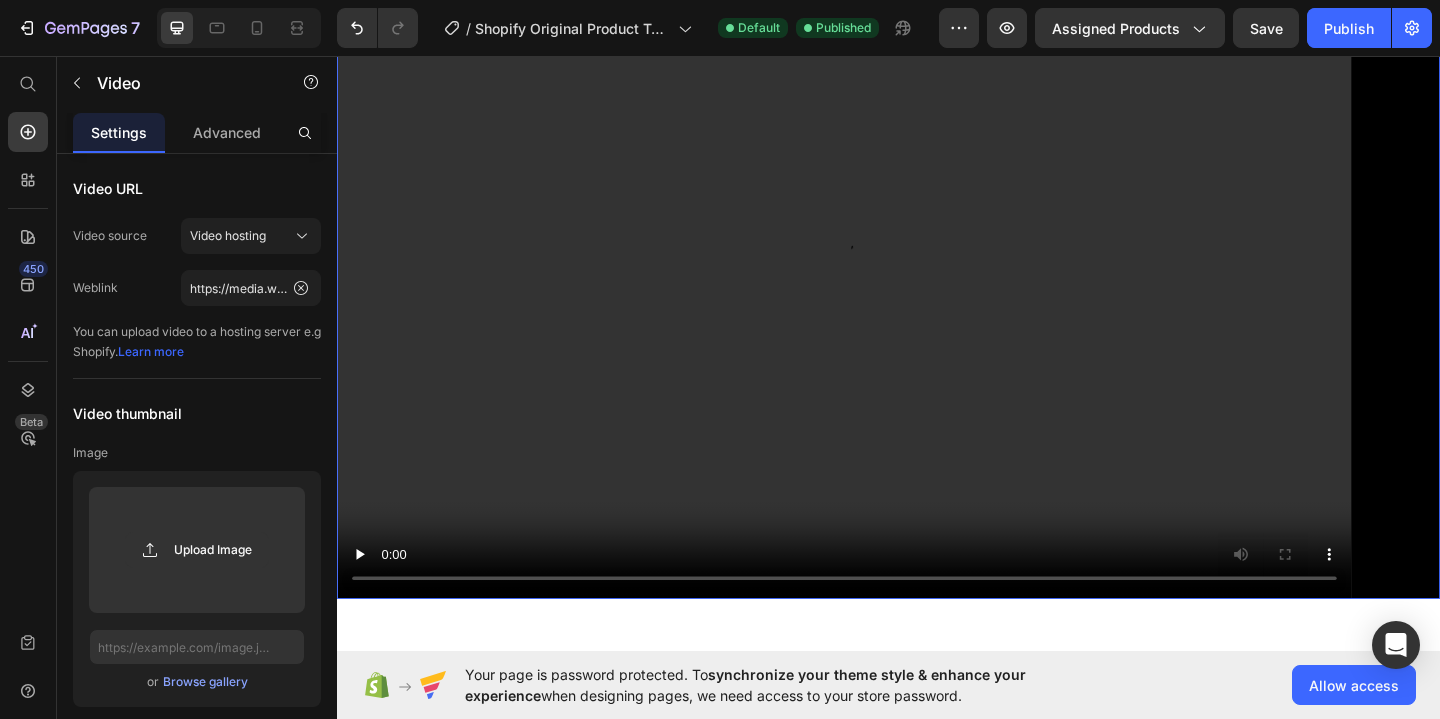 scroll, scrollTop: 269, scrollLeft: 0, axis: vertical 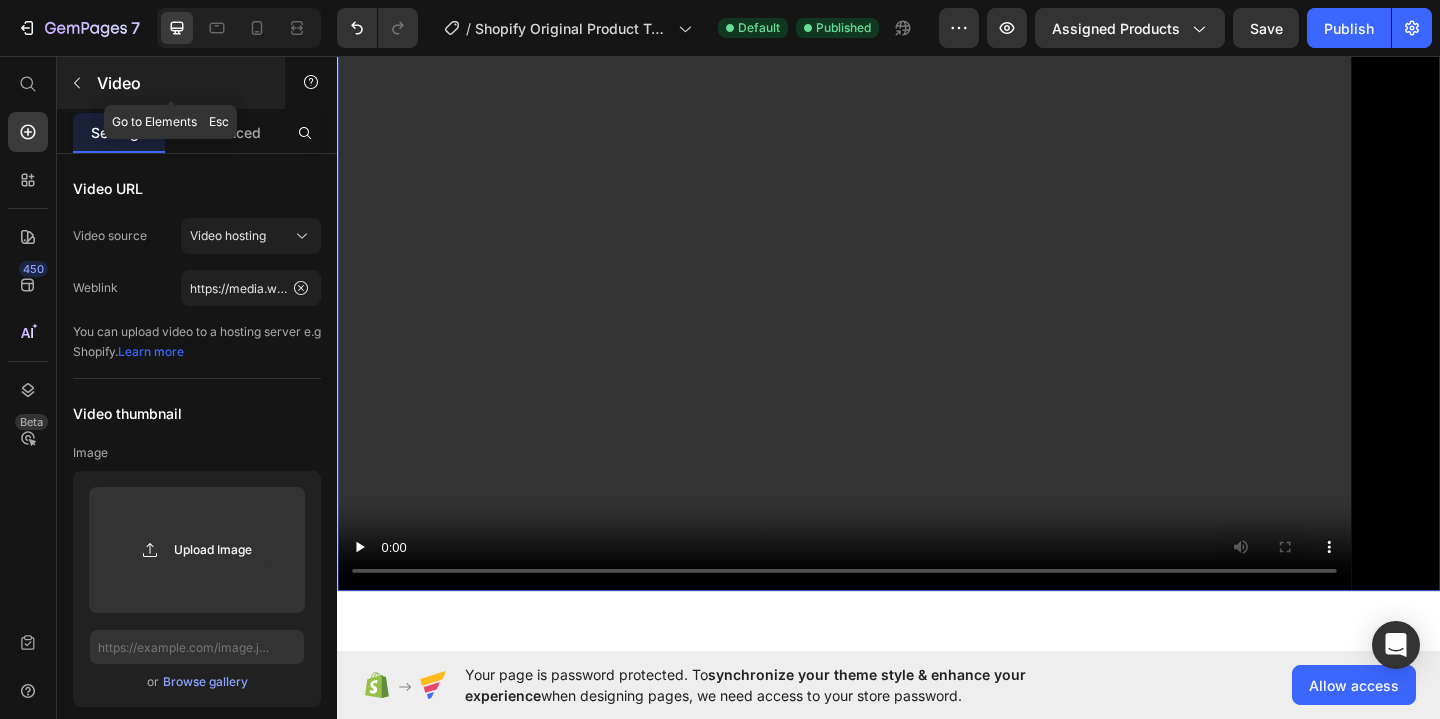 click 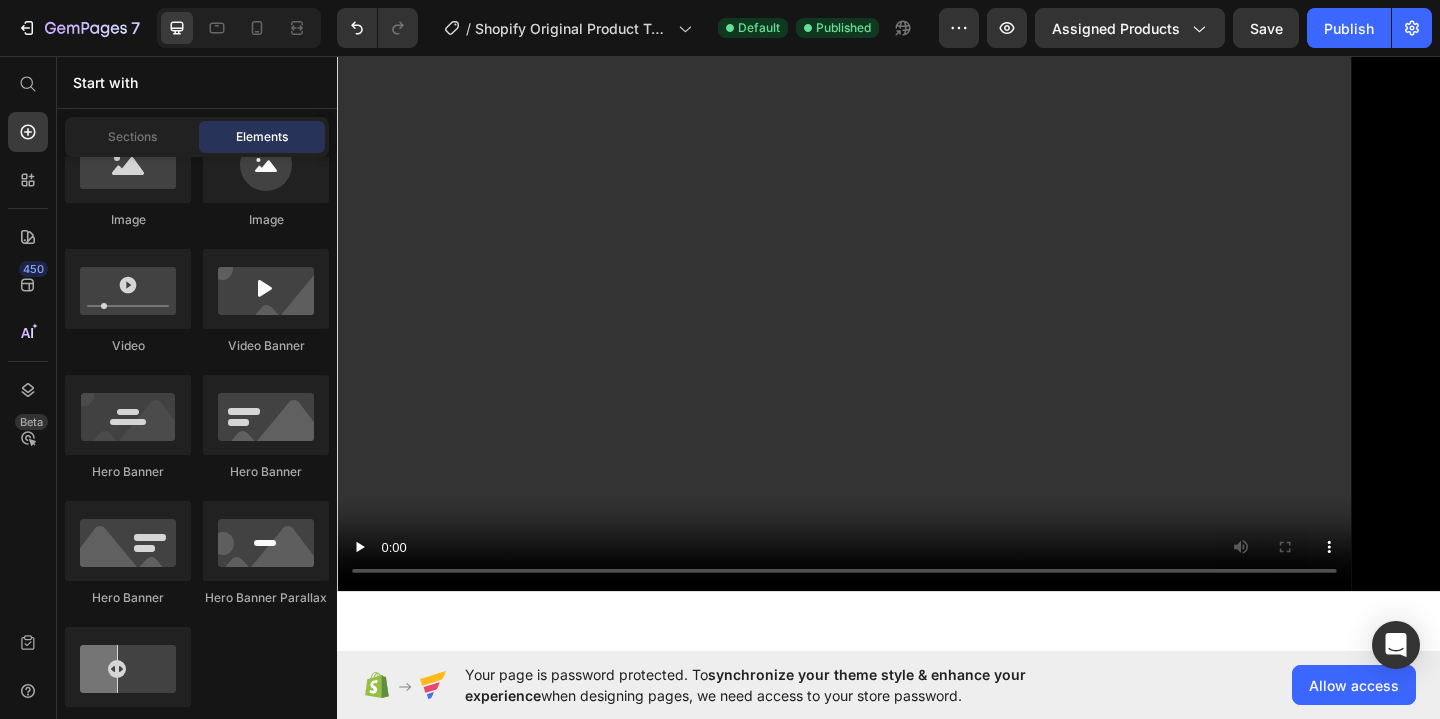 click on "Image
Image
Video
Video Banner
Hero Banner
Hero Banner
Hero Banner
Hero Banner Parallax
Image Comparison" 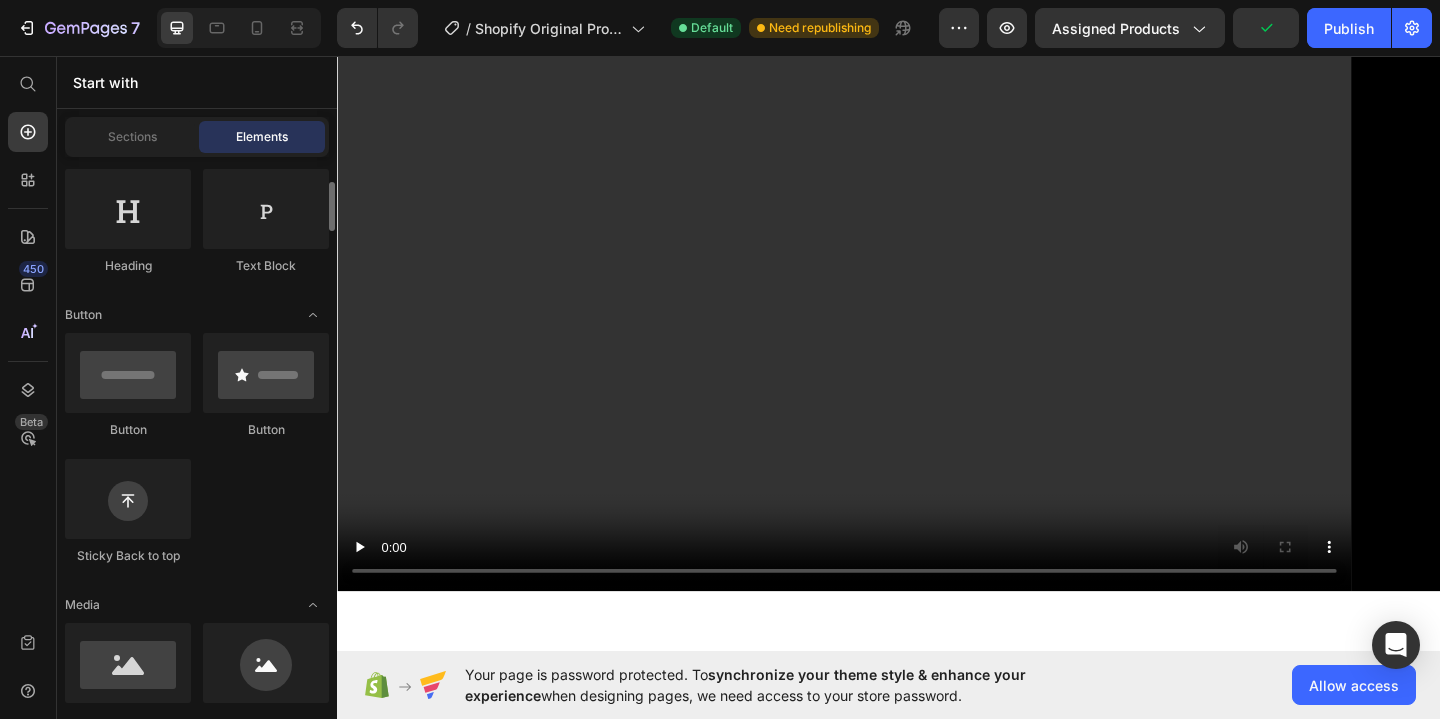 scroll, scrollTop: 301, scrollLeft: 0, axis: vertical 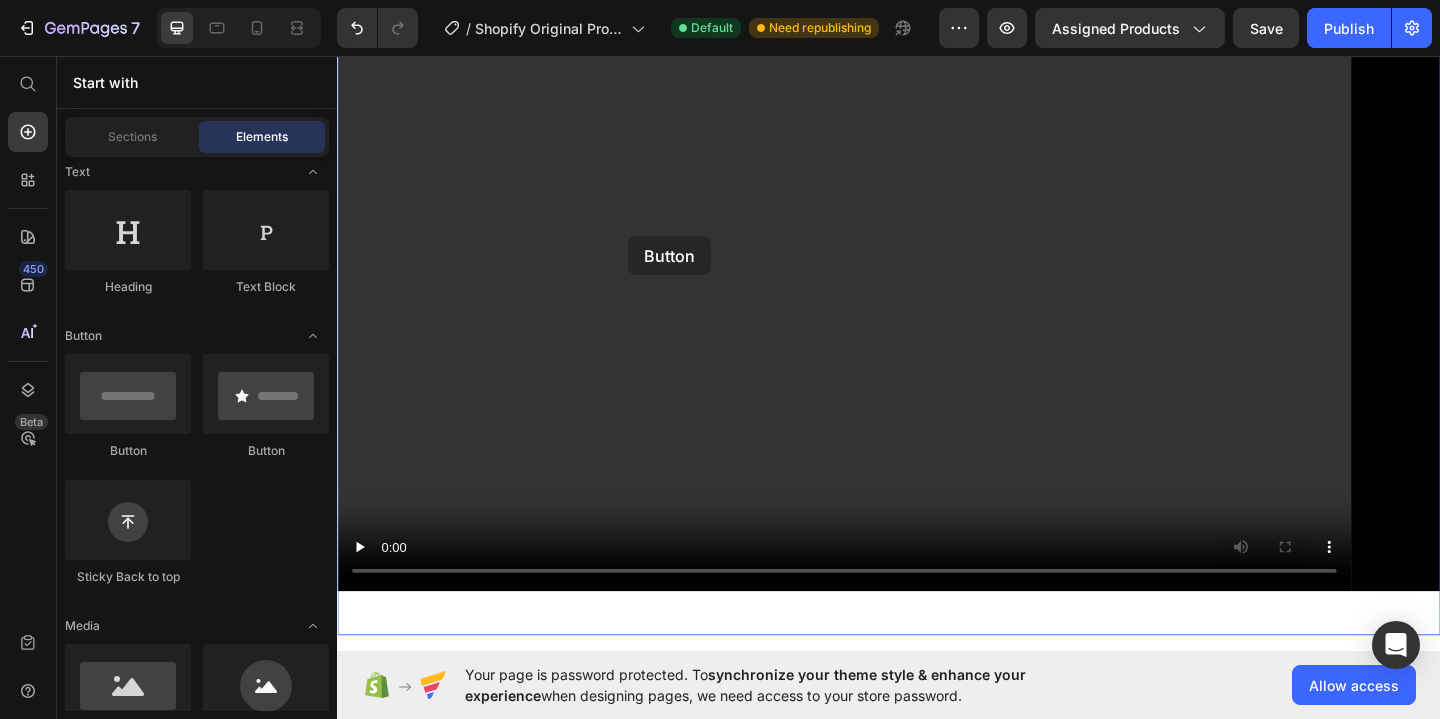 drag, startPoint x: 462, startPoint y: 455, endPoint x: 654, endPoint y: 252, distance: 279.41547 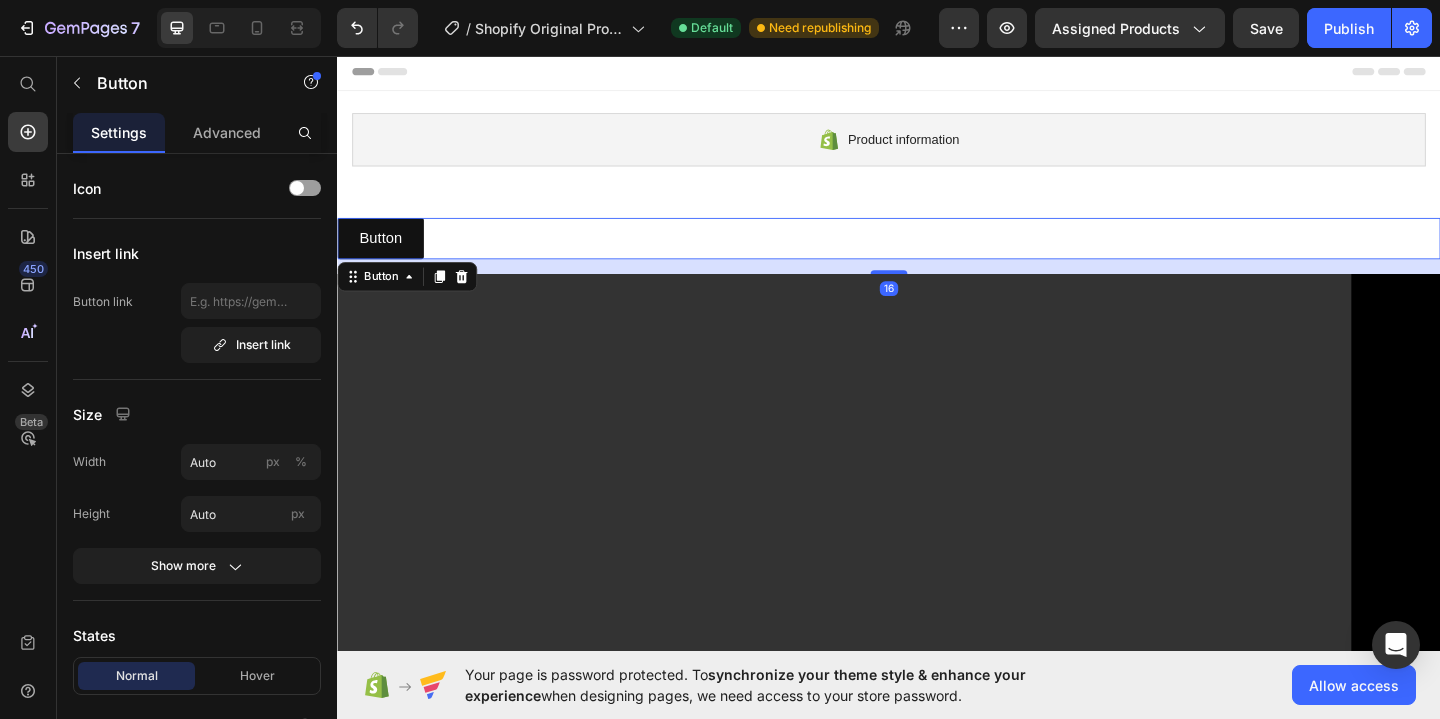 scroll, scrollTop: 0, scrollLeft: 0, axis: both 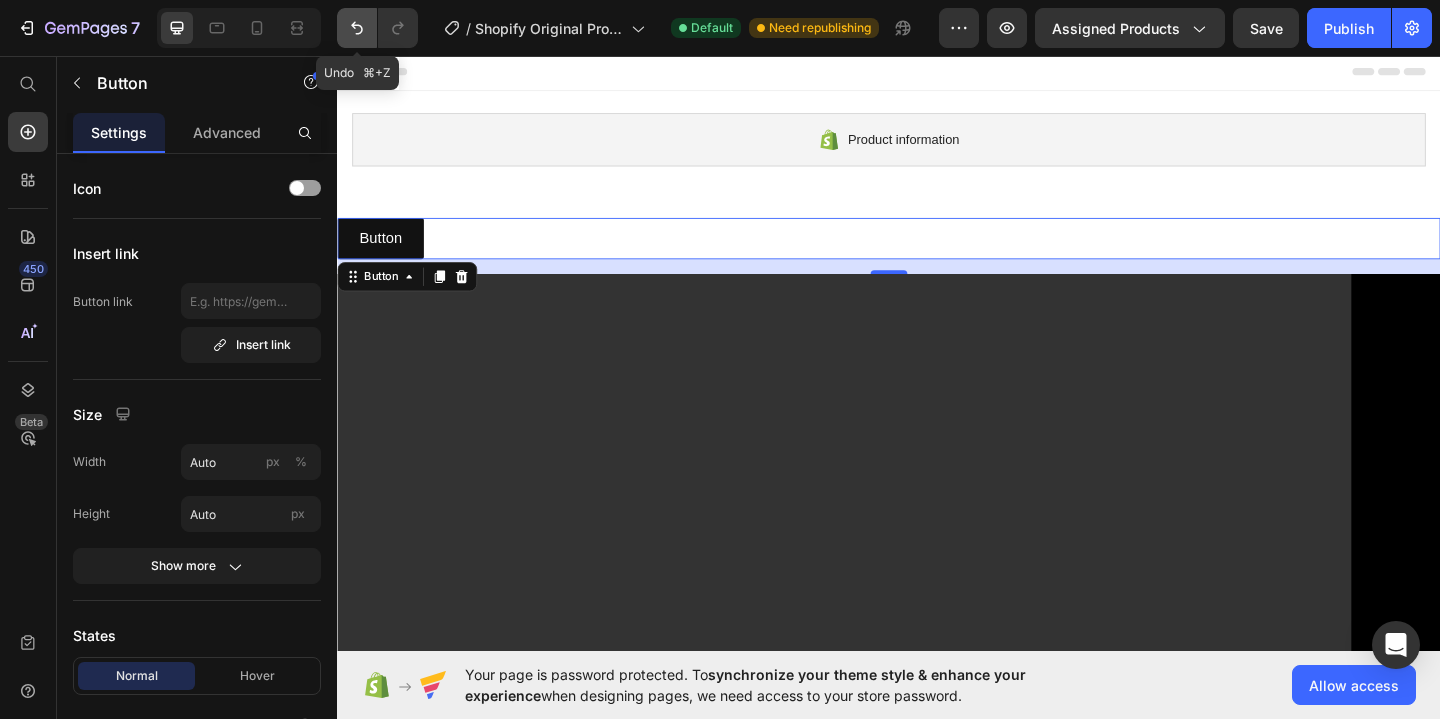 click 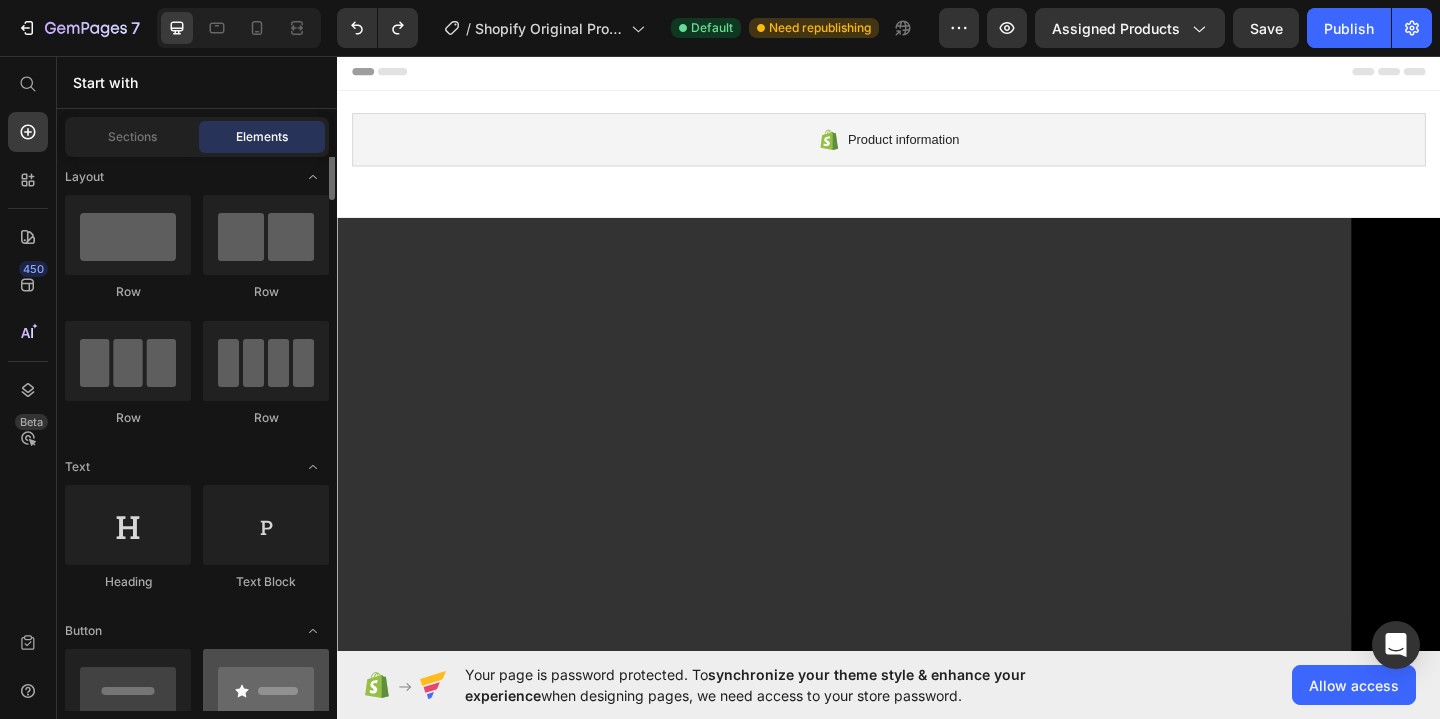 scroll, scrollTop: 0, scrollLeft: 0, axis: both 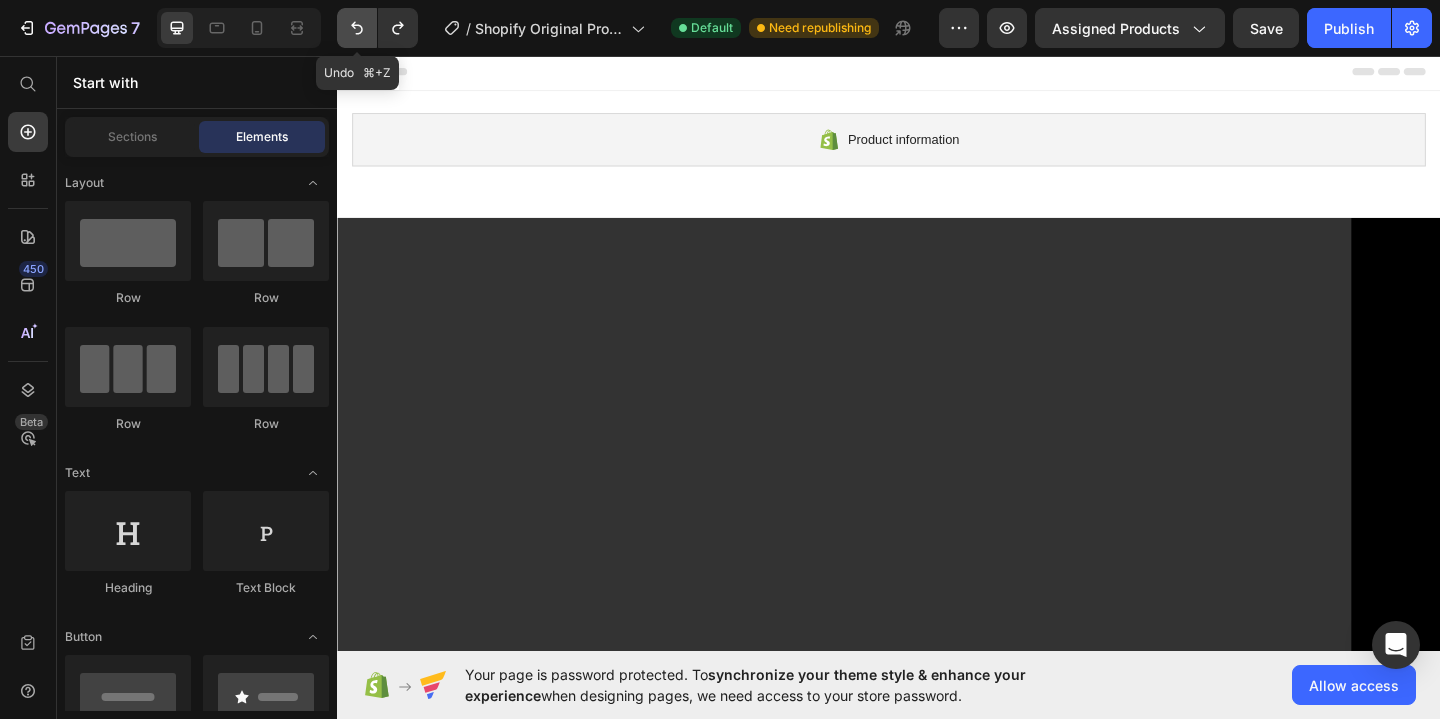 click 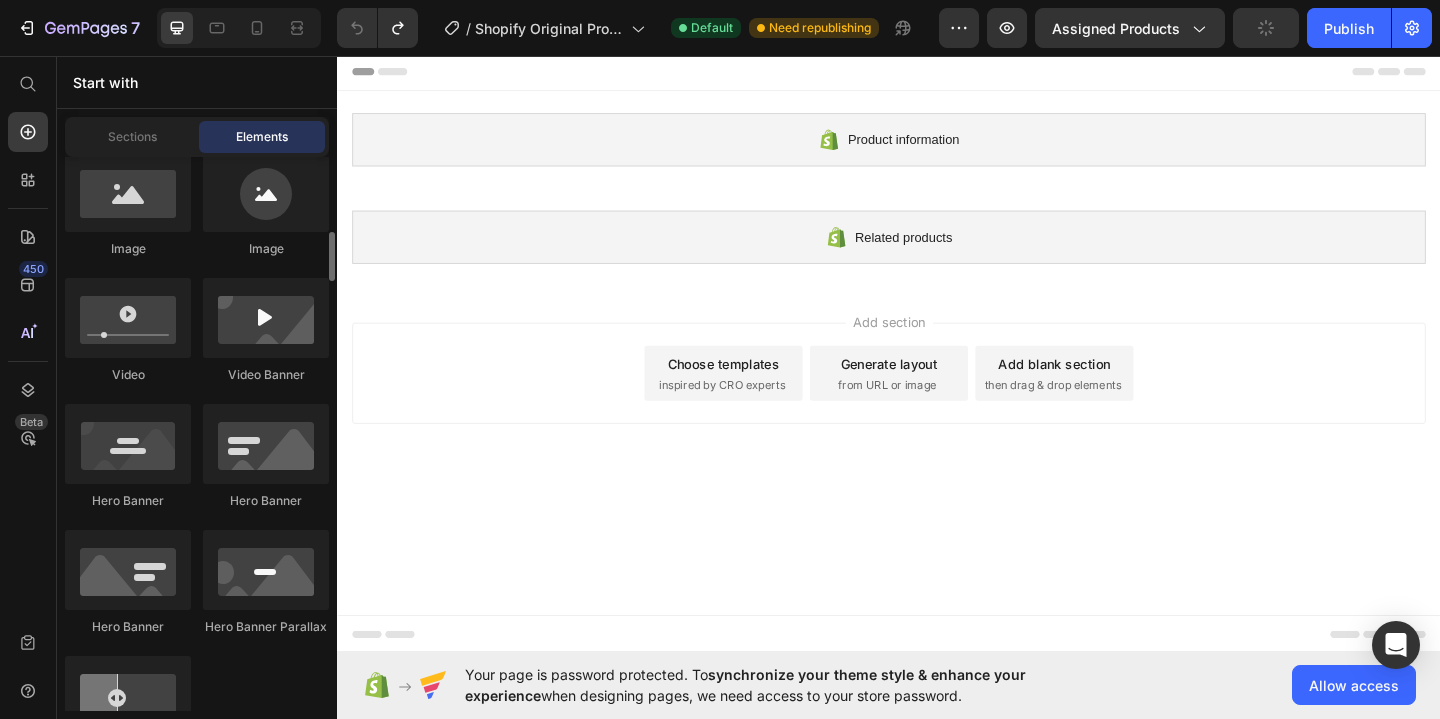scroll, scrollTop: 803, scrollLeft: 0, axis: vertical 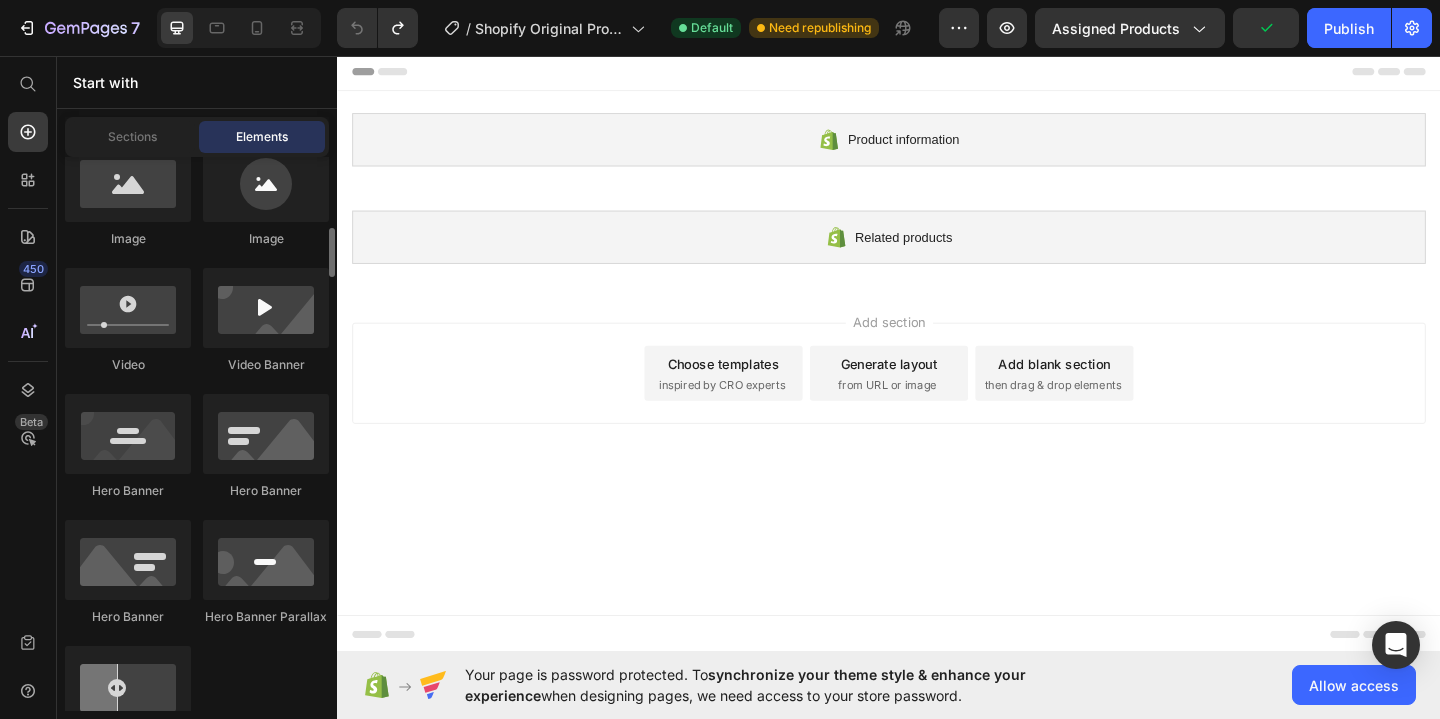 click on "Image
Image
Video
Video Banner
Hero Banner
Hero Banner
Hero Banner
Hero Banner Parallax
Image Comparison" 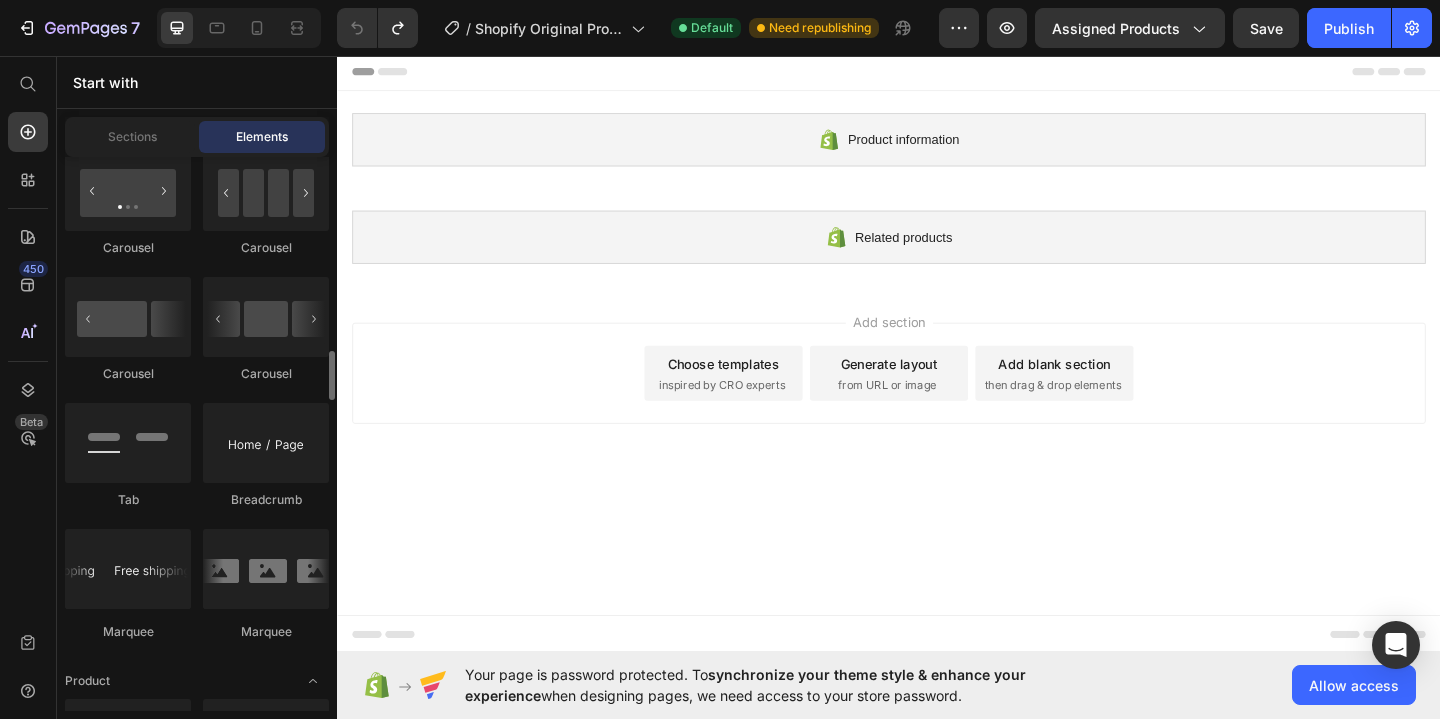 scroll, scrollTop: 2140, scrollLeft: 0, axis: vertical 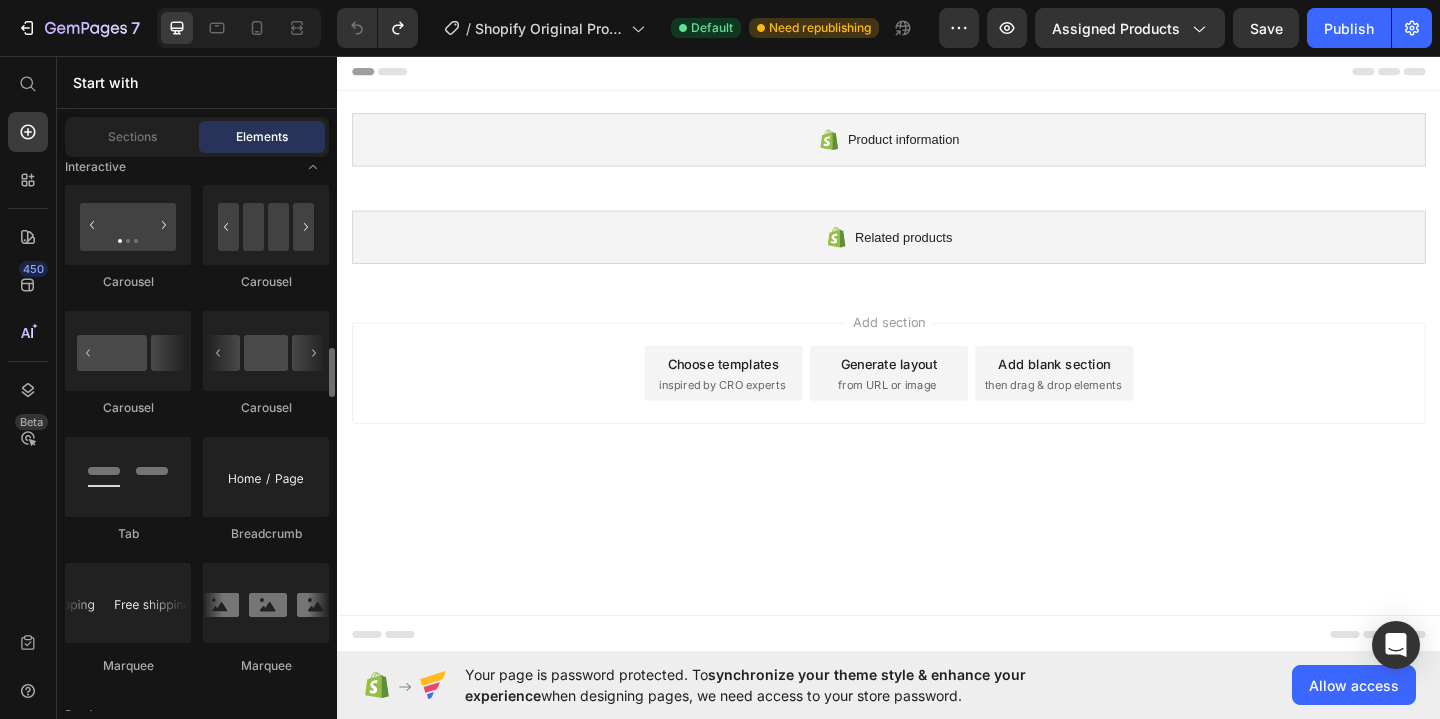 click on "Carousel
Carousel
Carousel
Carousel
Tab
Breadcrumb
Marquee" 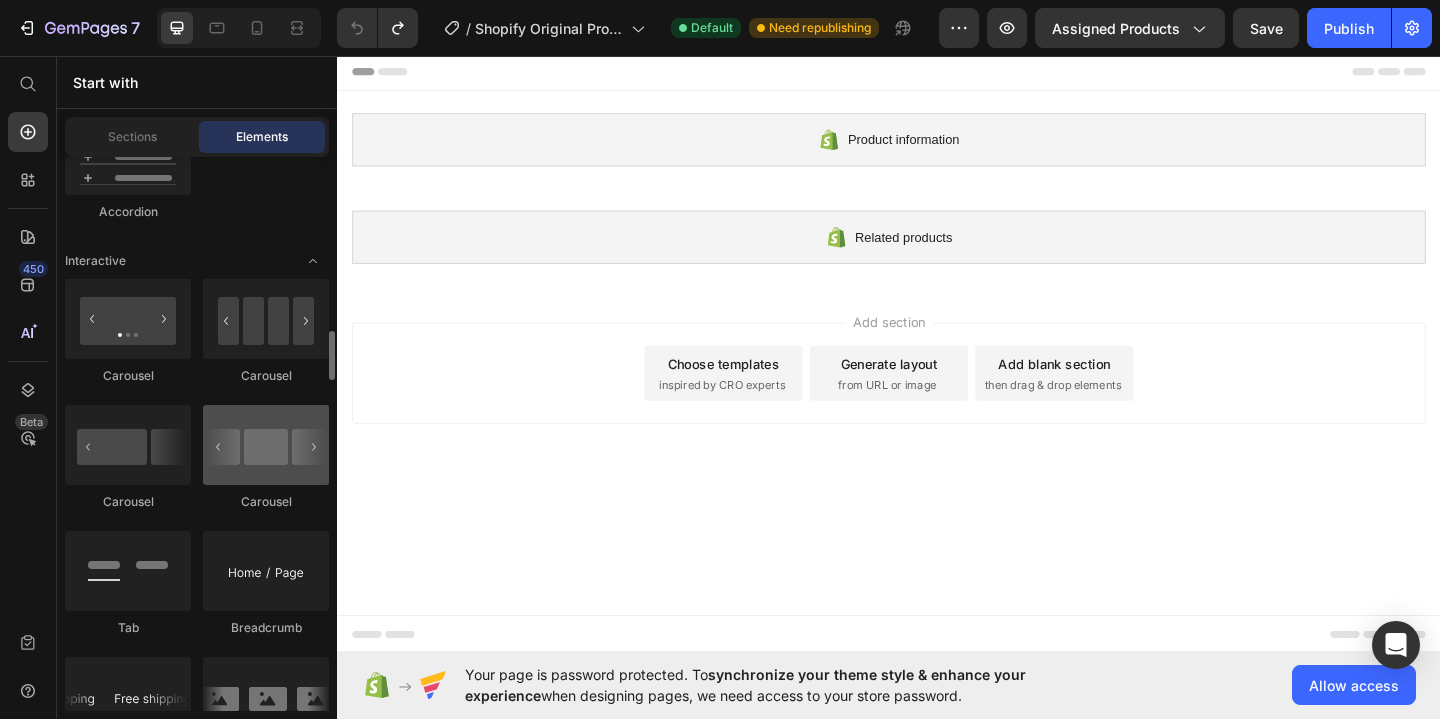 scroll, scrollTop: 2038, scrollLeft: 0, axis: vertical 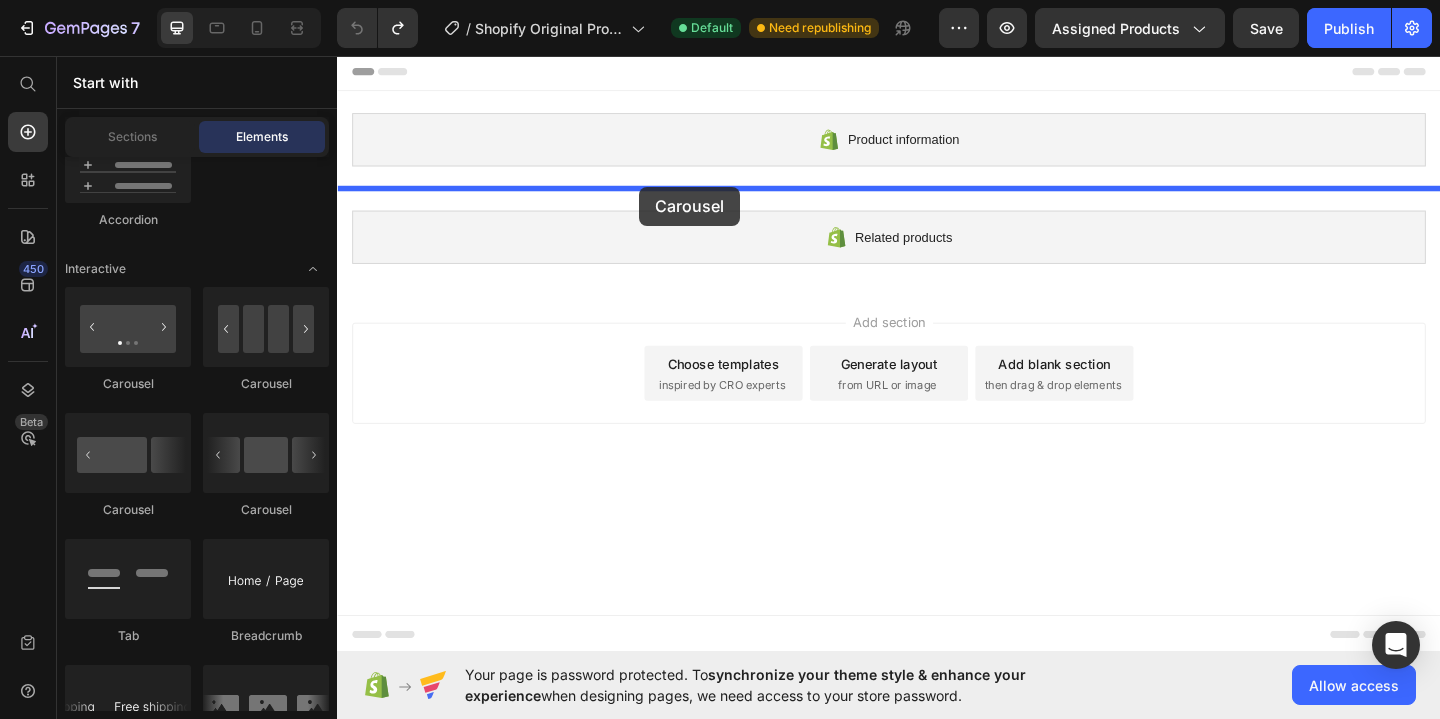 drag, startPoint x: 491, startPoint y: 526, endPoint x: 663, endPoint y: 202, distance: 366.82422 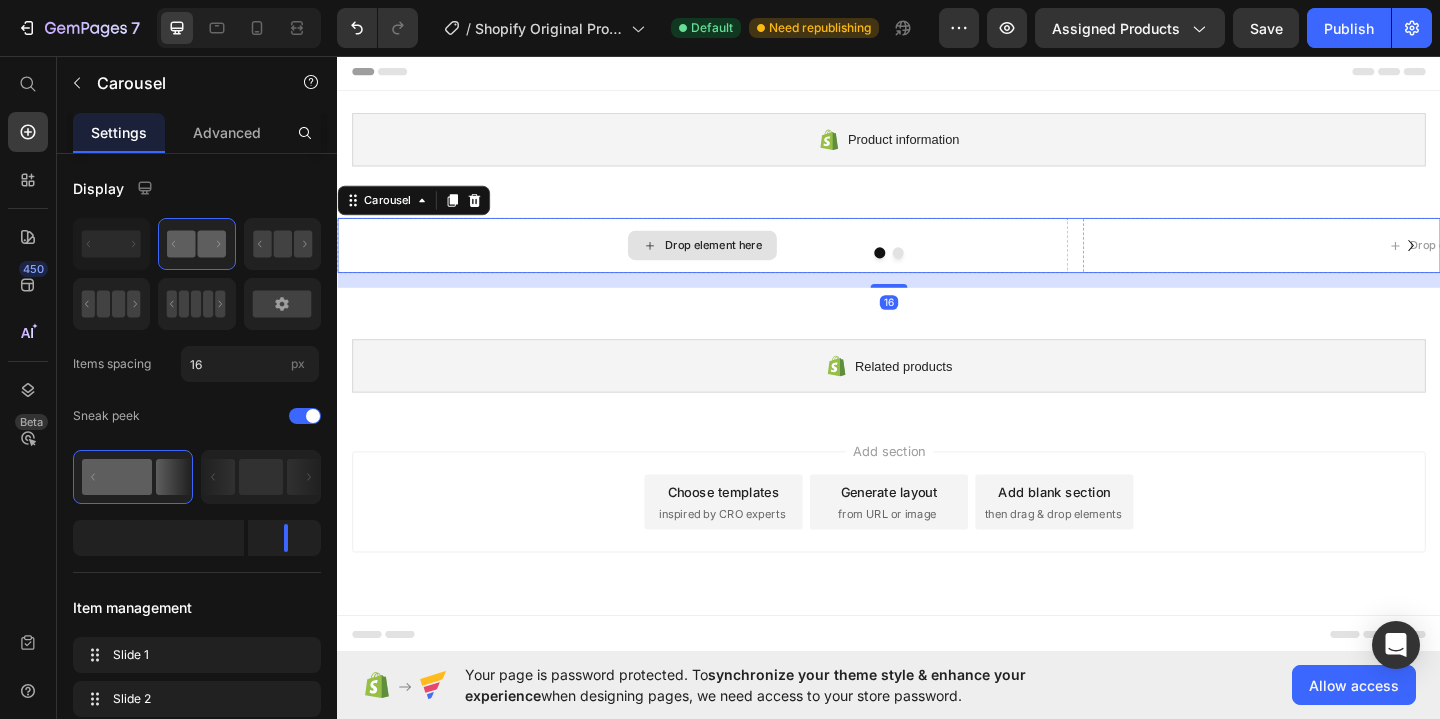 click on "Drop element here" at bounding box center (746, 262) 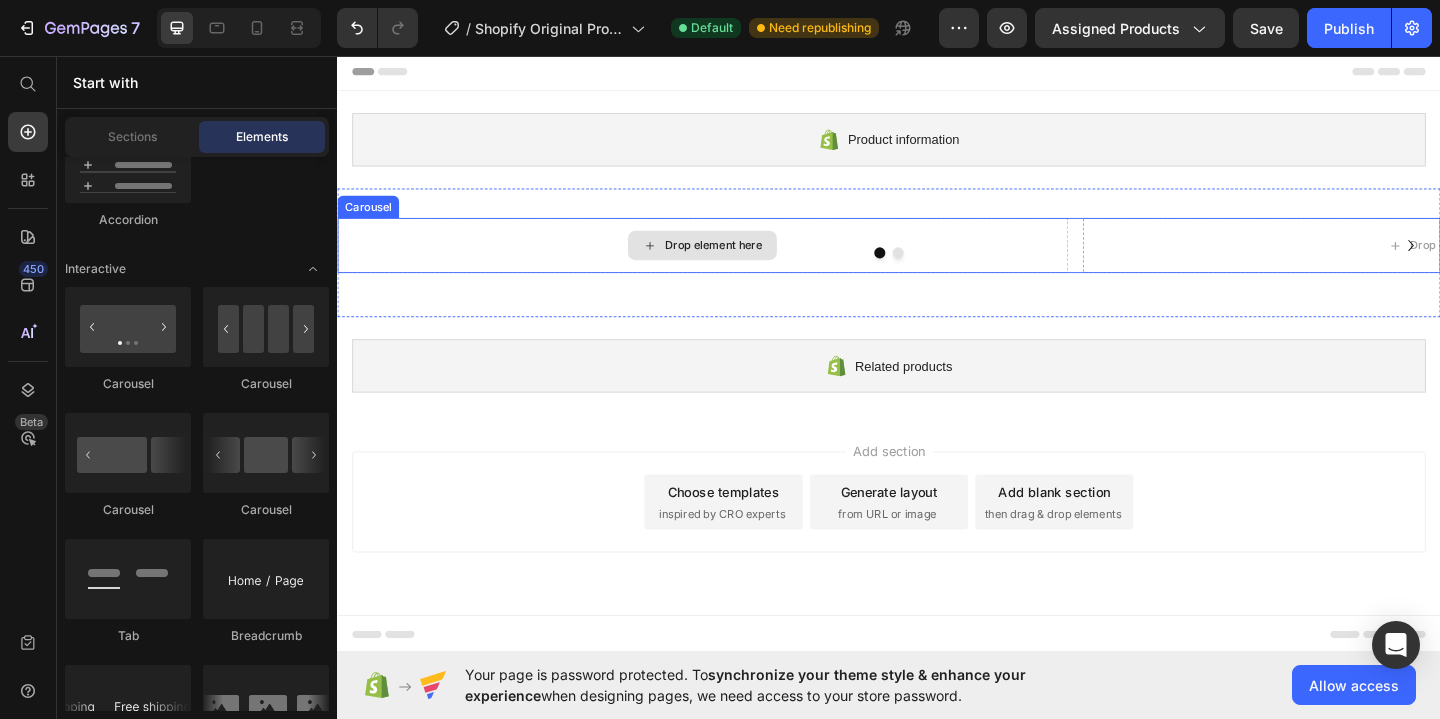 click on "Drop element here" at bounding box center [734, 262] 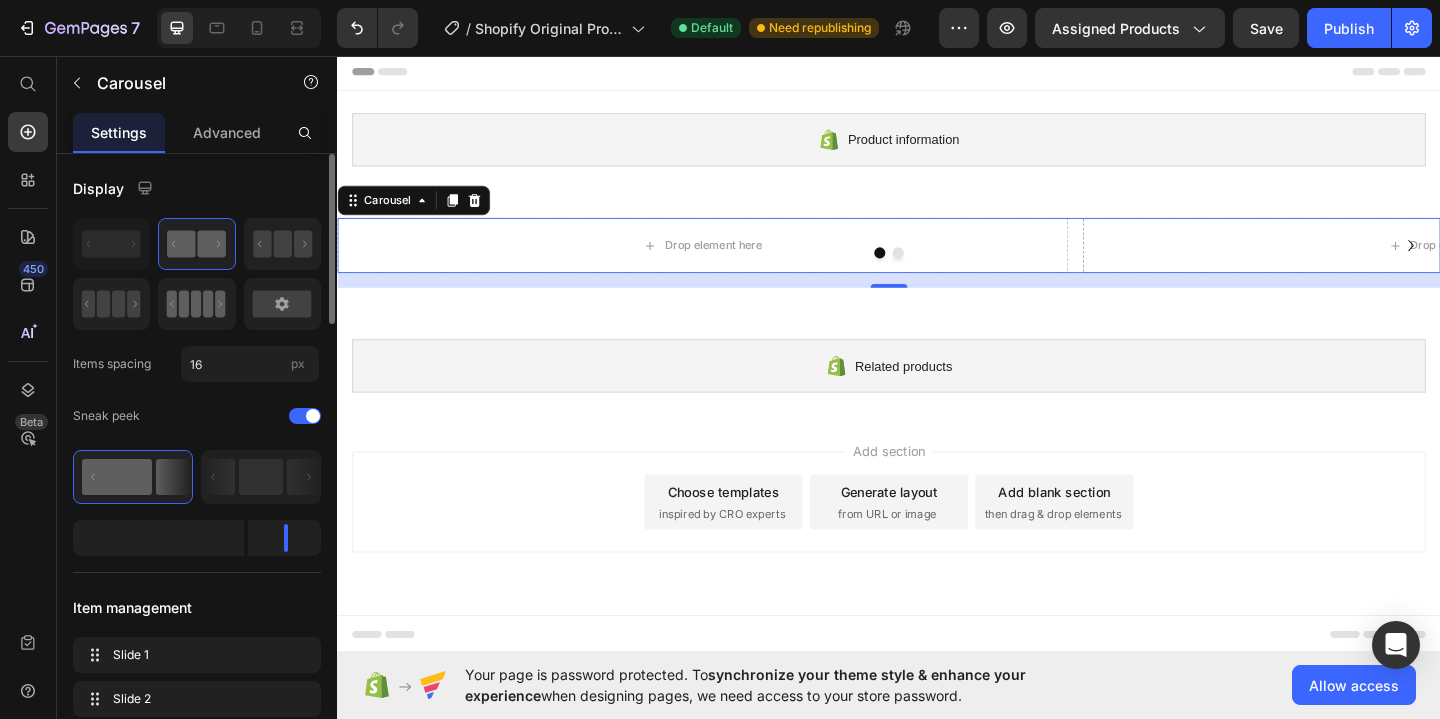 click 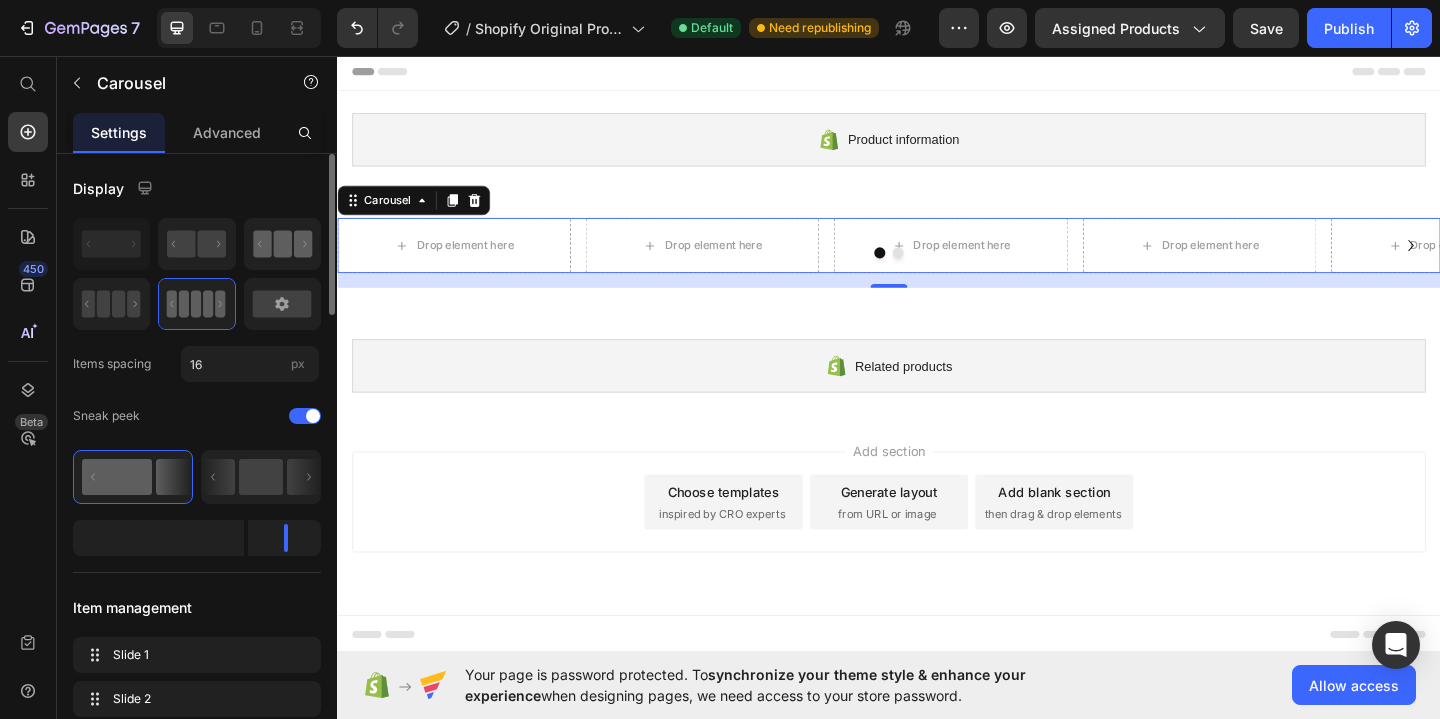 click 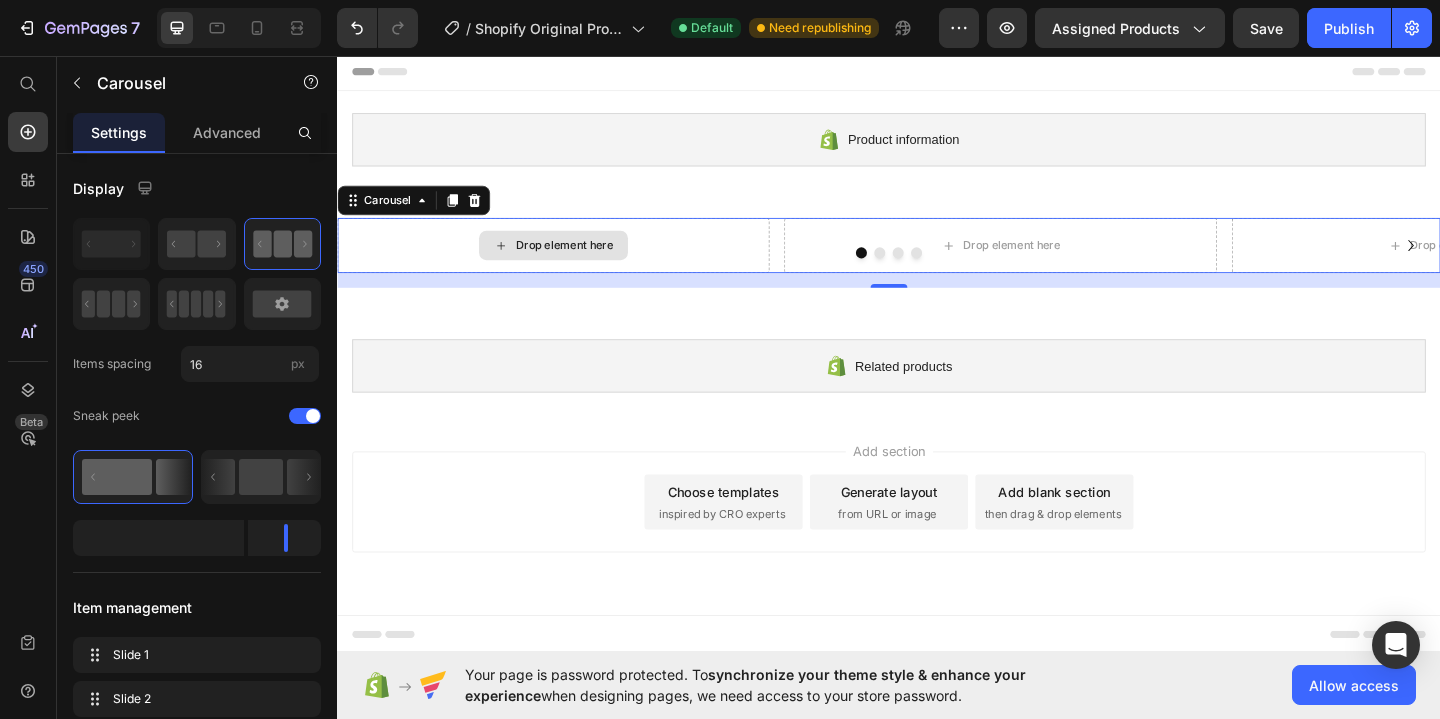 click on "Drop element here" at bounding box center (572, 262) 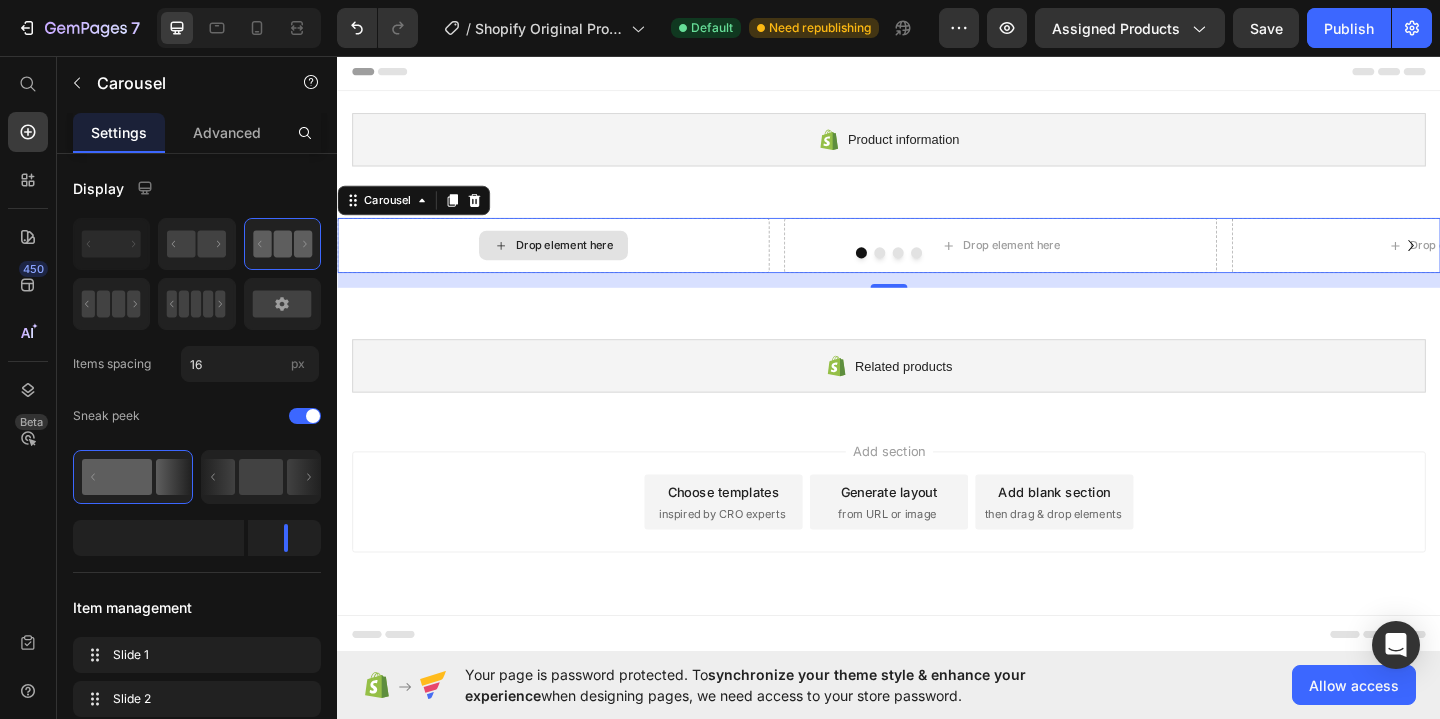 click on "Drop element here" at bounding box center (584, 262) 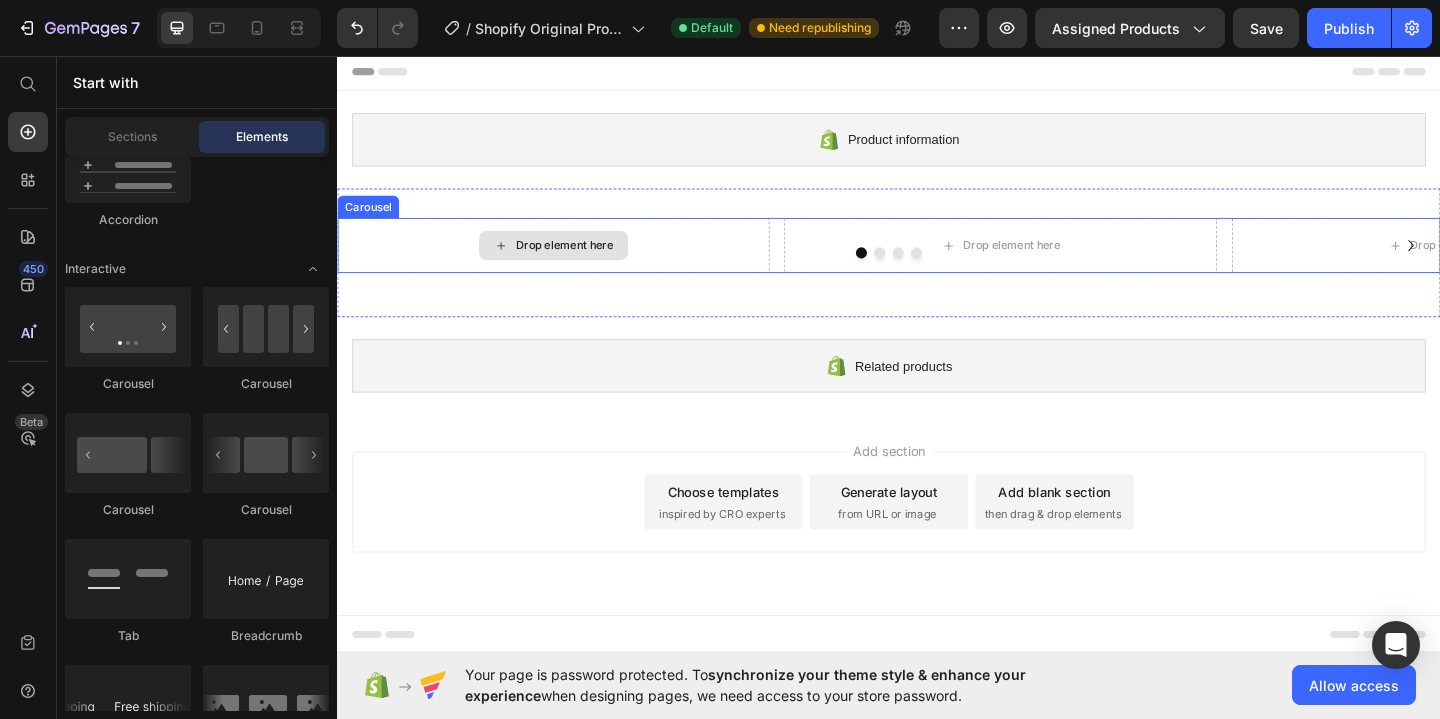 click on "Drop element here" at bounding box center [584, 262] 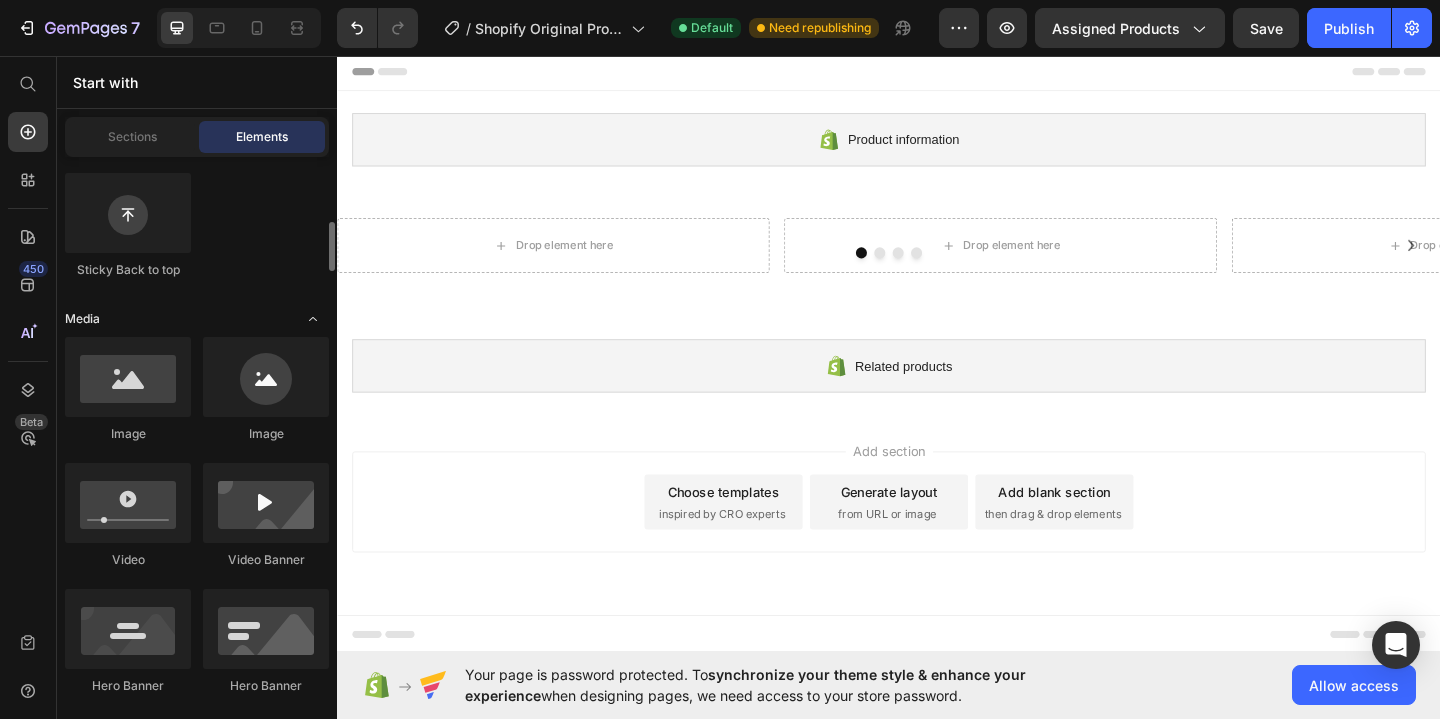 scroll, scrollTop: 588, scrollLeft: 0, axis: vertical 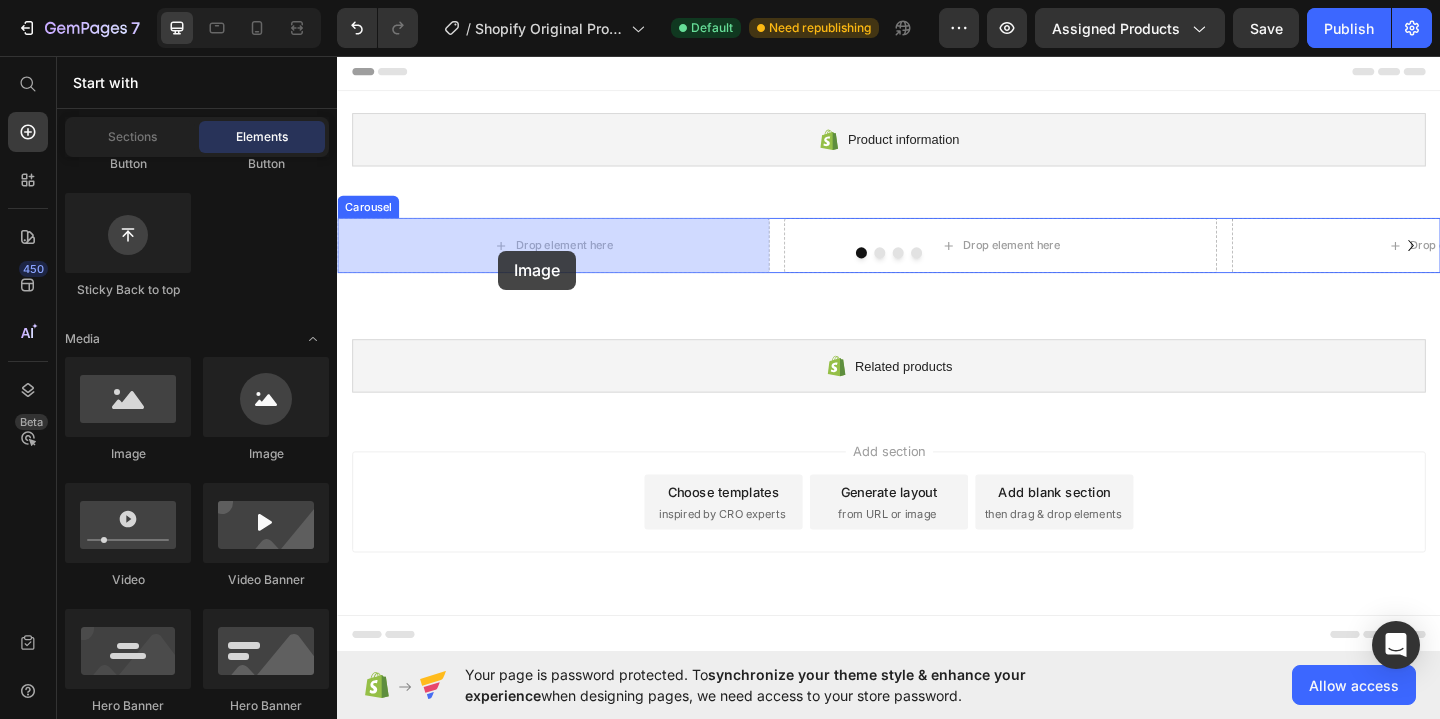 drag, startPoint x: 471, startPoint y: 459, endPoint x: 514, endPoint y: 265, distance: 198.70833 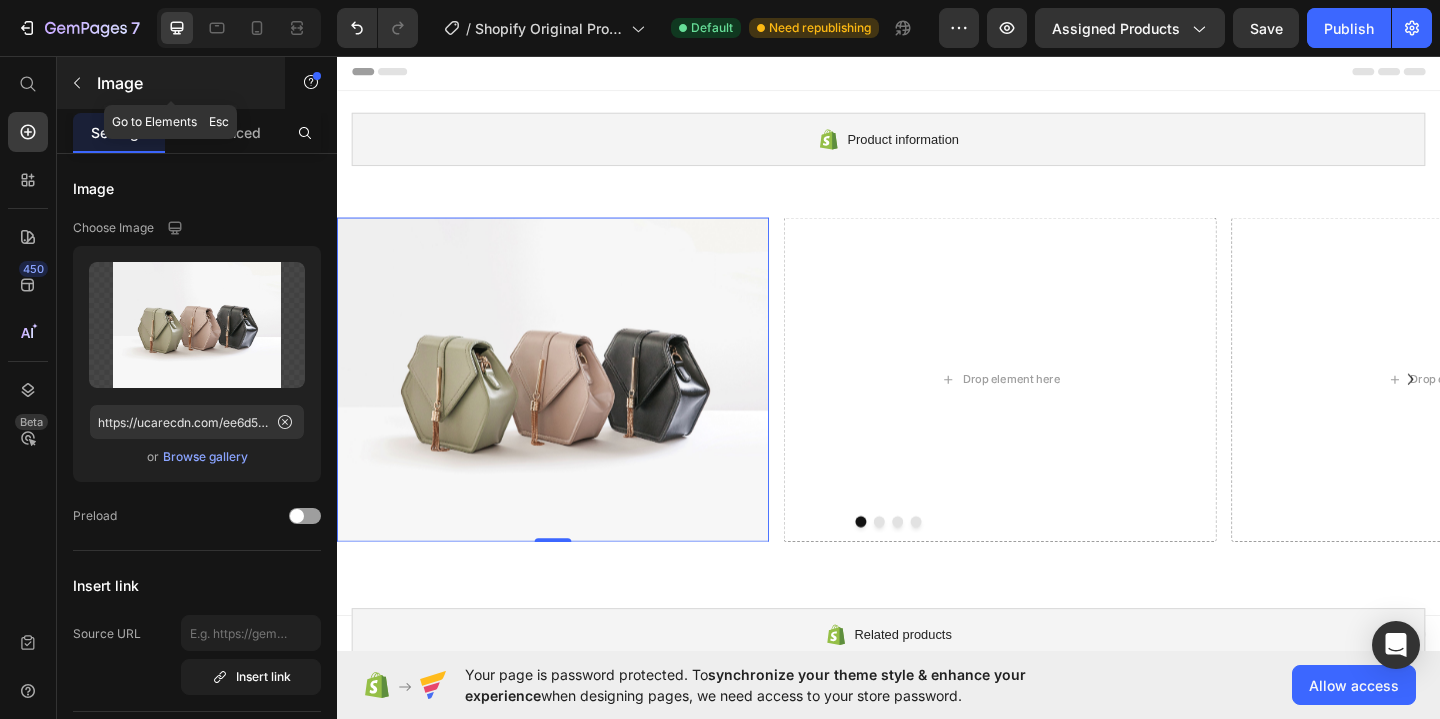 click at bounding box center (77, 83) 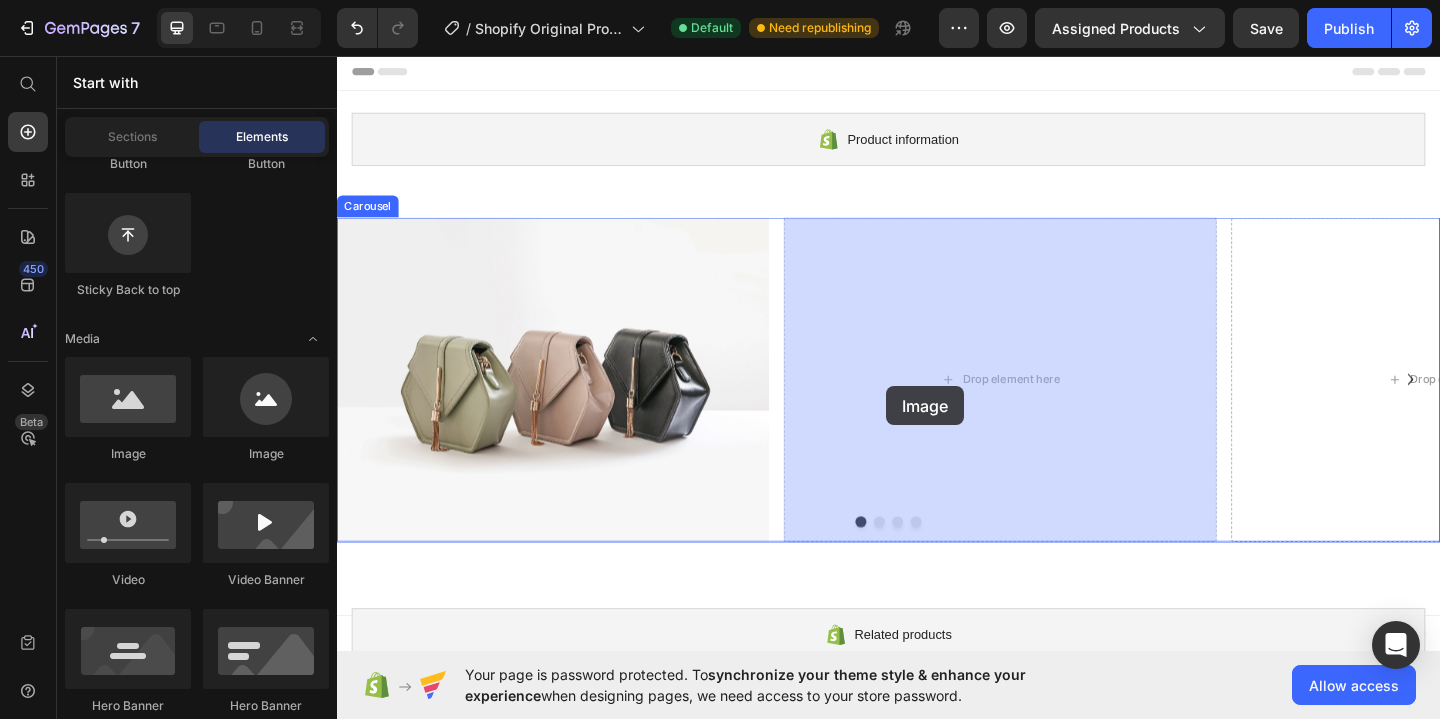 drag, startPoint x: 492, startPoint y: 456, endPoint x: 933, endPoint y: 415, distance: 442.9018 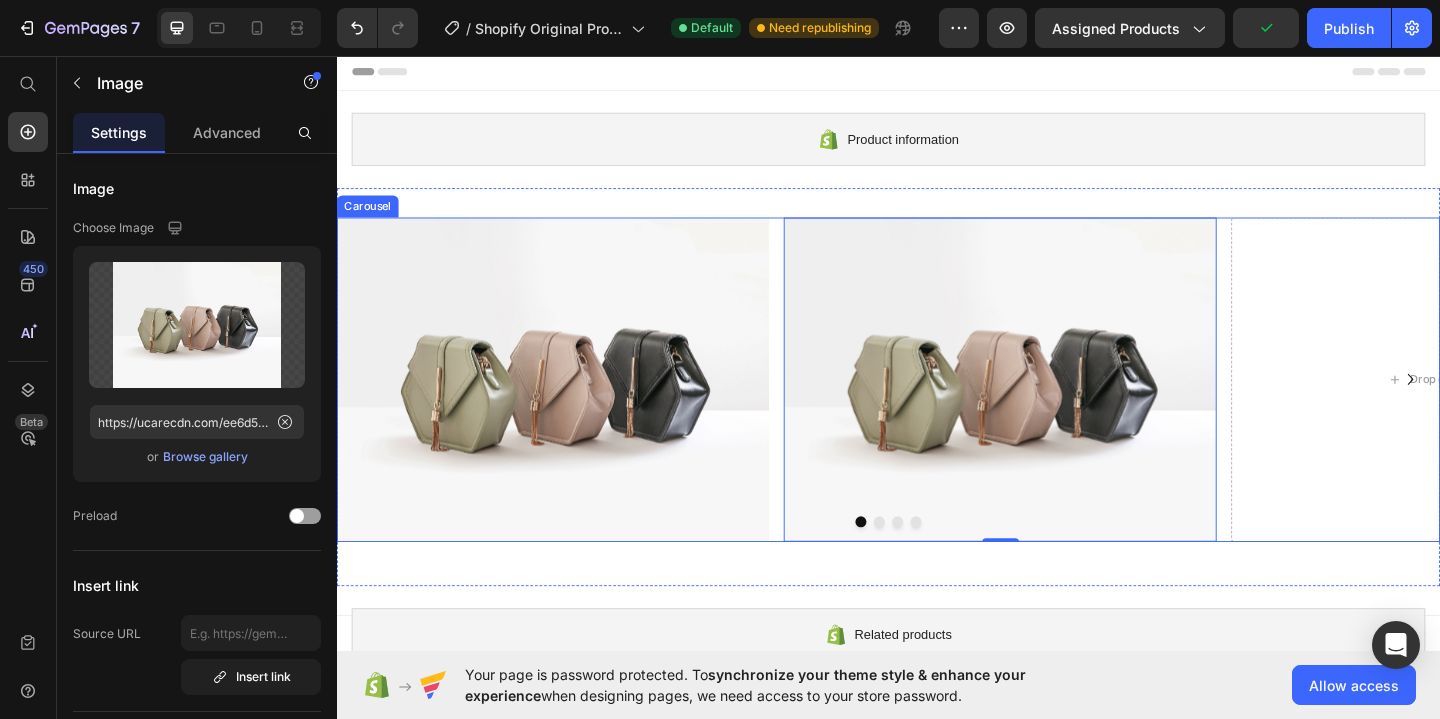 click at bounding box center [927, 563] 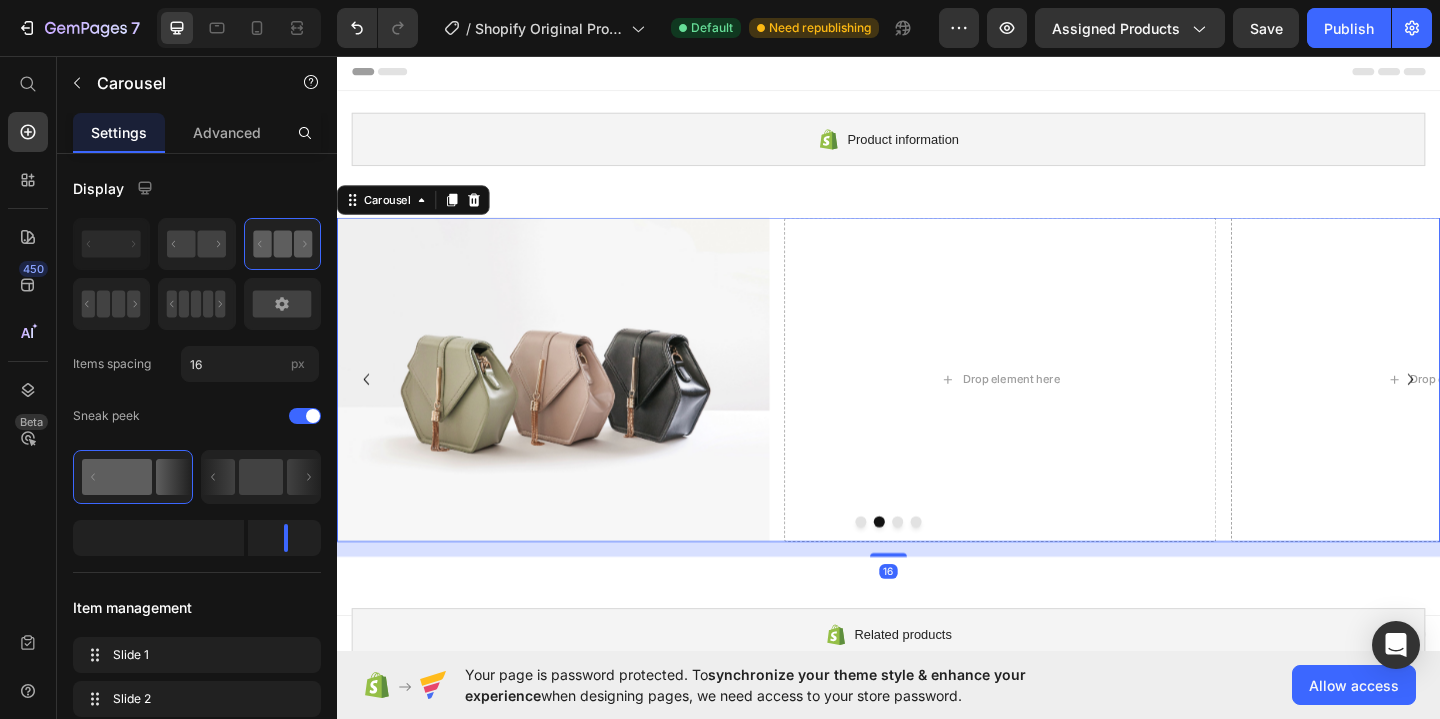 click at bounding box center (947, 563) 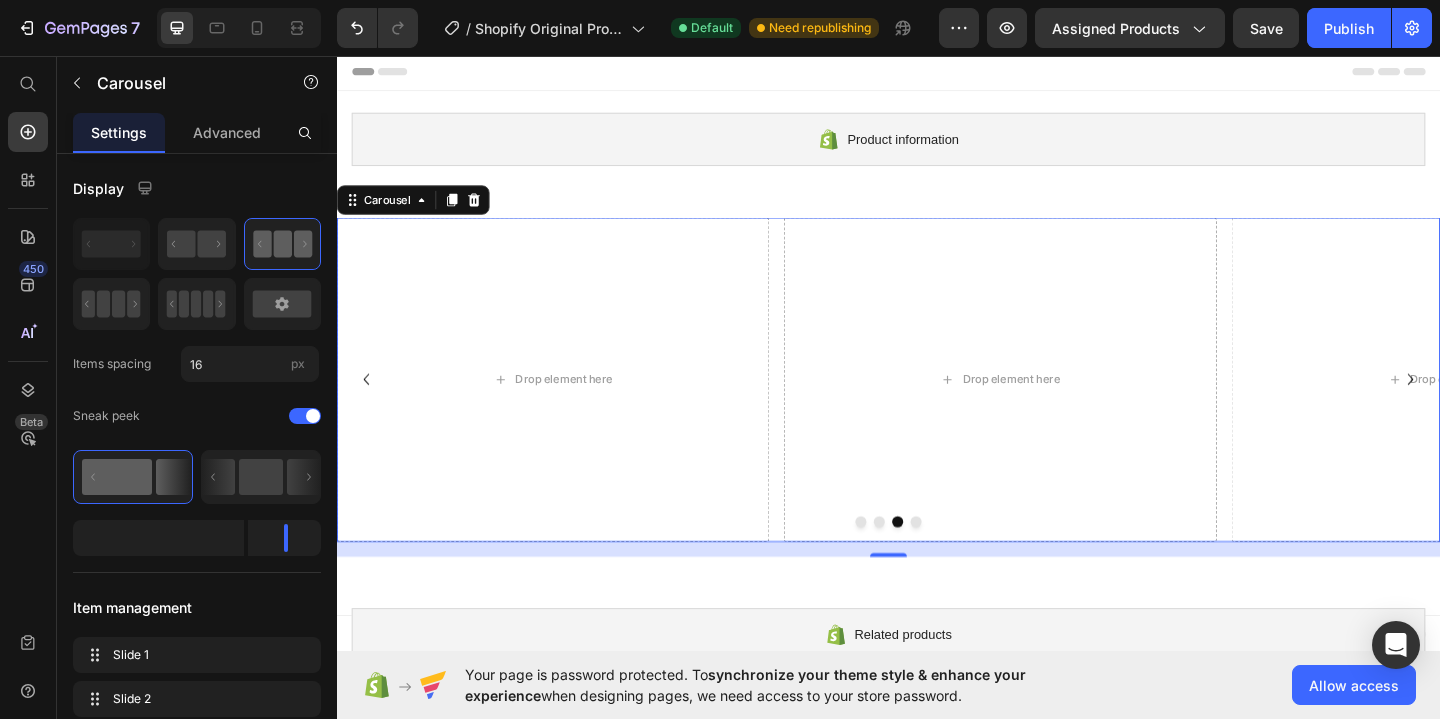 click at bounding box center [907, 563] 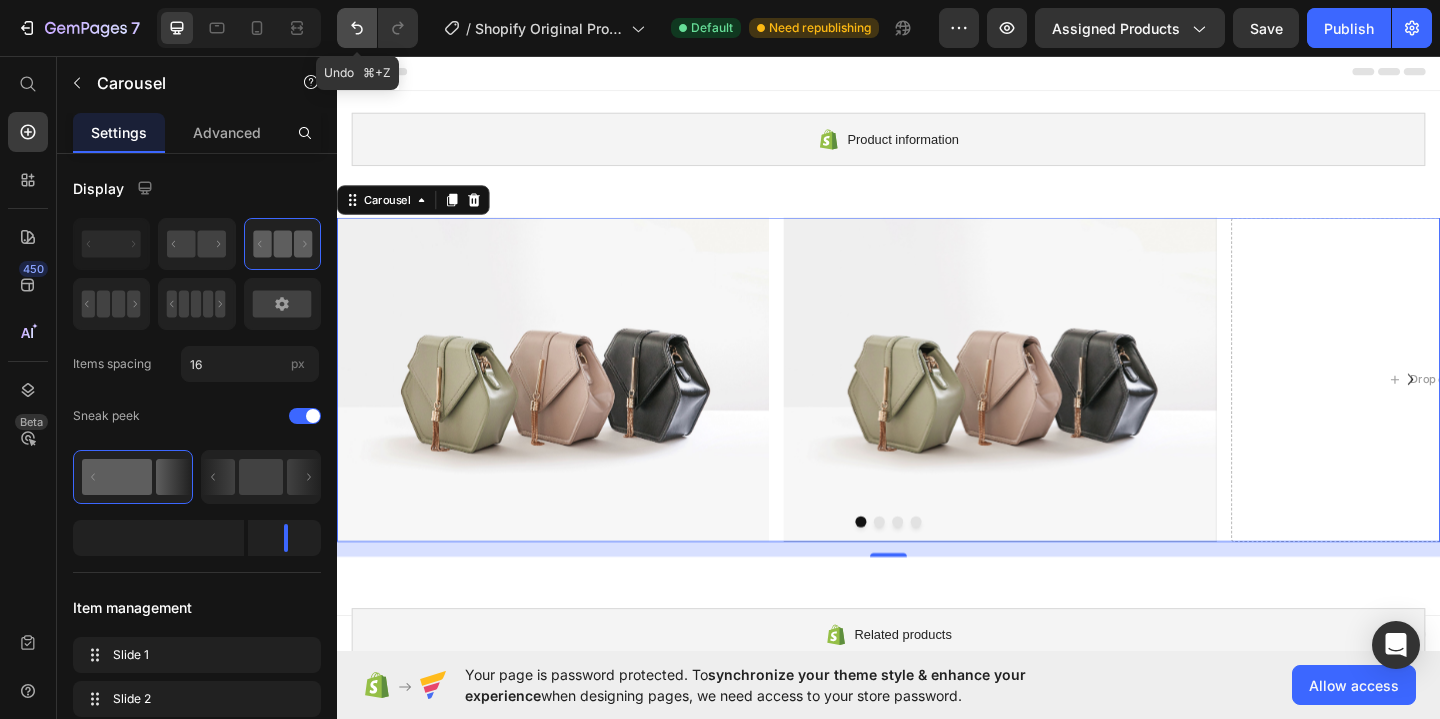 click 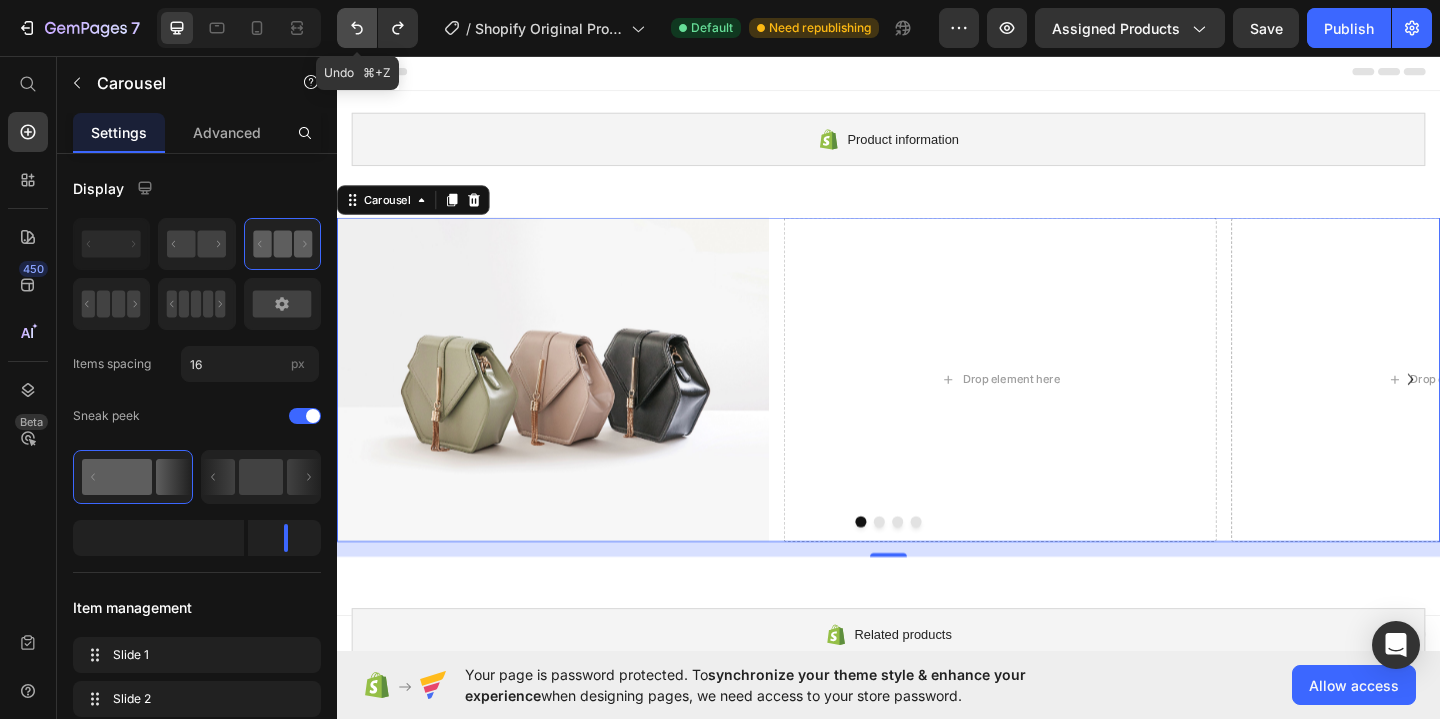 click 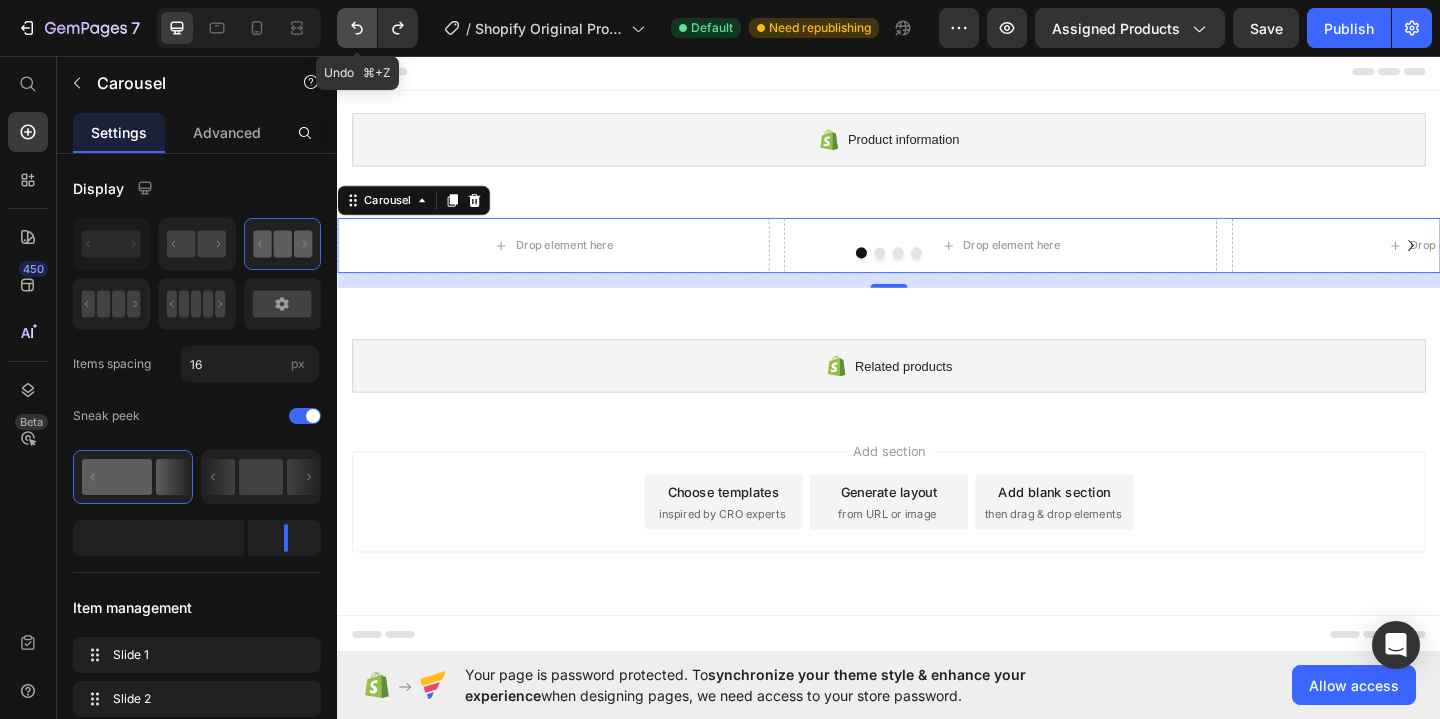 click 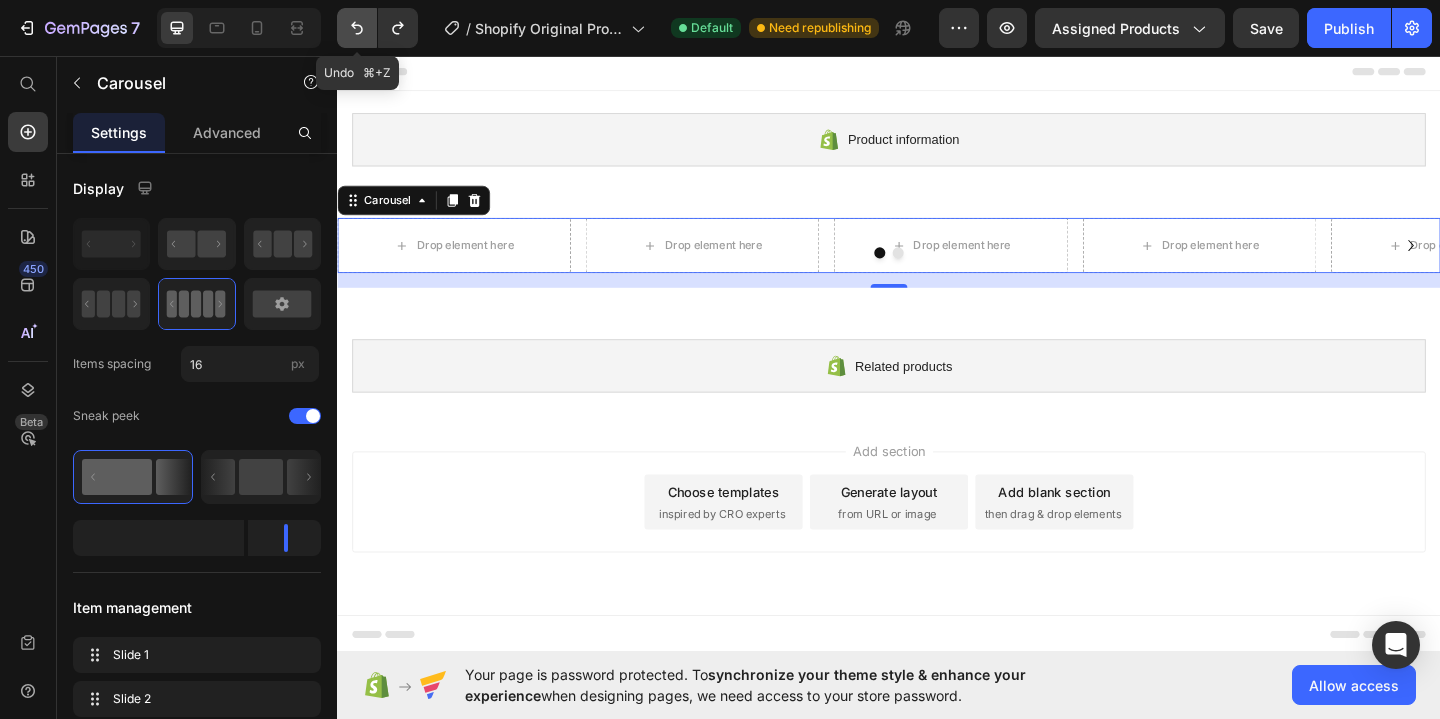 click 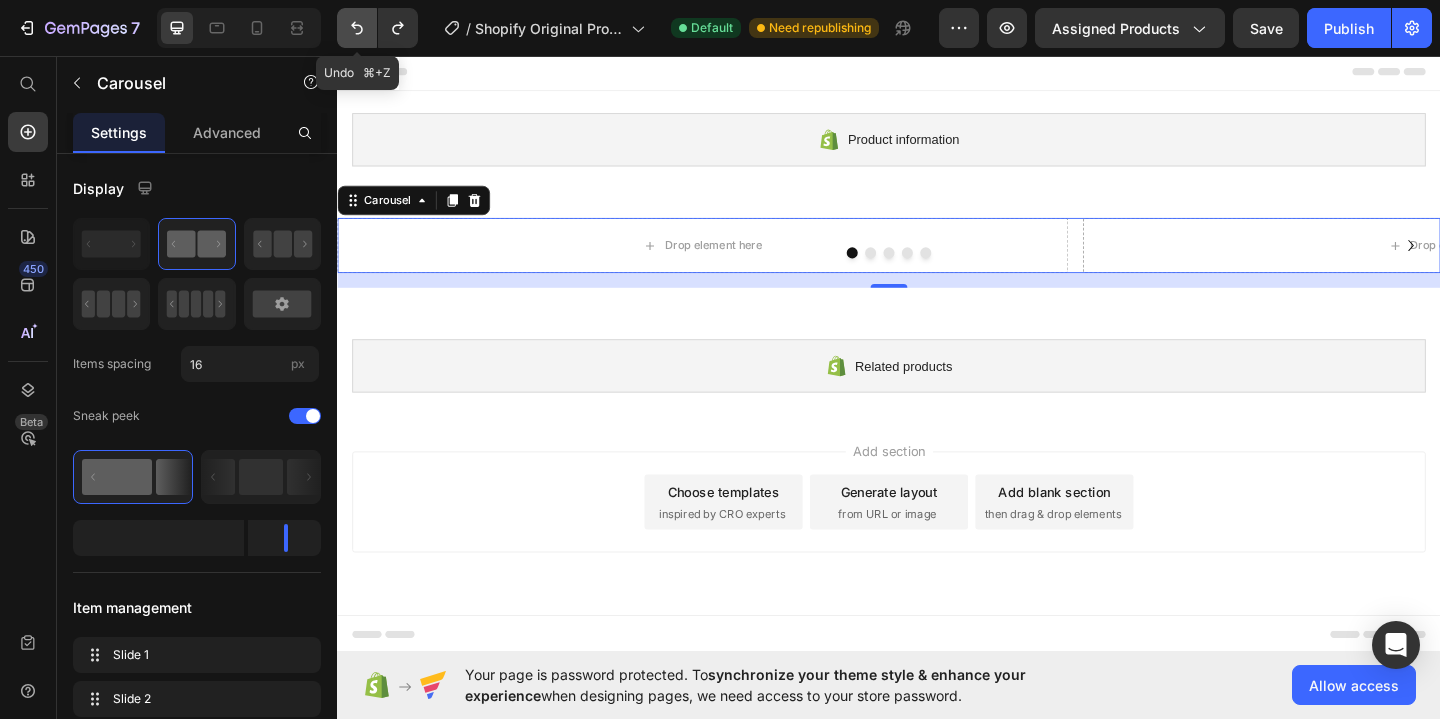 click 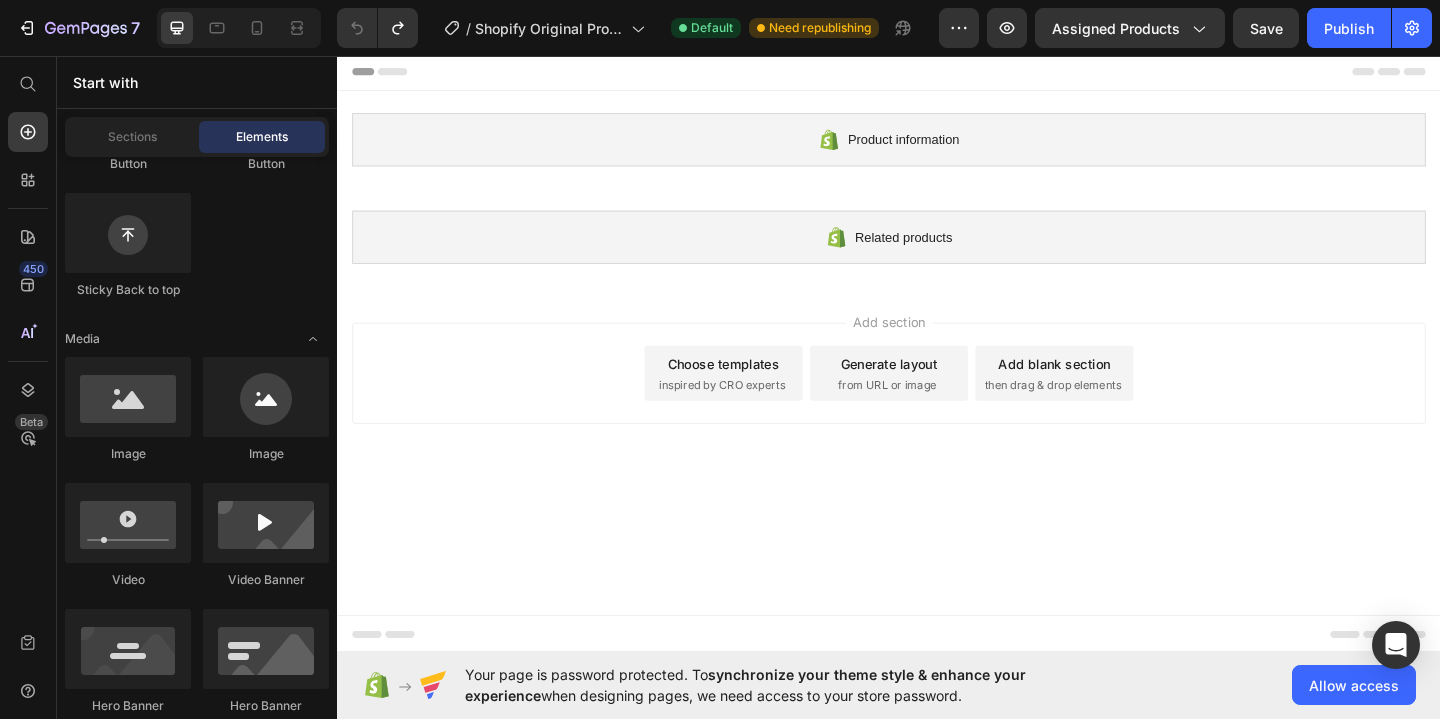 click on "Image
Image
Video
Video Banner
Hero Banner
Hero Banner
Hero Banner
Hero Banner Parallax
Image Comparison" 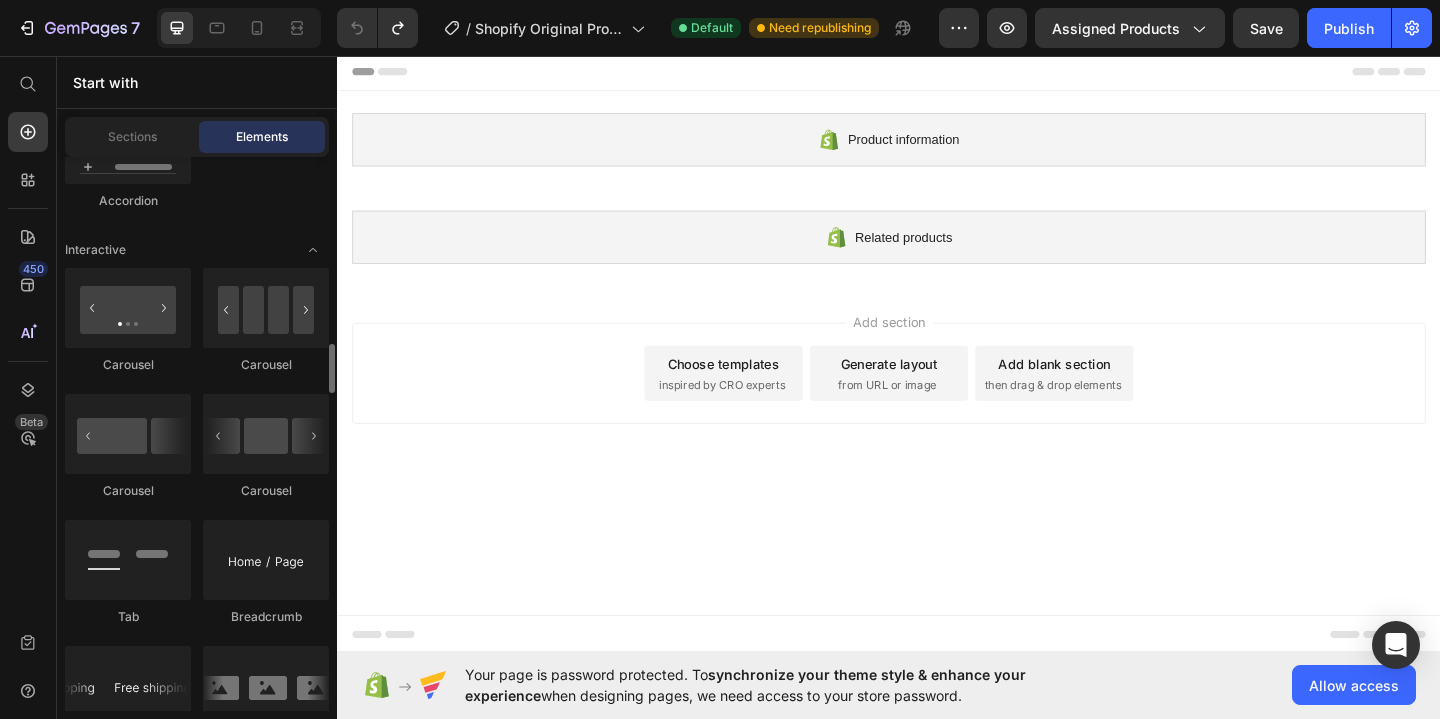 scroll, scrollTop: 2060, scrollLeft: 0, axis: vertical 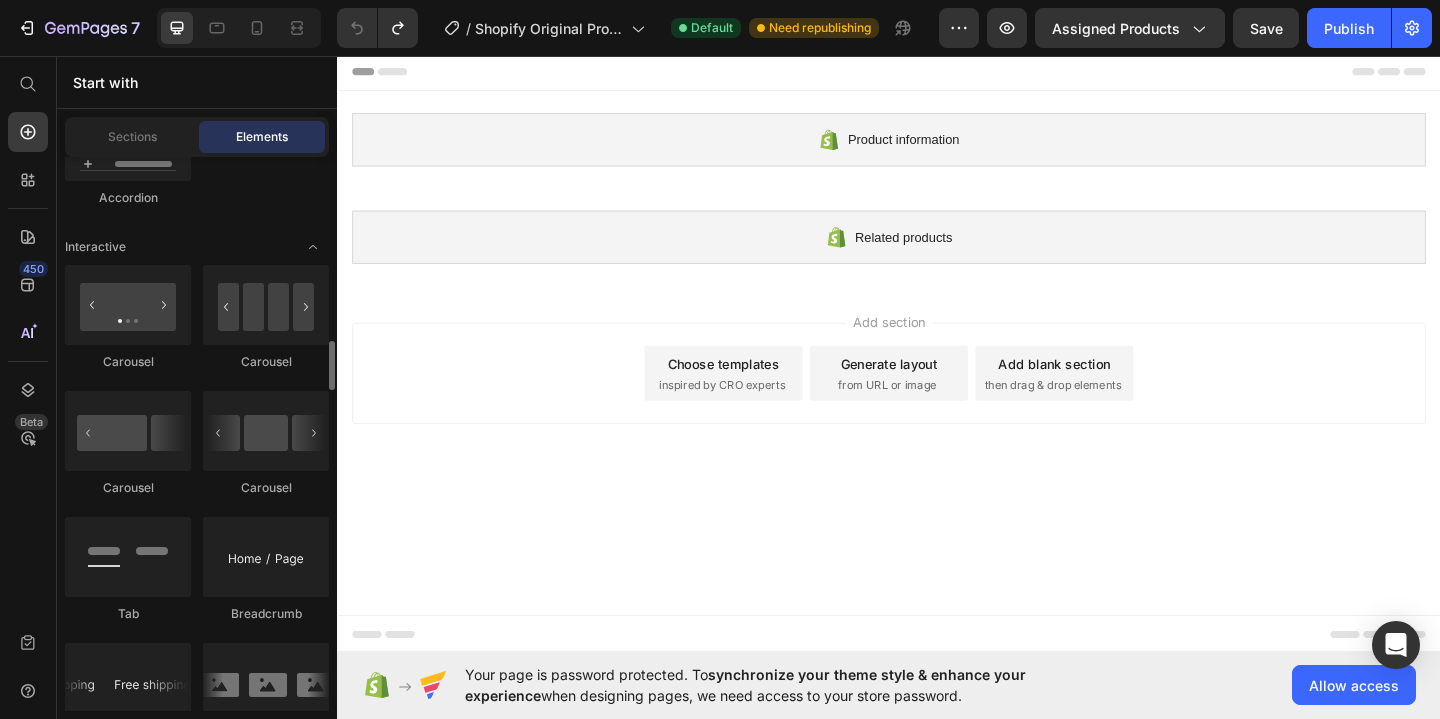 click on "Carousel
Carousel
Carousel
Carousel
Tab
Breadcrumb
Marquee" 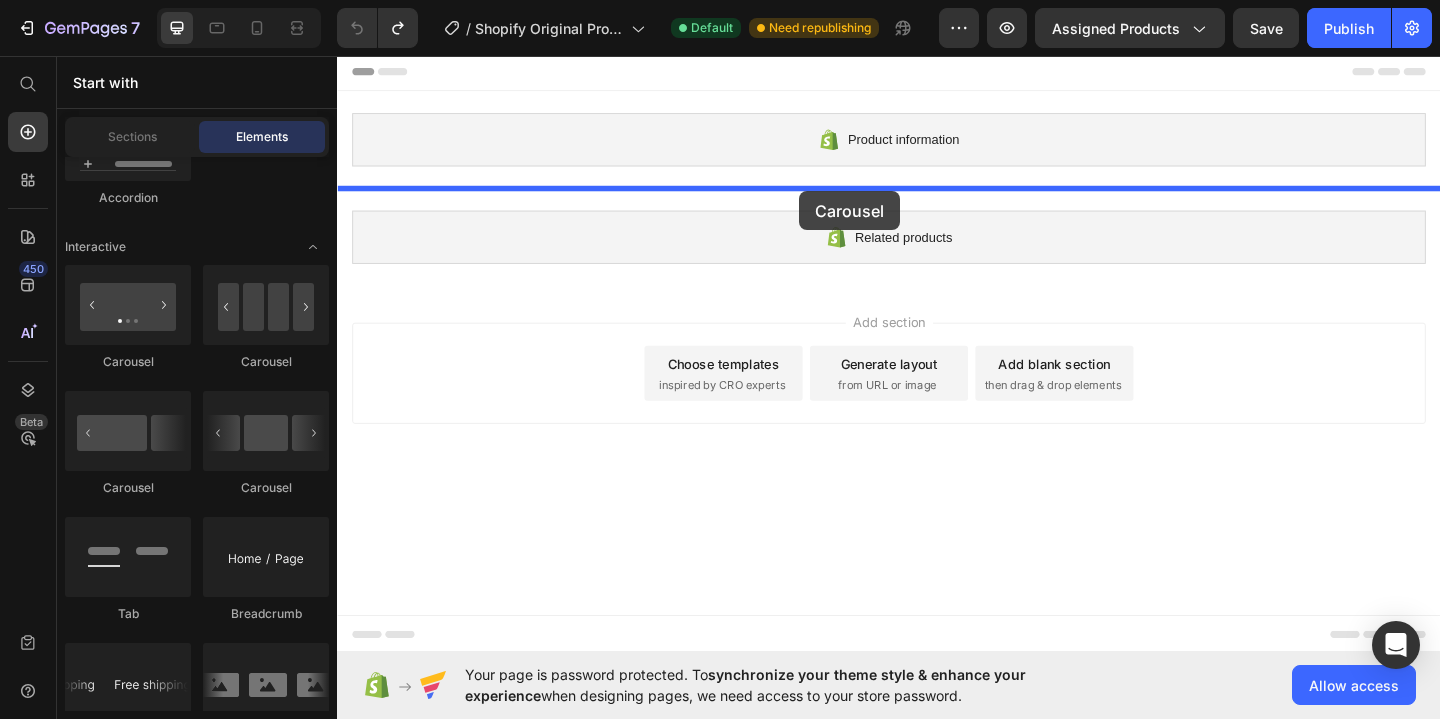 drag, startPoint x: 600, startPoint y: 505, endPoint x: 840, endPoint y: 203, distance: 385.75122 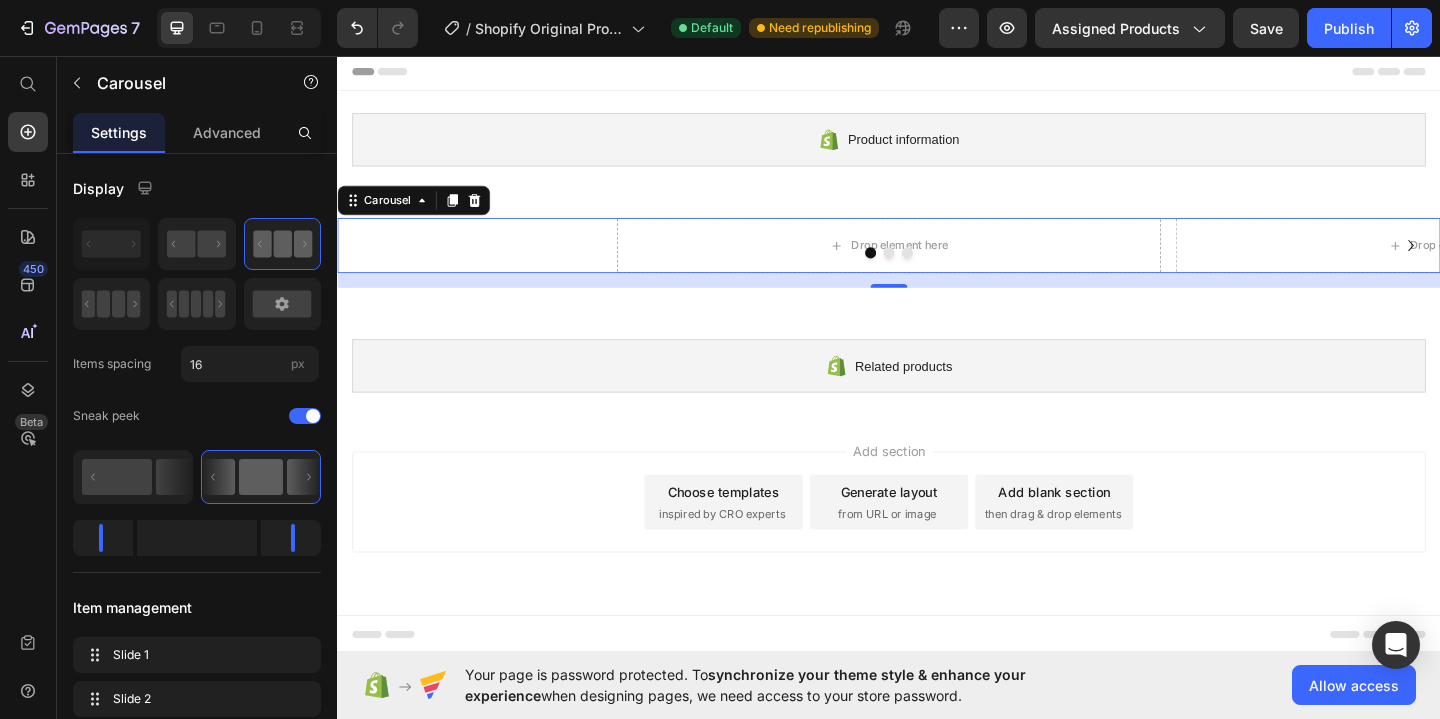 click on "Drop element here
Drop element here
Drop element here" at bounding box center (937, 262) 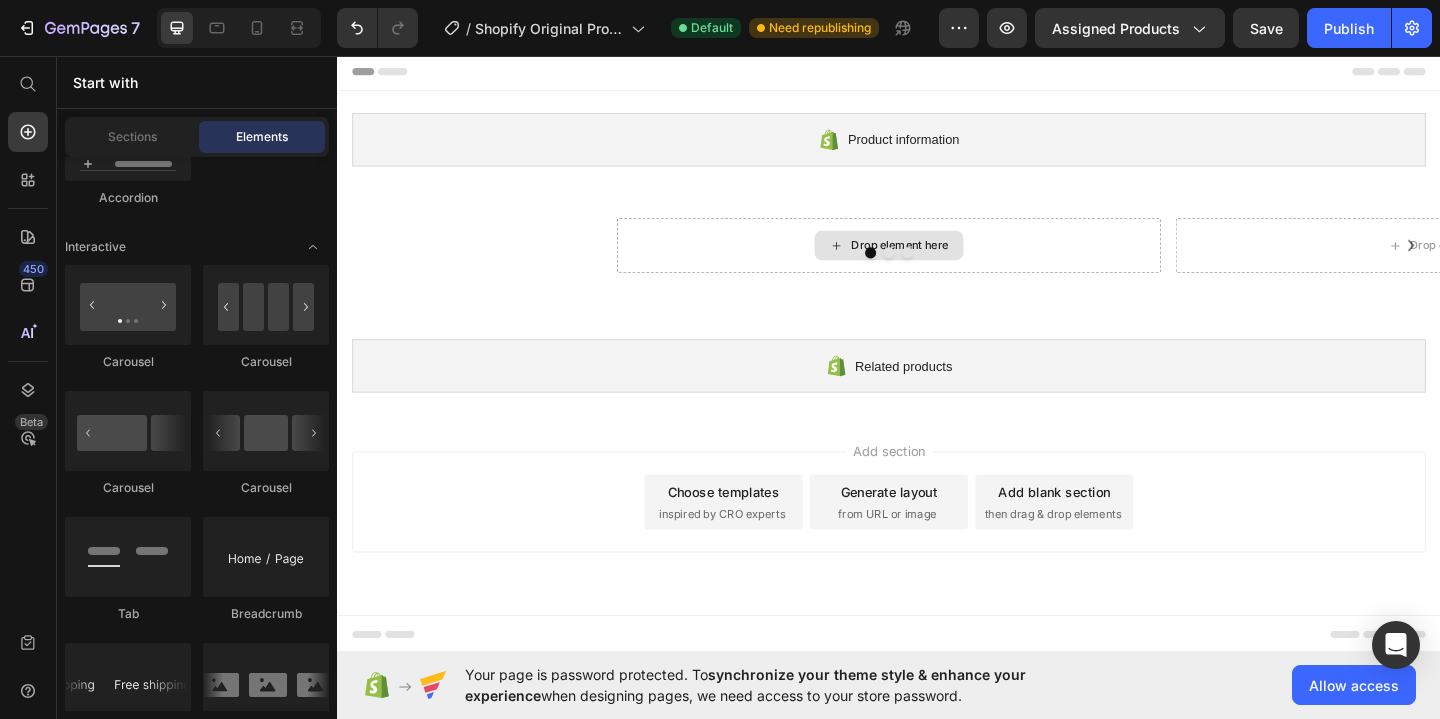 click on "Drop element here" at bounding box center (937, 262) 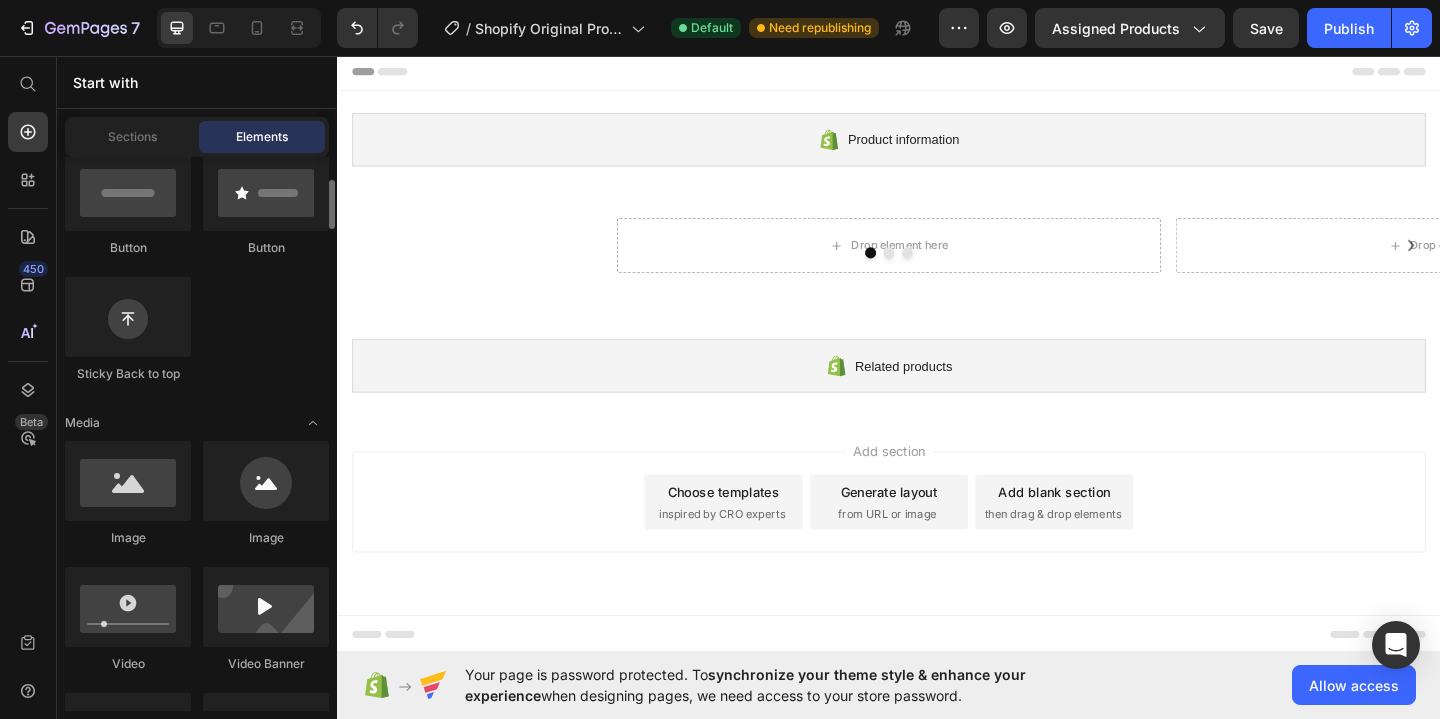 scroll, scrollTop: 484, scrollLeft: 0, axis: vertical 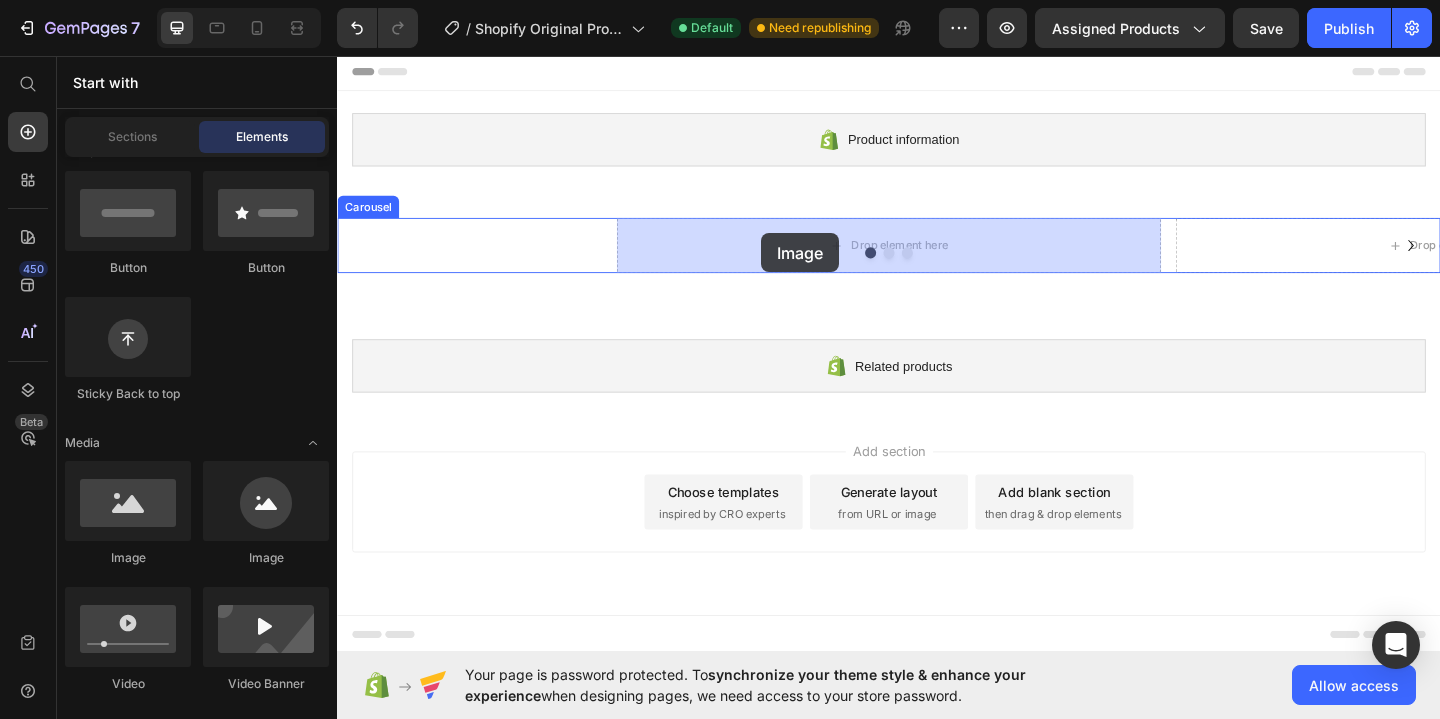 drag, startPoint x: 475, startPoint y: 566, endPoint x: 799, endPoint y: 249, distance: 453.28247 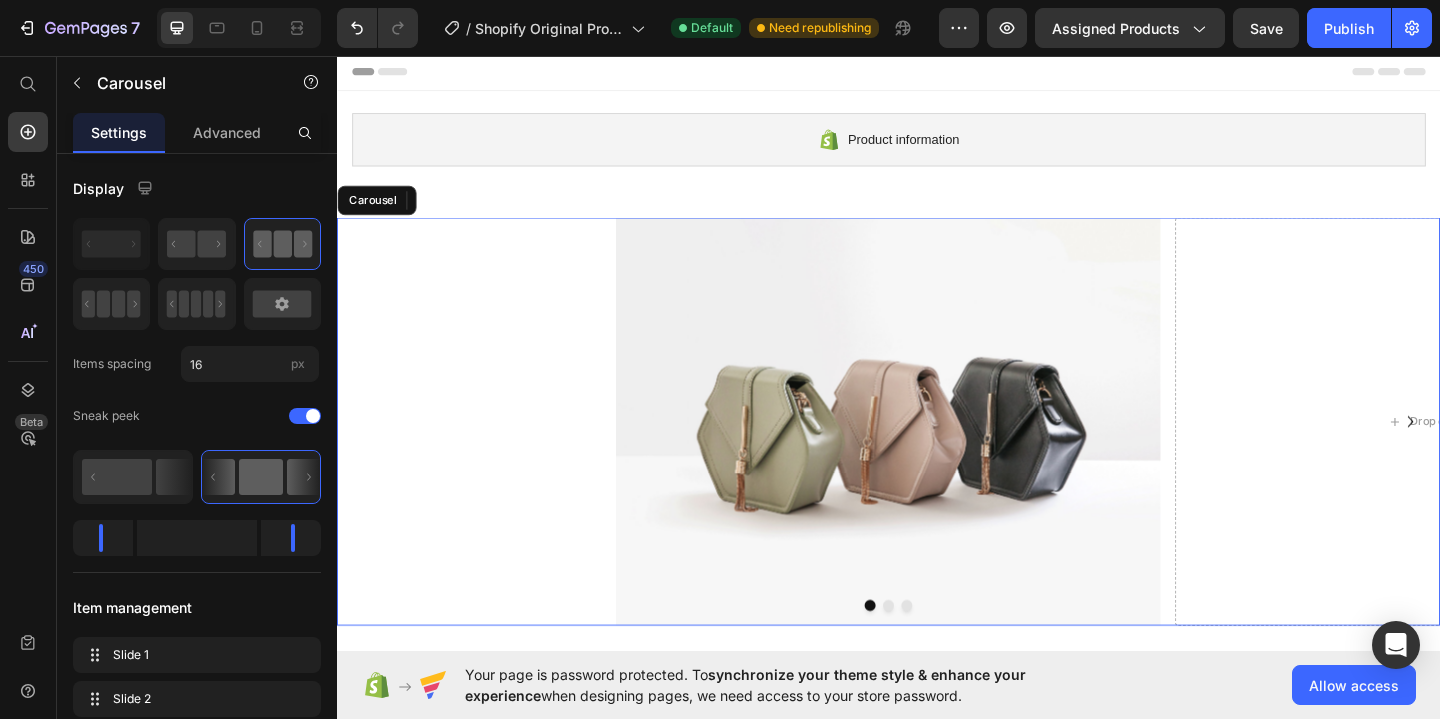 click on "Image   0
Drop element here
Drop element here" at bounding box center (937, 454) 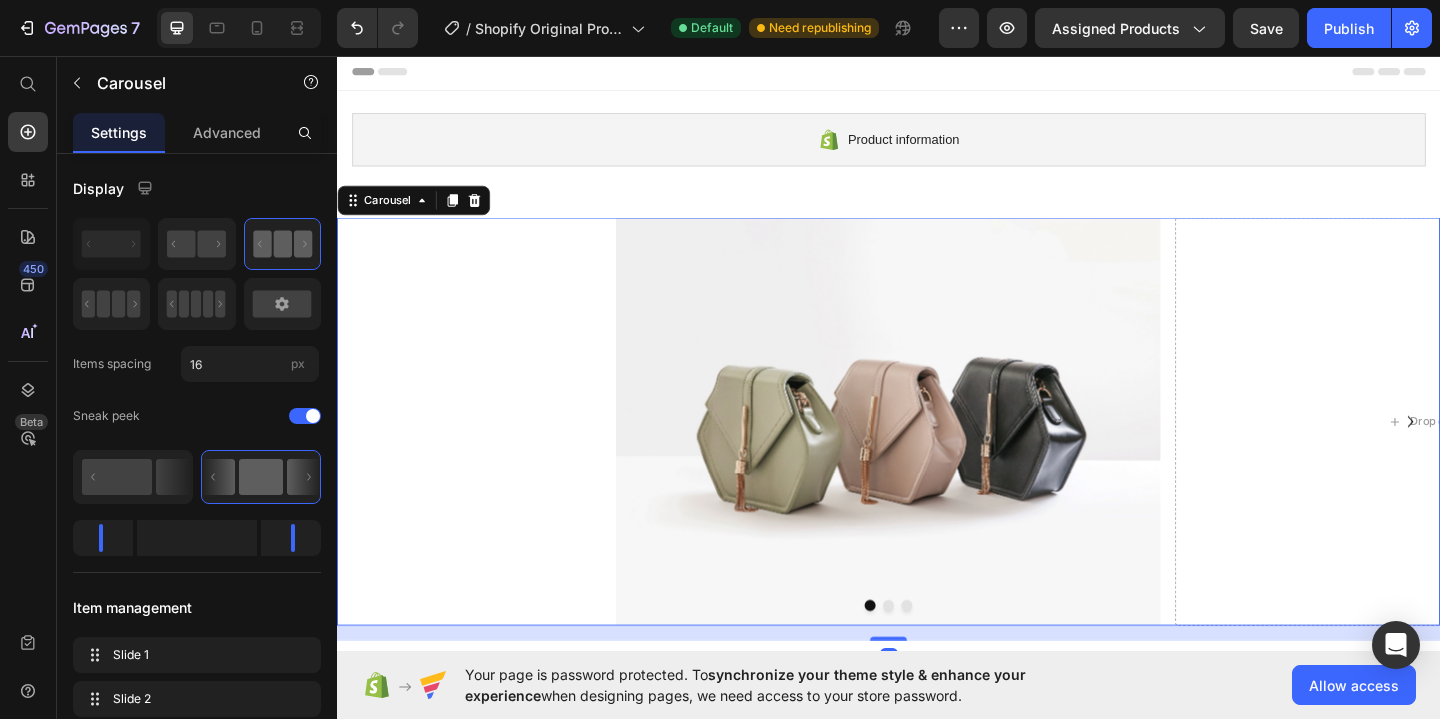 click at bounding box center [937, 654] 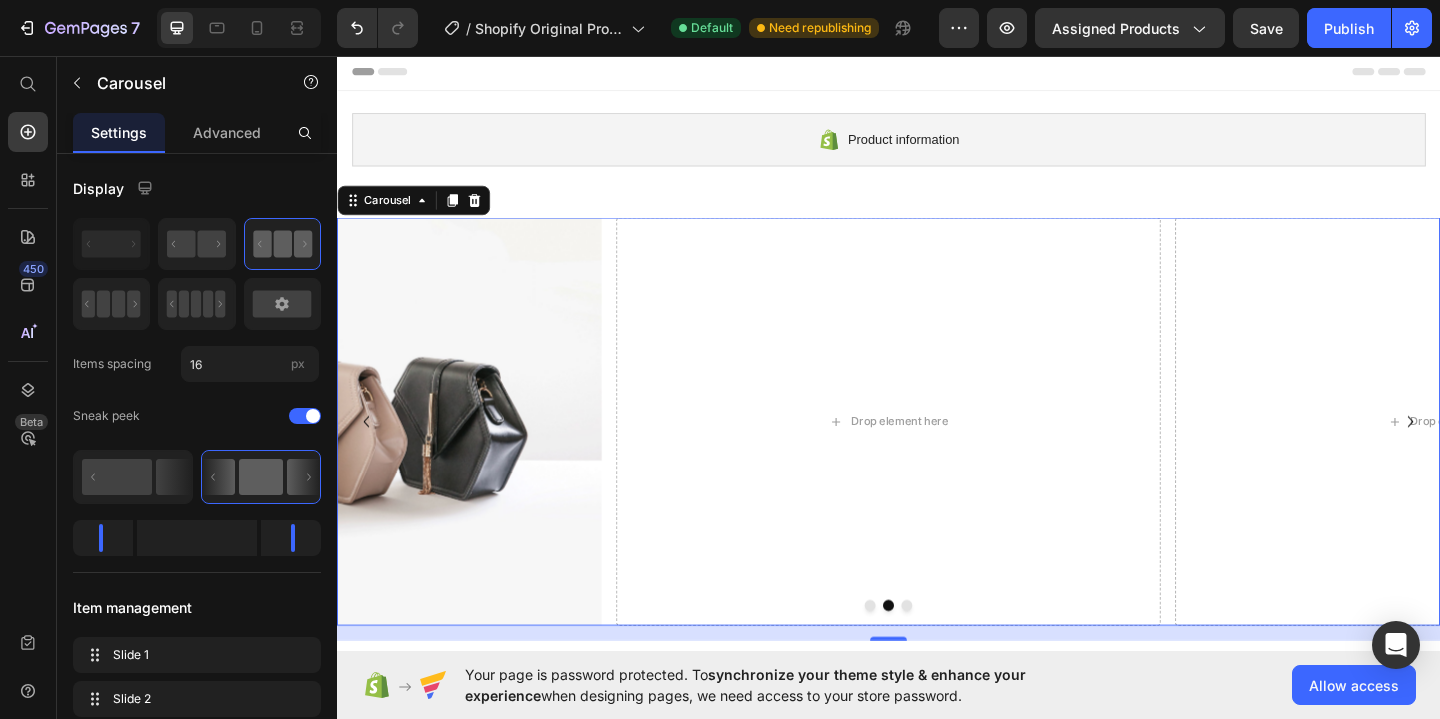 click at bounding box center (917, 654) 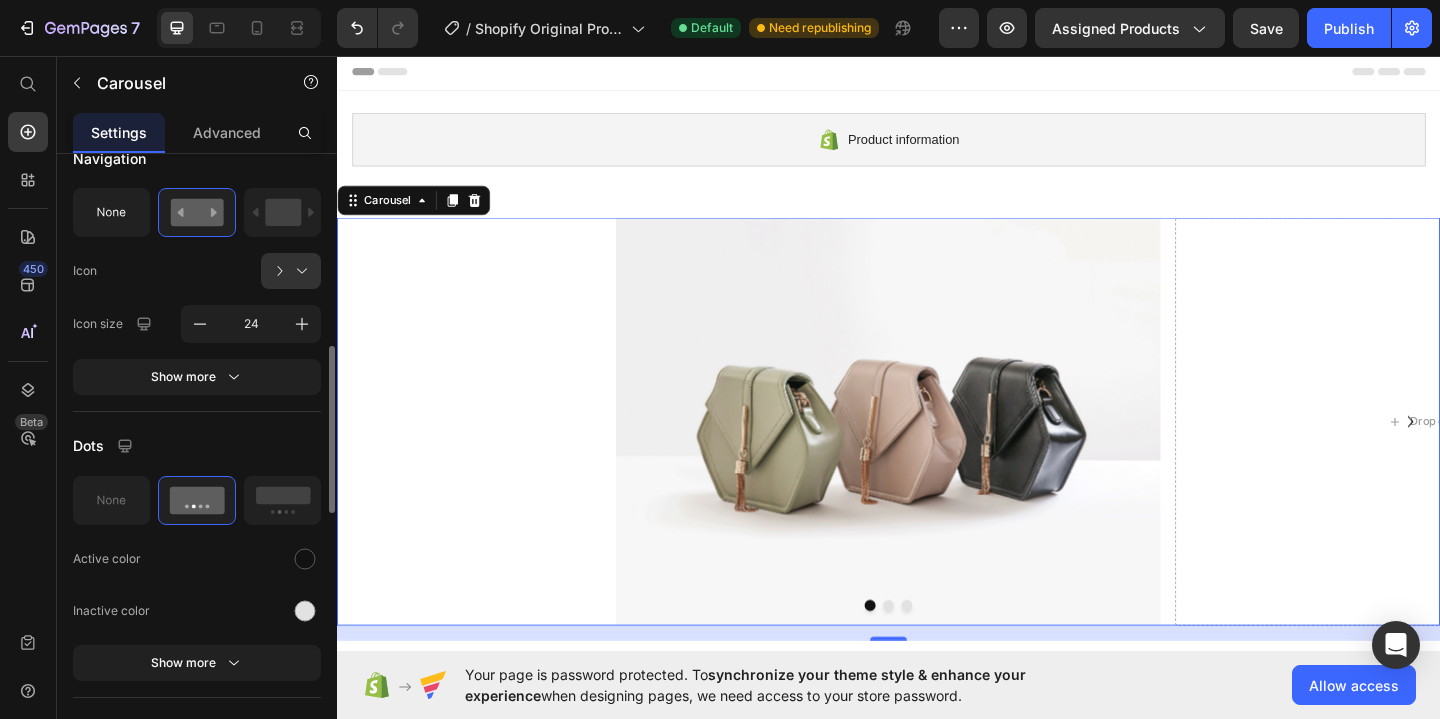 scroll, scrollTop: 712, scrollLeft: 0, axis: vertical 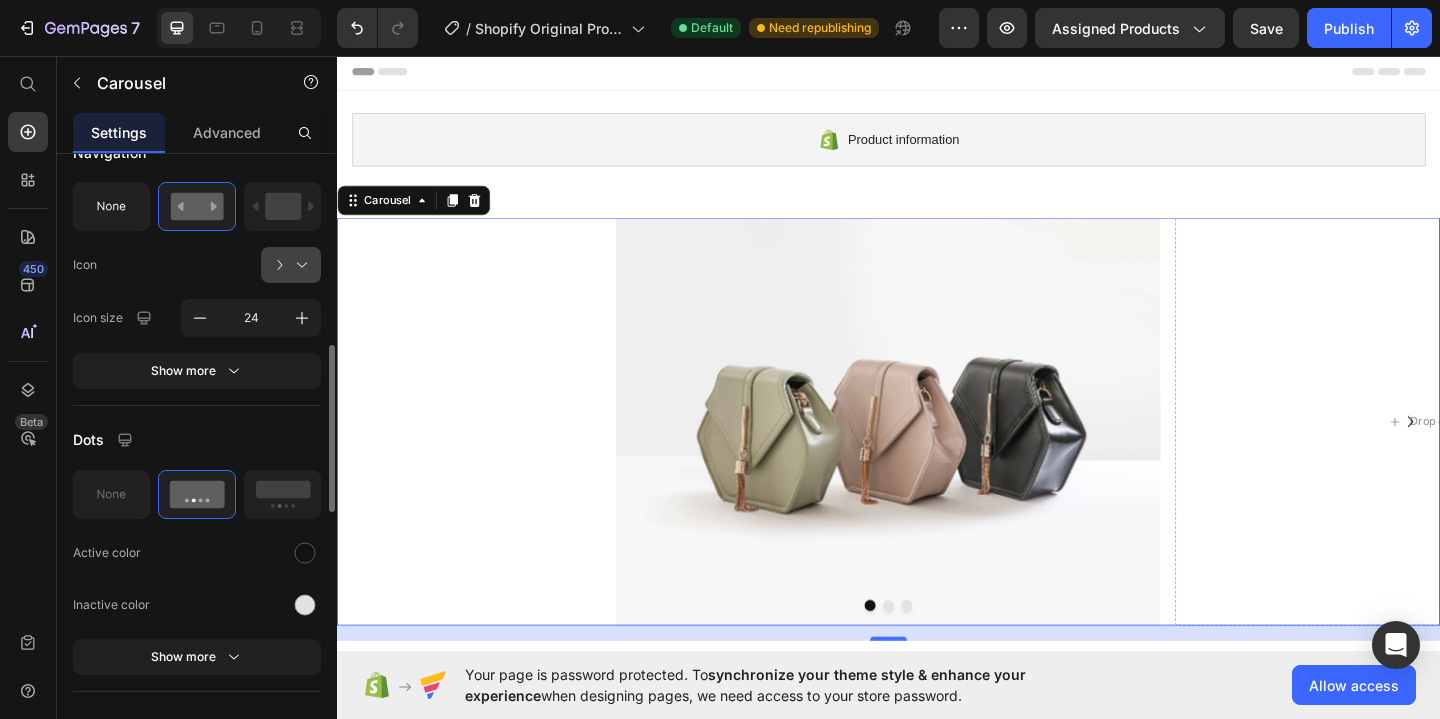 click at bounding box center (299, 265) 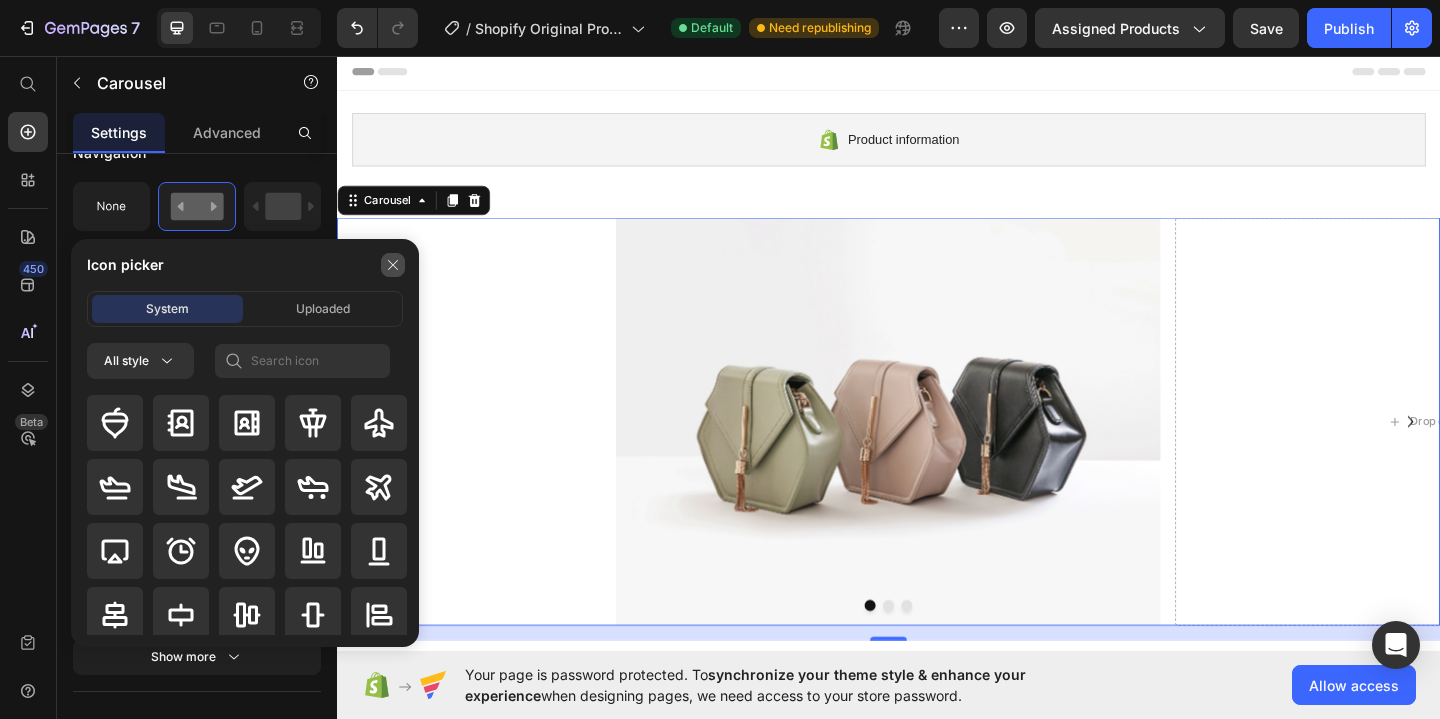 click 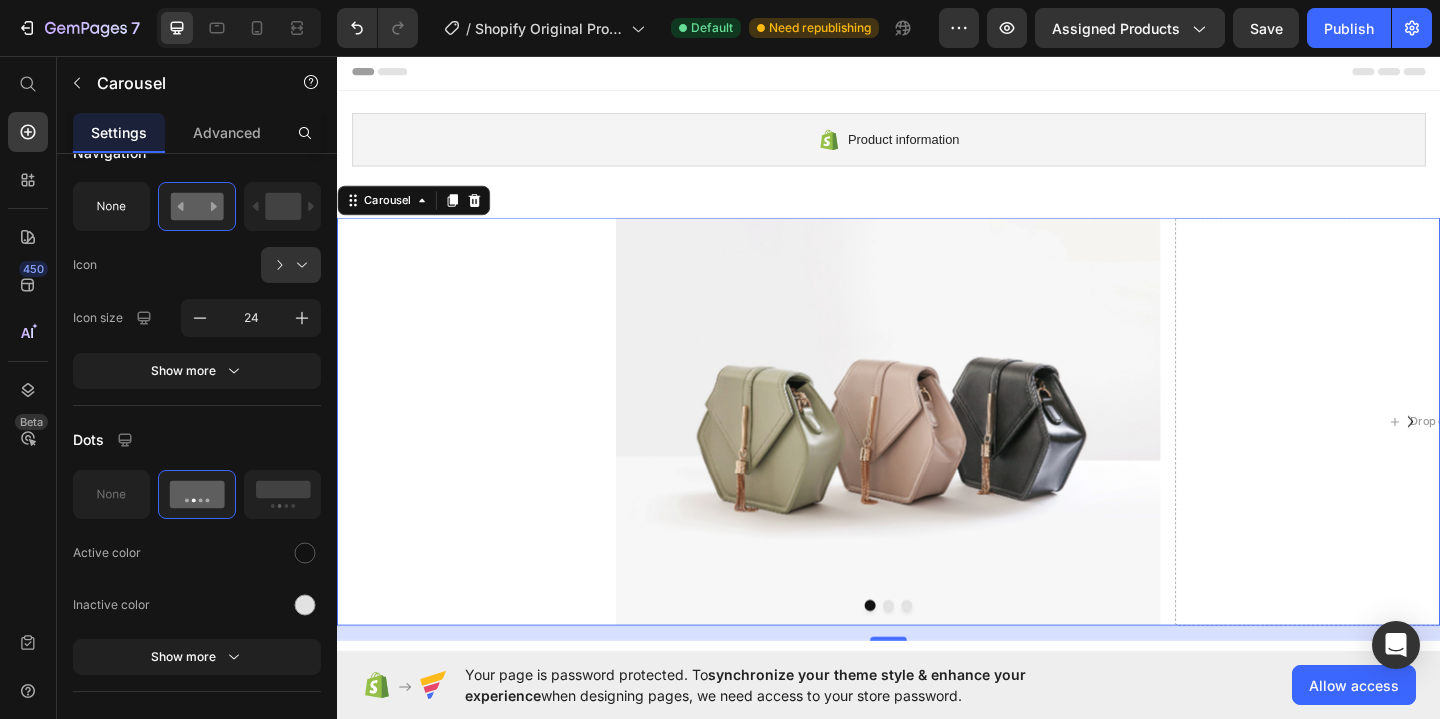 click at bounding box center (937, 654) 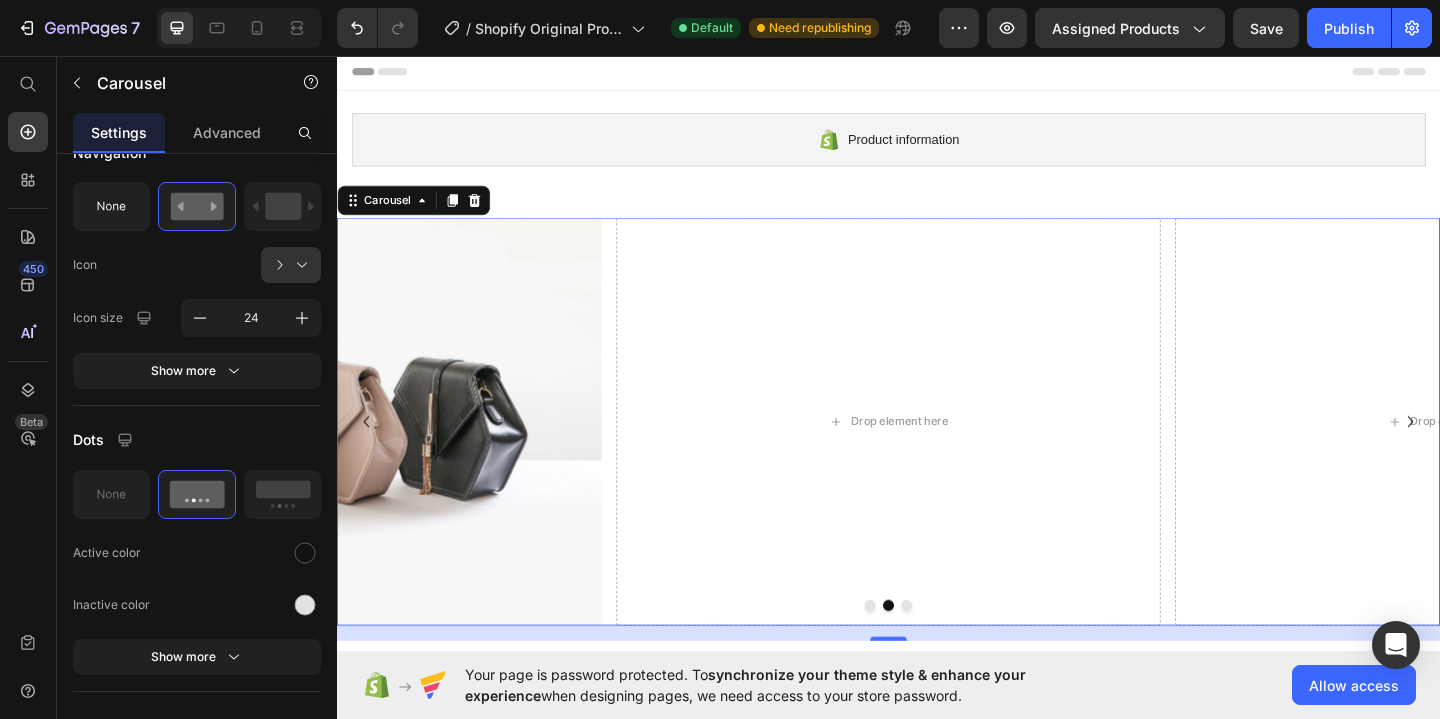 click at bounding box center (957, 654) 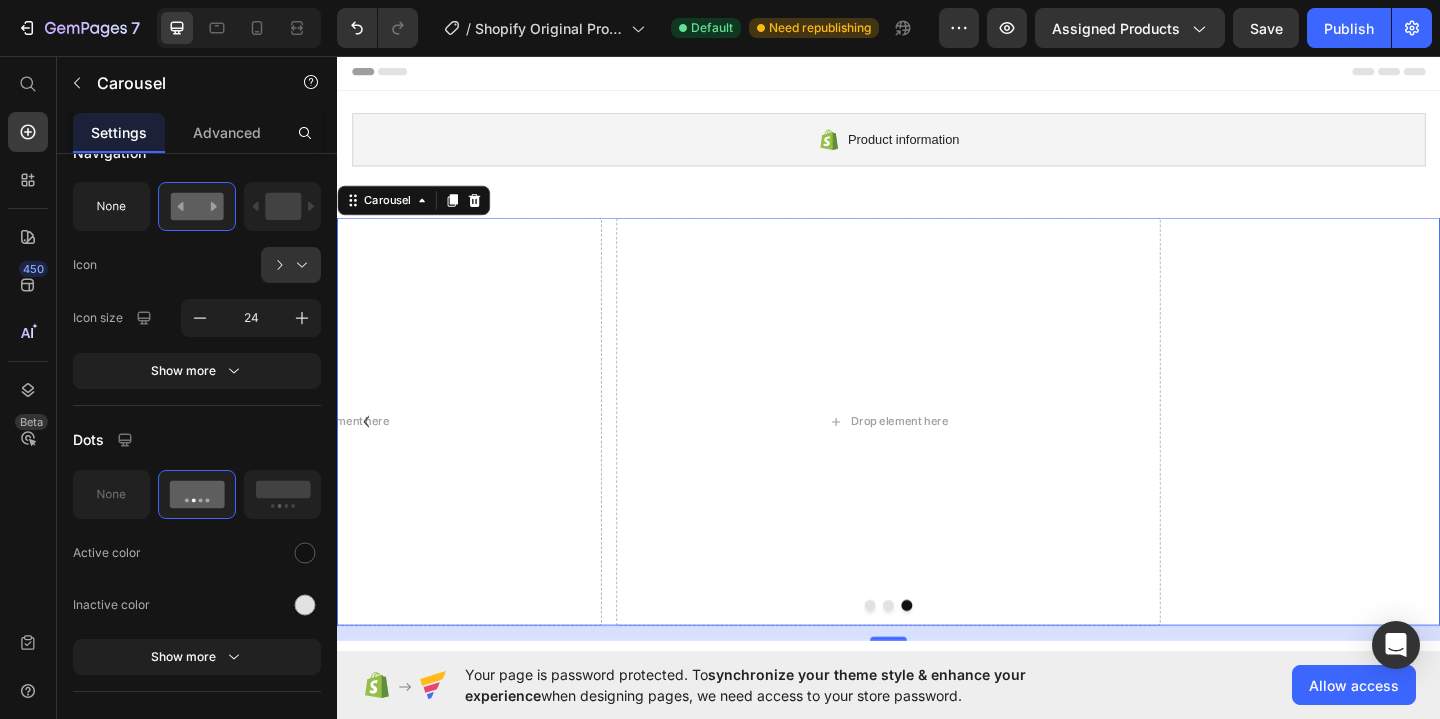click at bounding box center (917, 654) 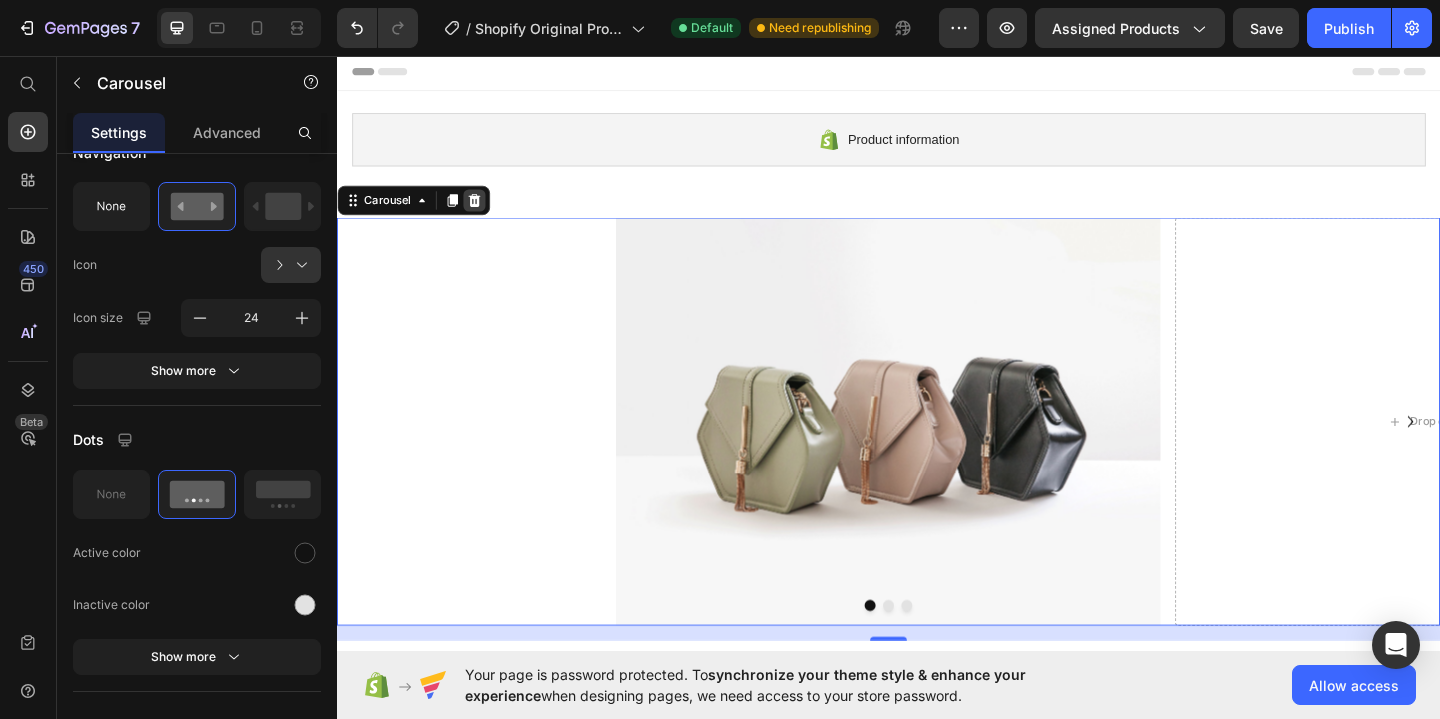 click 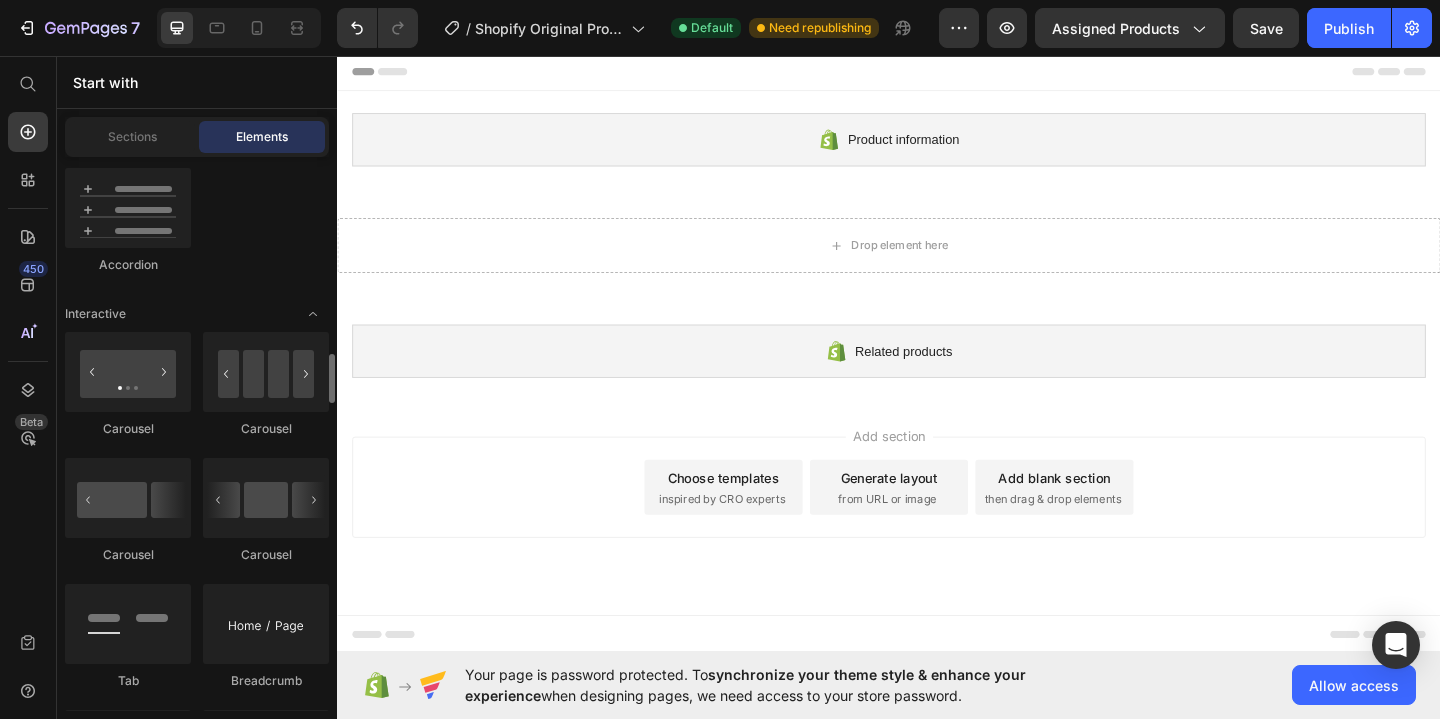 scroll, scrollTop: 1983, scrollLeft: 0, axis: vertical 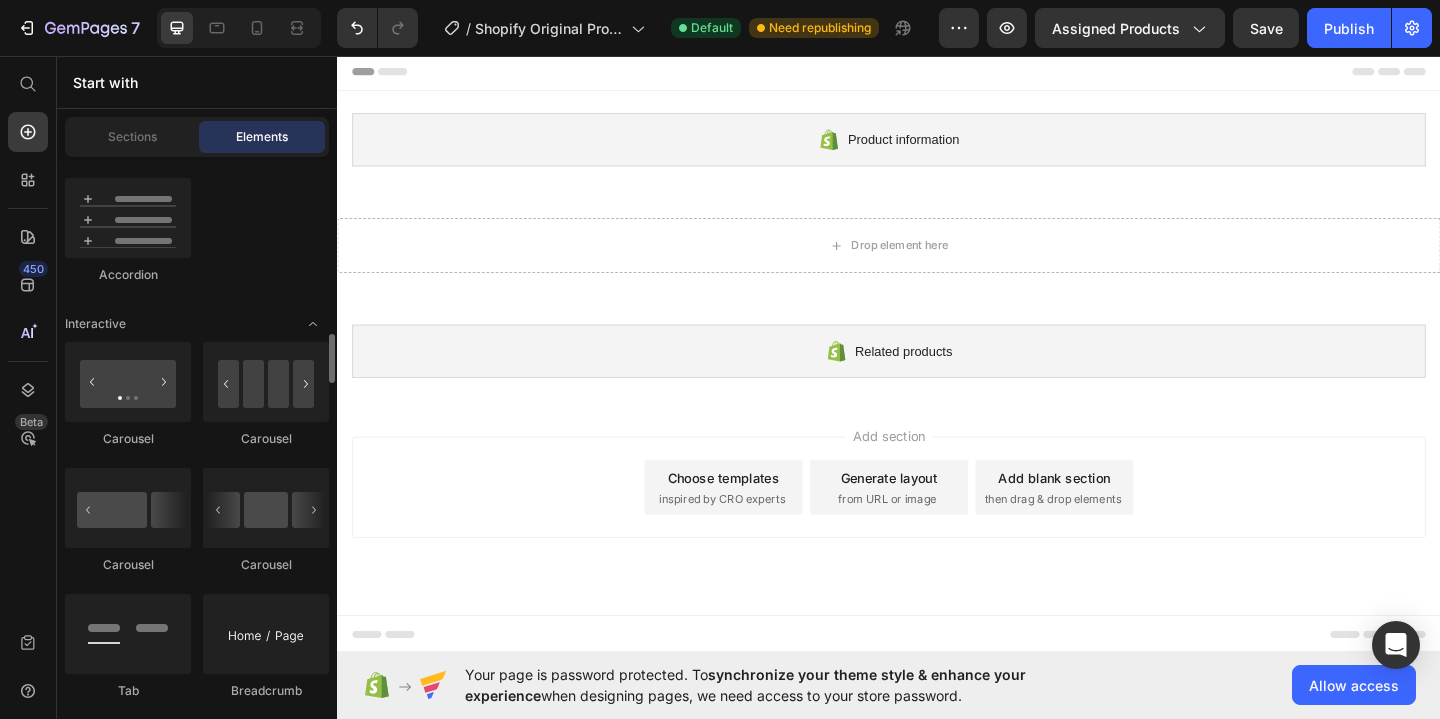 click on "Carousel" 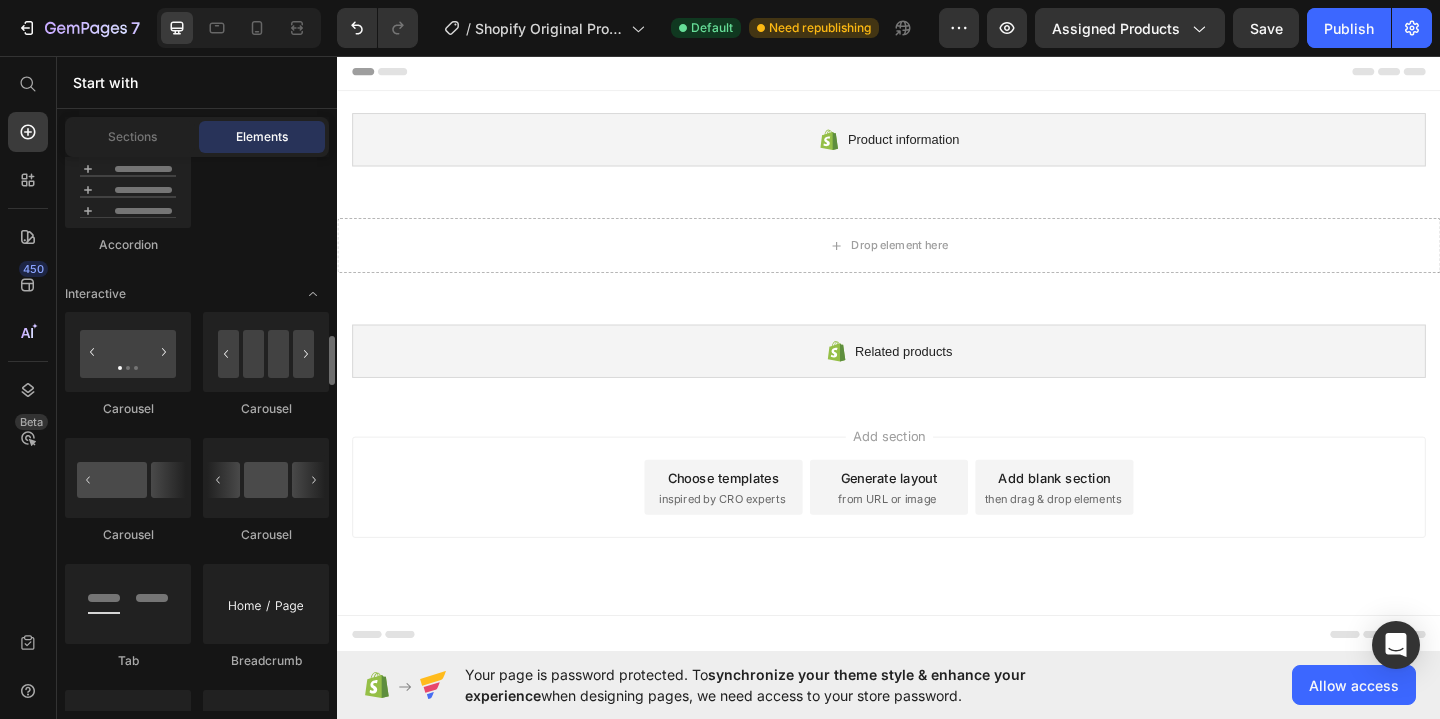 scroll, scrollTop: 2012, scrollLeft: 0, axis: vertical 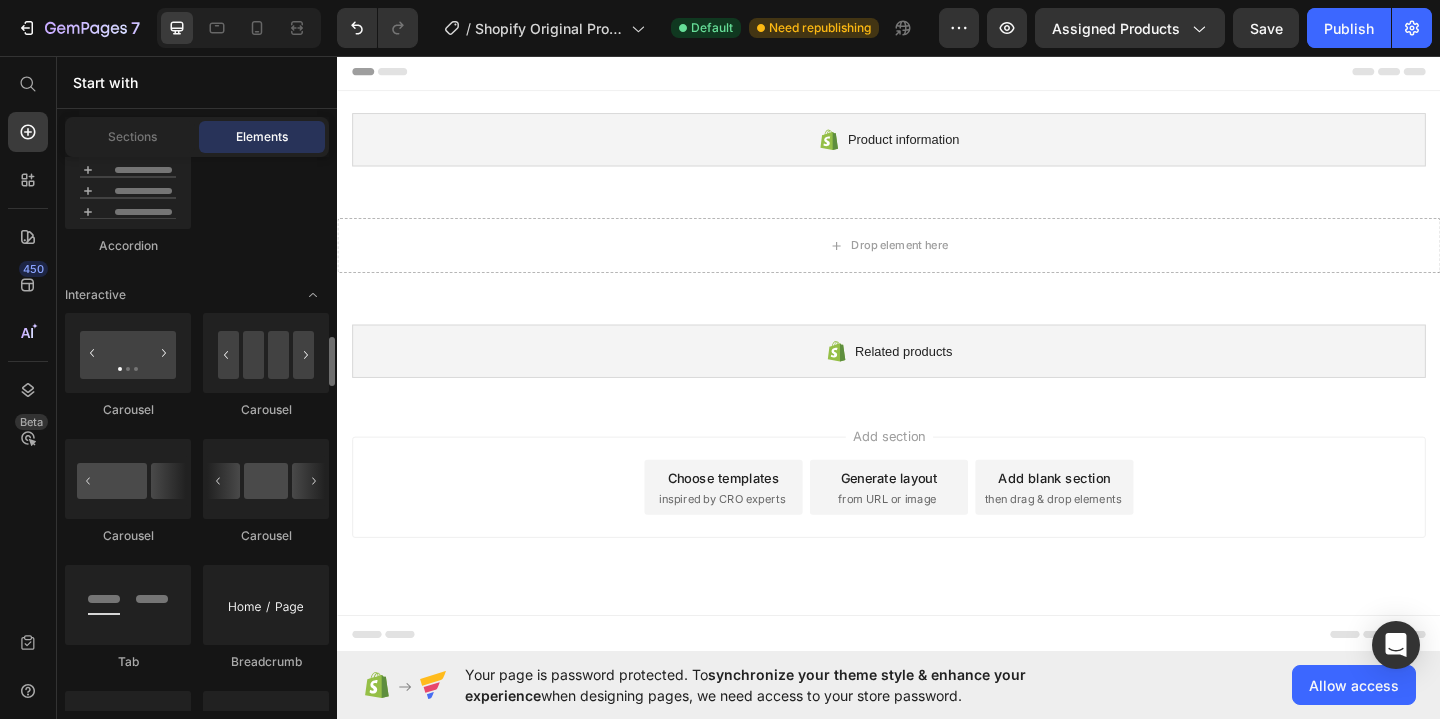 click on "Carousel
Carousel
Carousel
Carousel
Tab
Breadcrumb
Marquee" 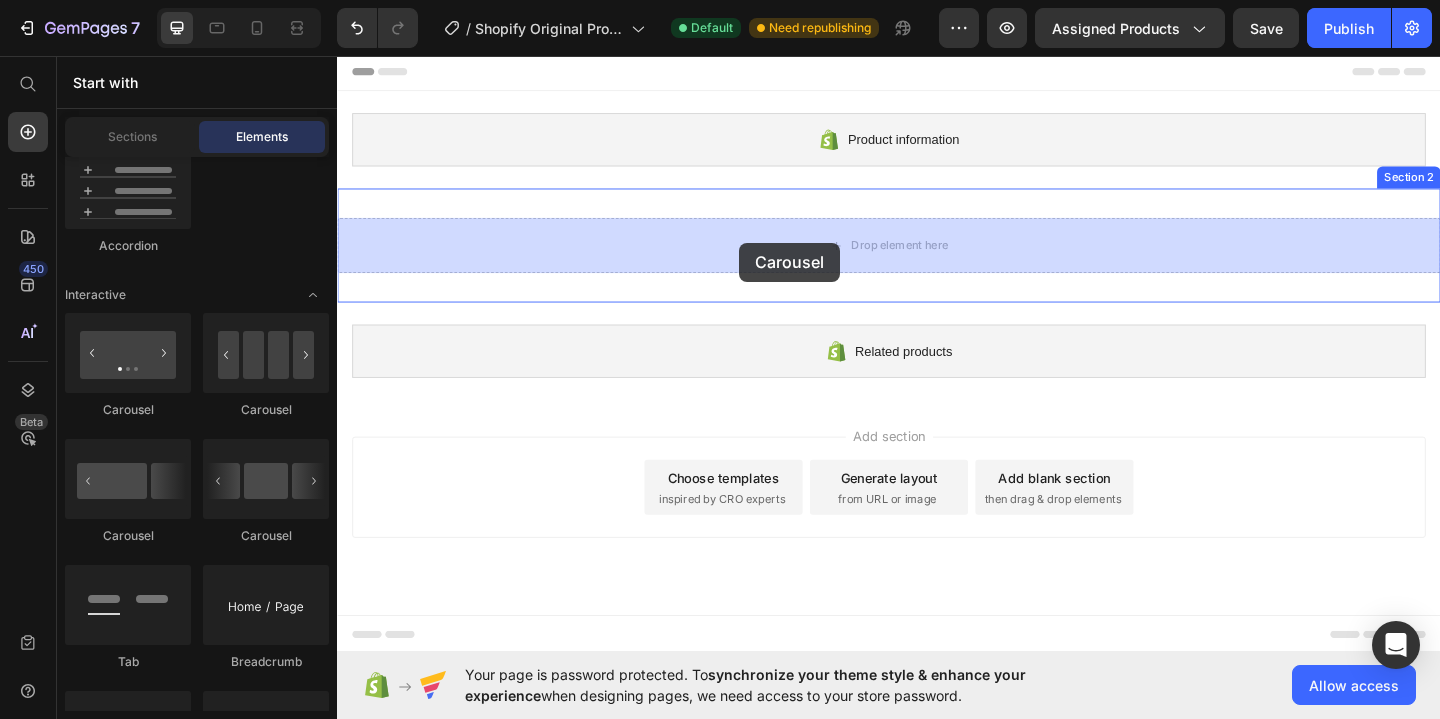 drag, startPoint x: 584, startPoint y: 530, endPoint x: 774, endPoint y: 259, distance: 330.9698 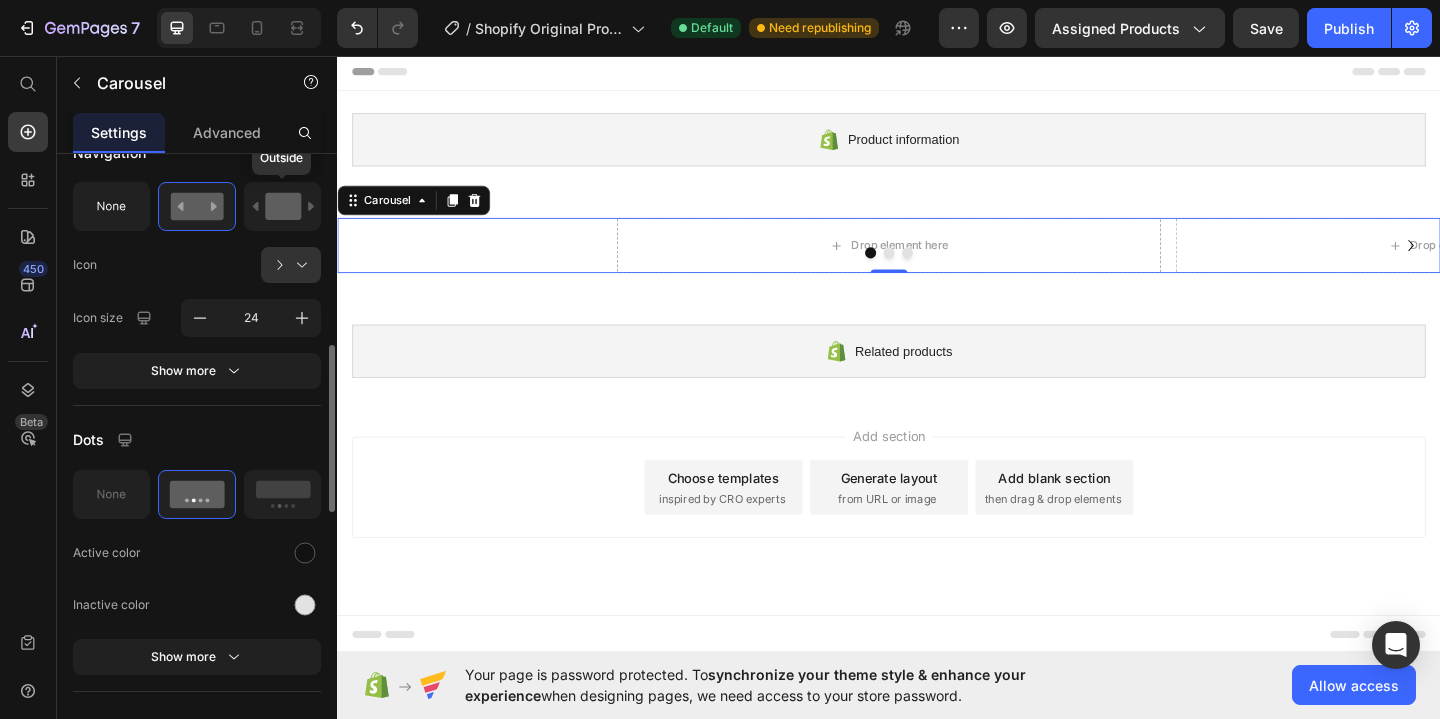 click 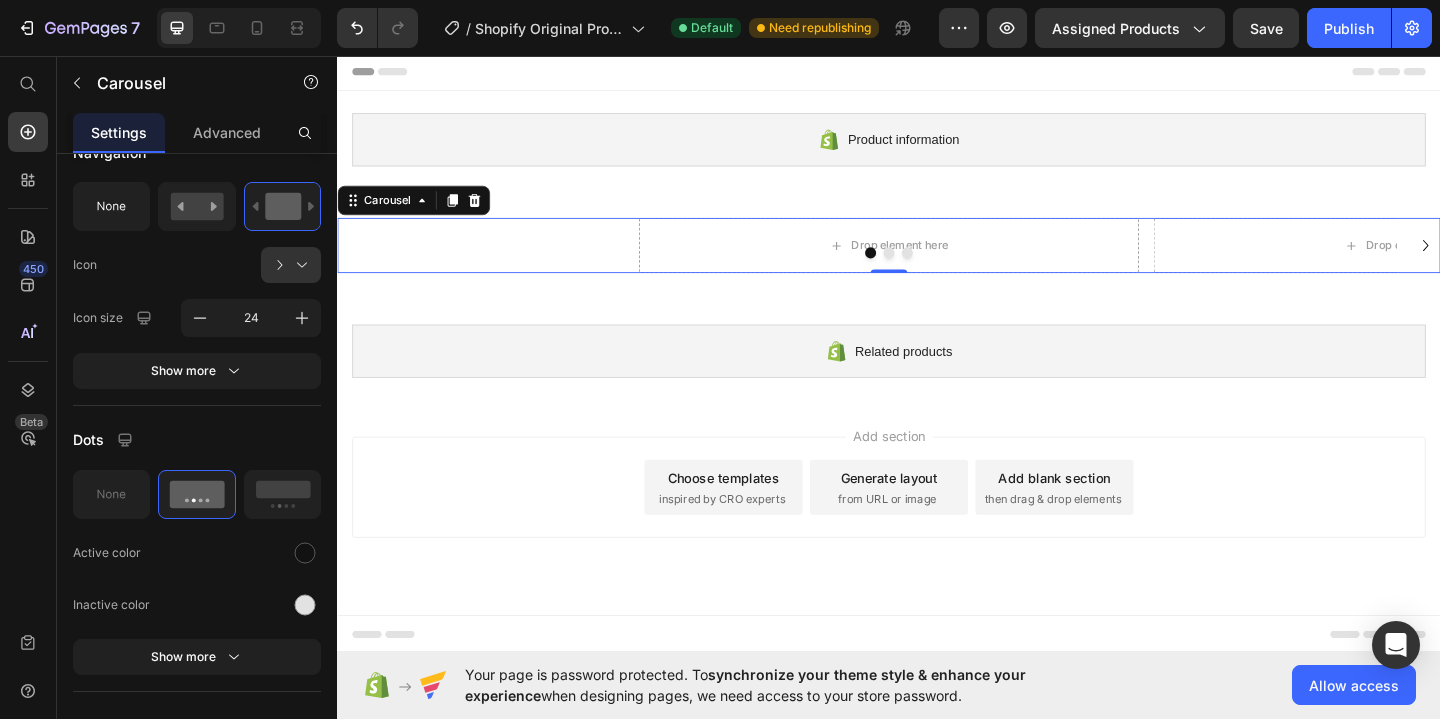 click at bounding box center [937, 270] 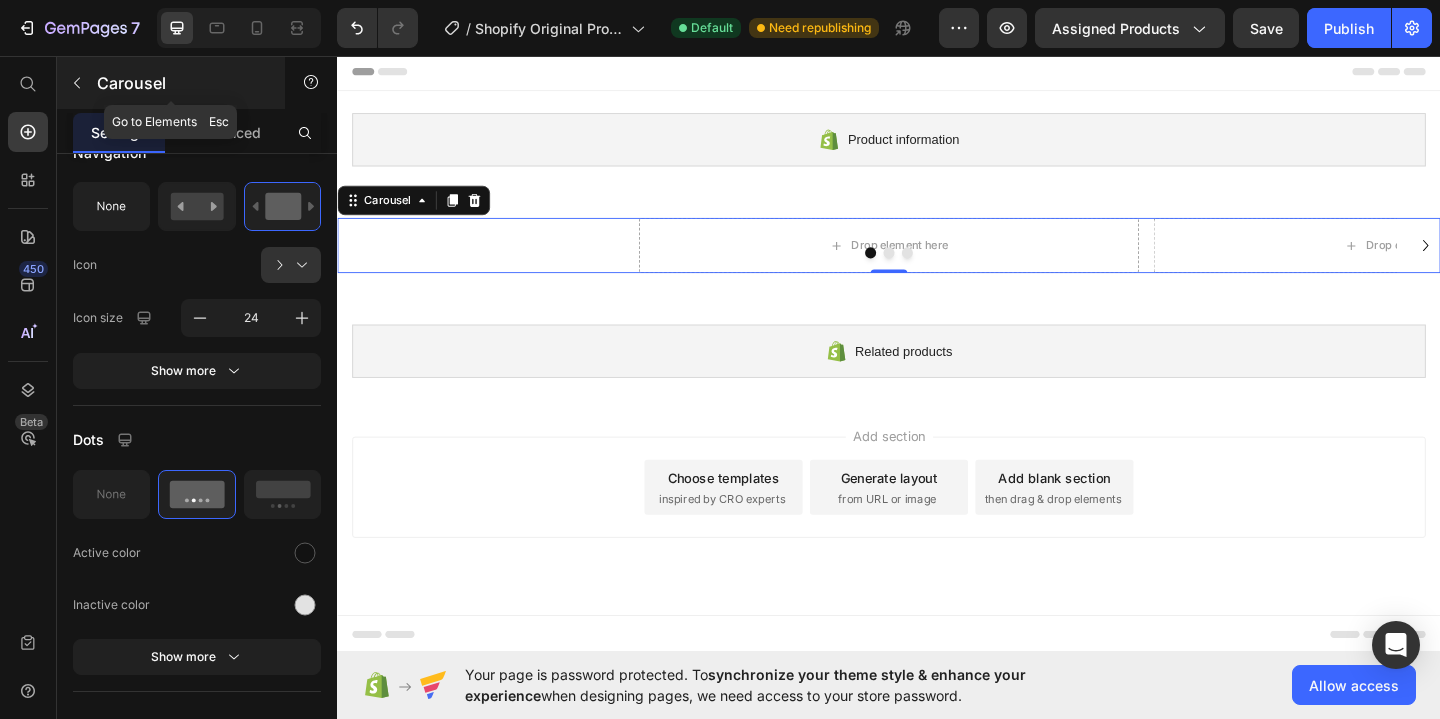 click 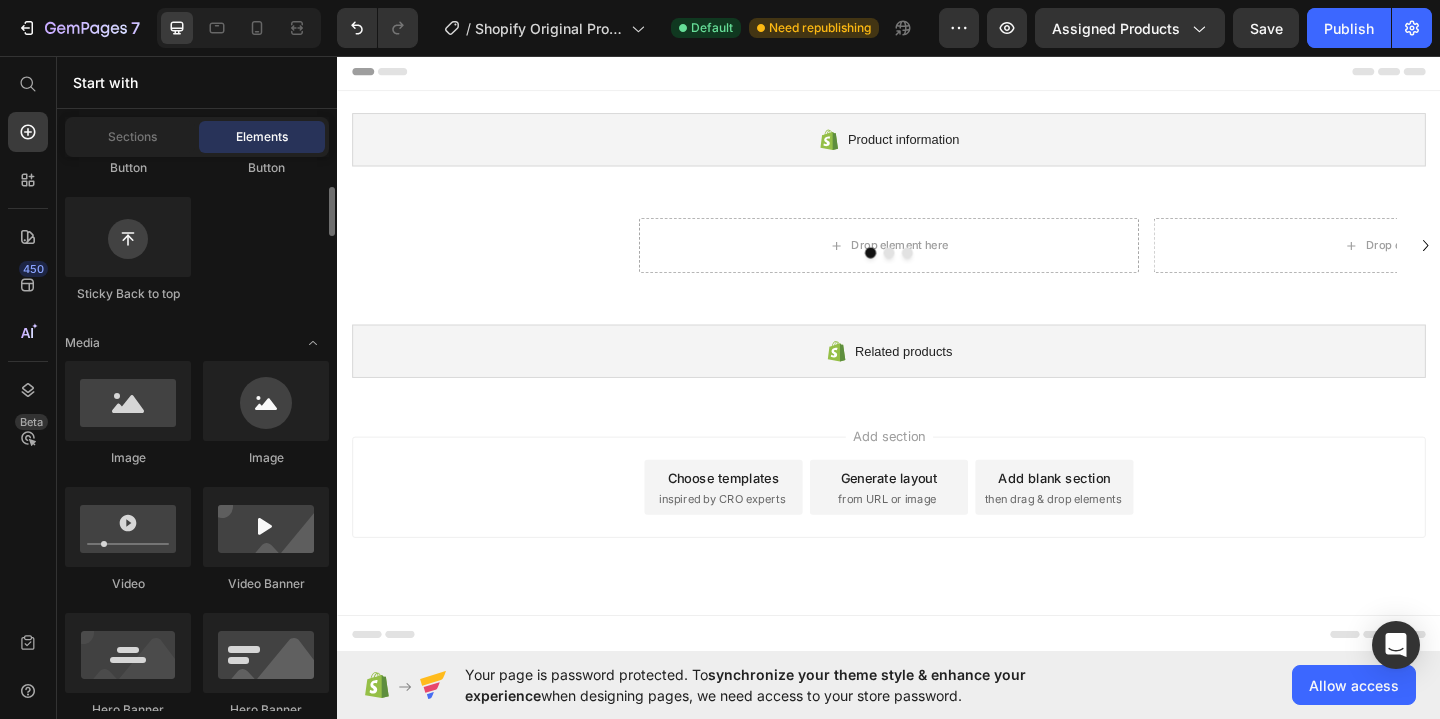 scroll, scrollTop: 528, scrollLeft: 0, axis: vertical 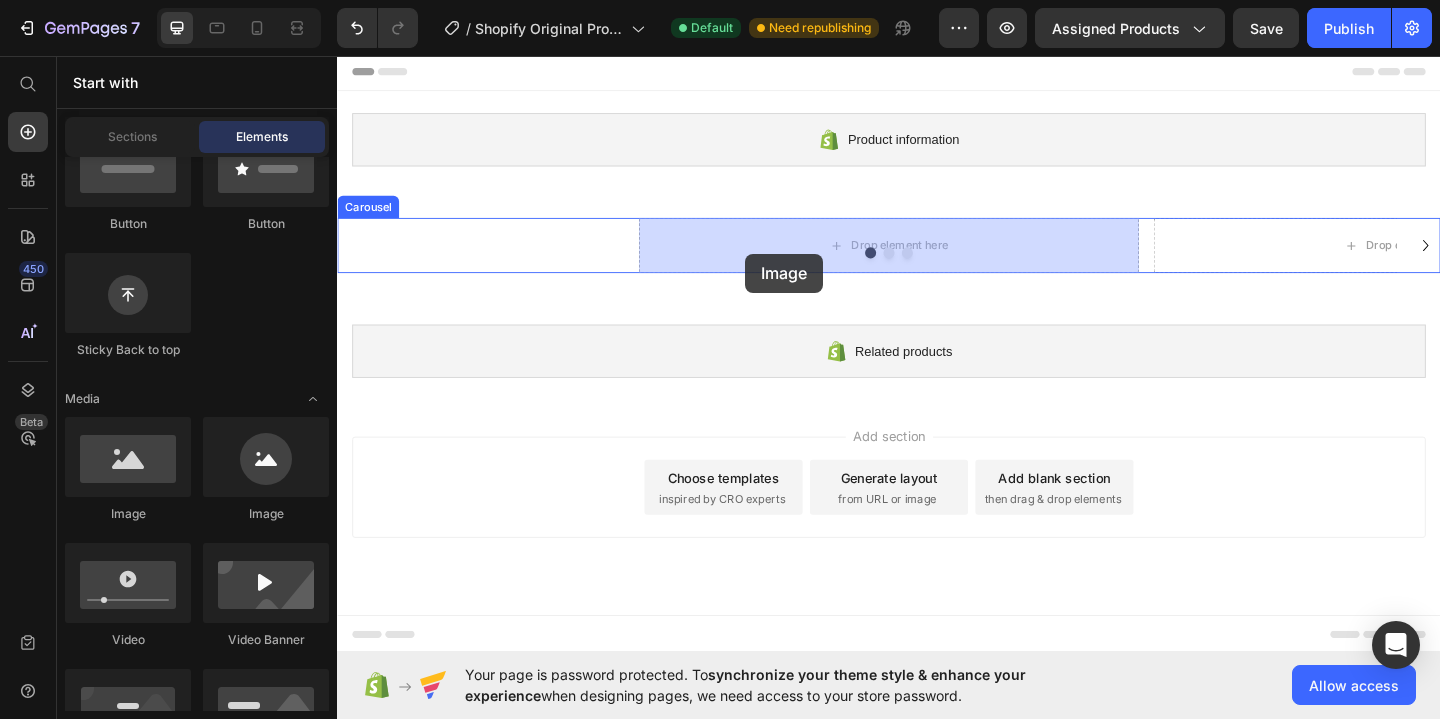 drag, startPoint x: 472, startPoint y: 519, endPoint x: 783, endPoint y: 269, distance: 399.02505 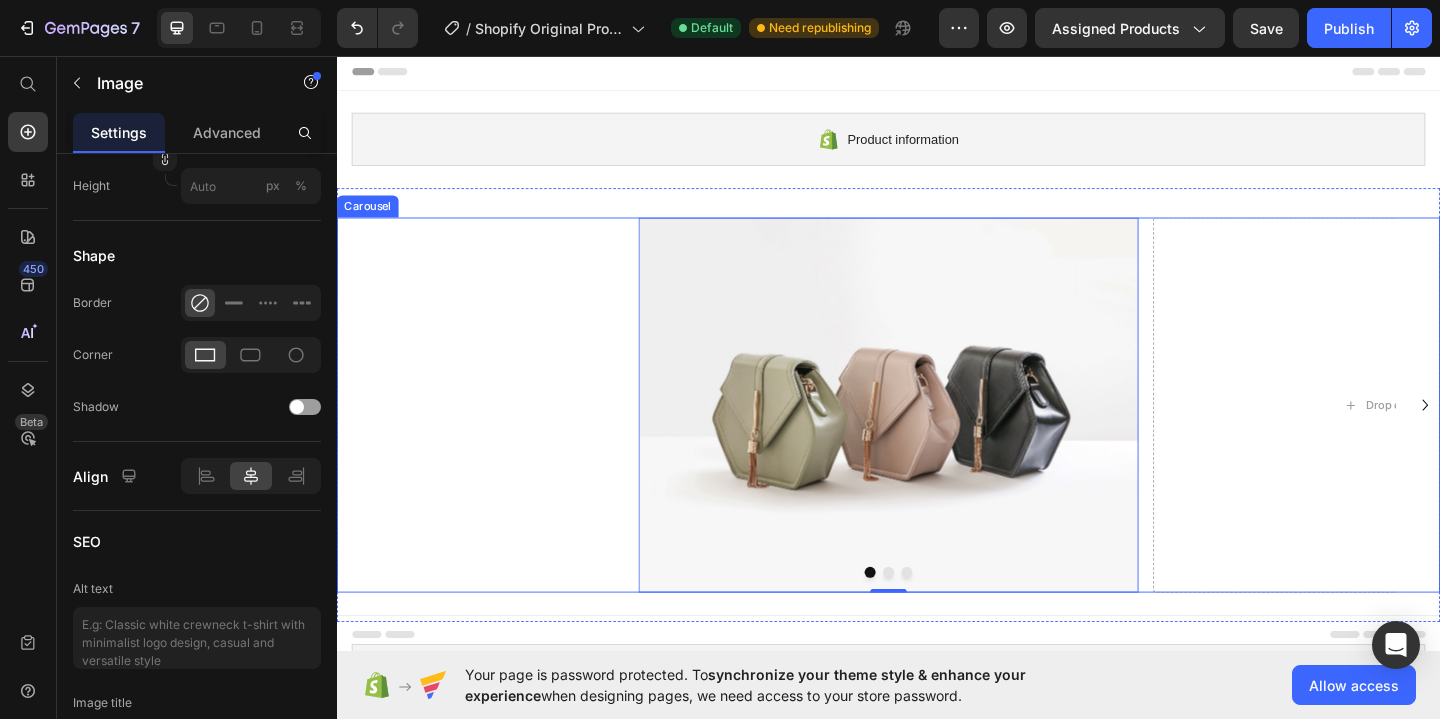 scroll, scrollTop: 0, scrollLeft: 0, axis: both 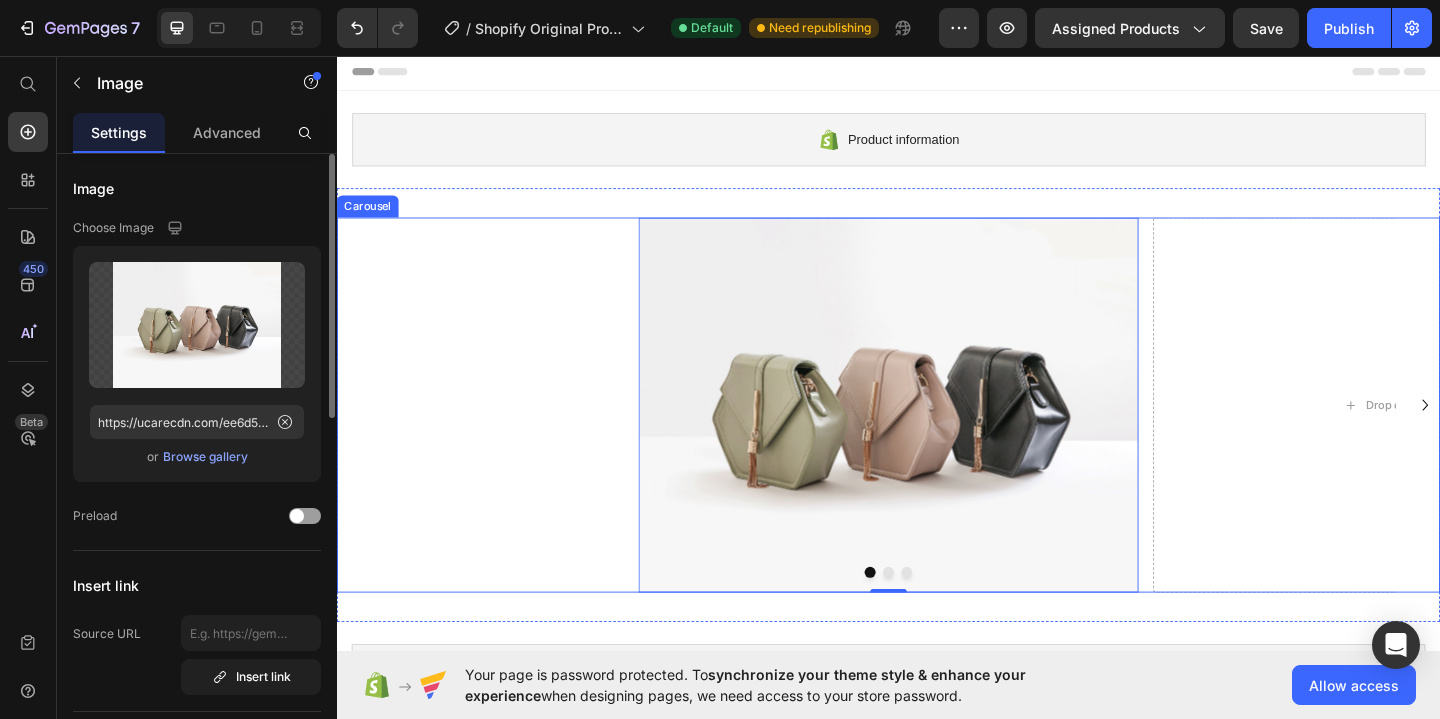 click on "Image   0
Drop element here
Drop element here" at bounding box center [937, 436] 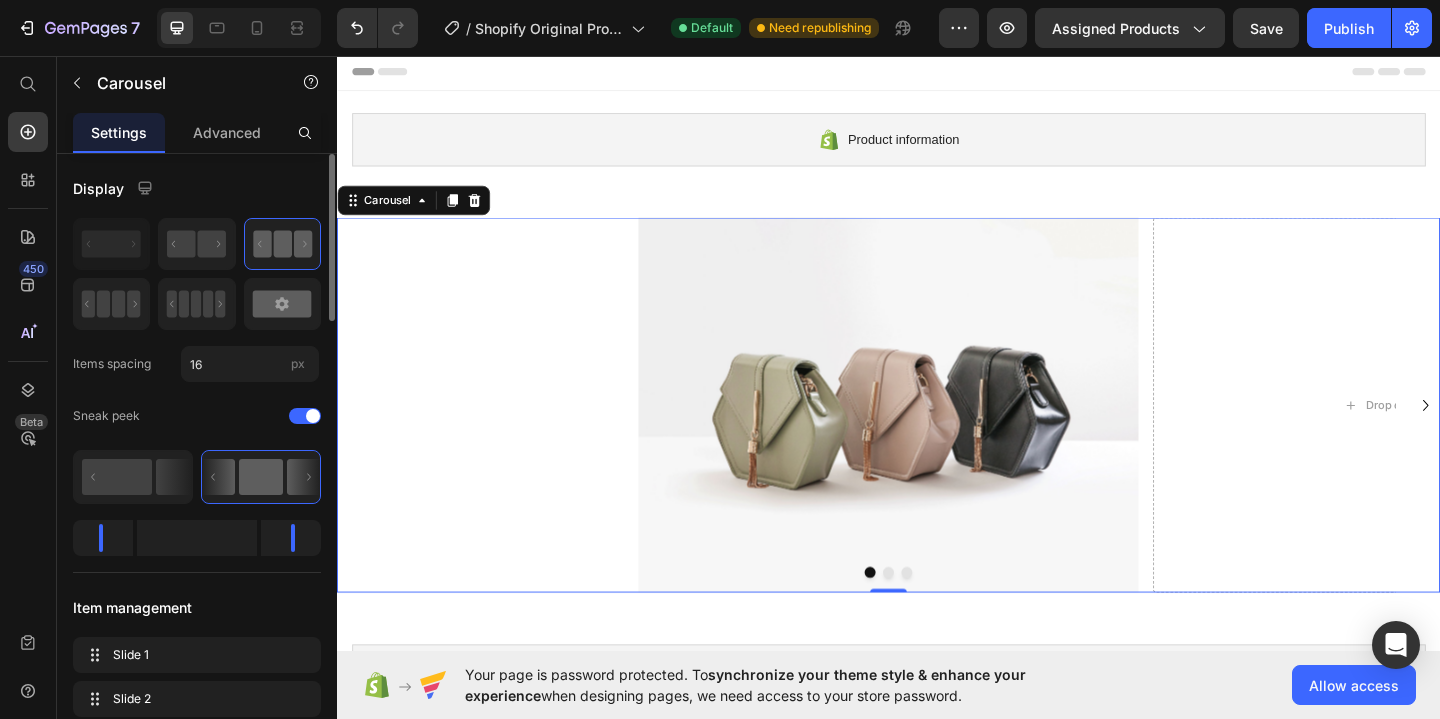 click 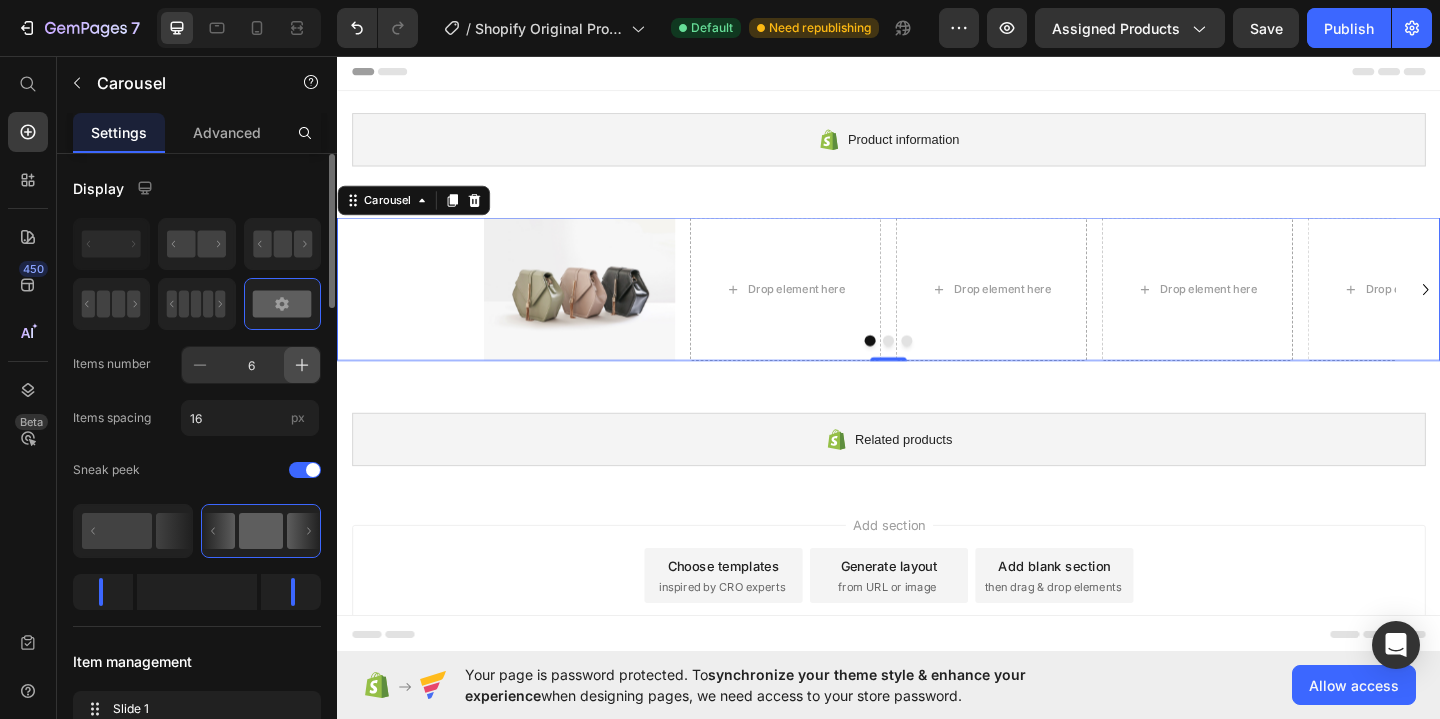 click 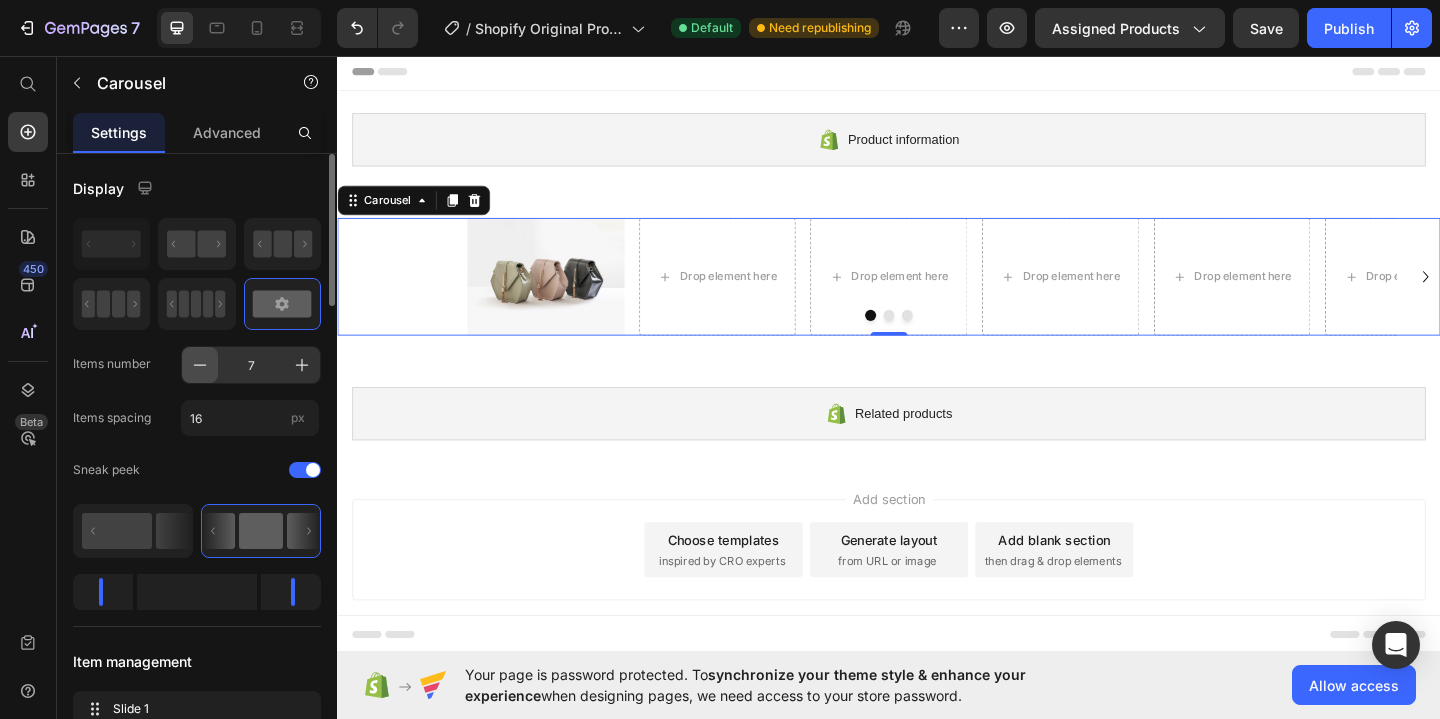 click at bounding box center [200, 365] 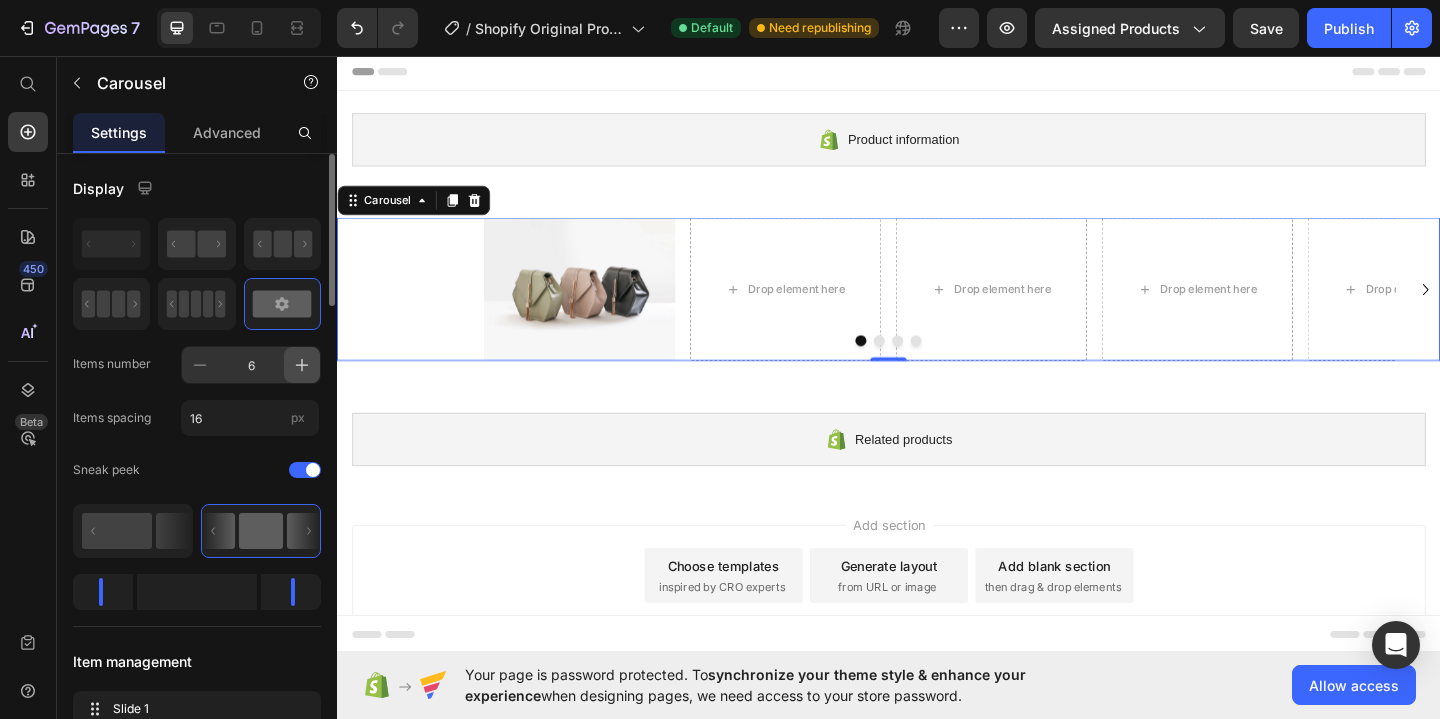 click 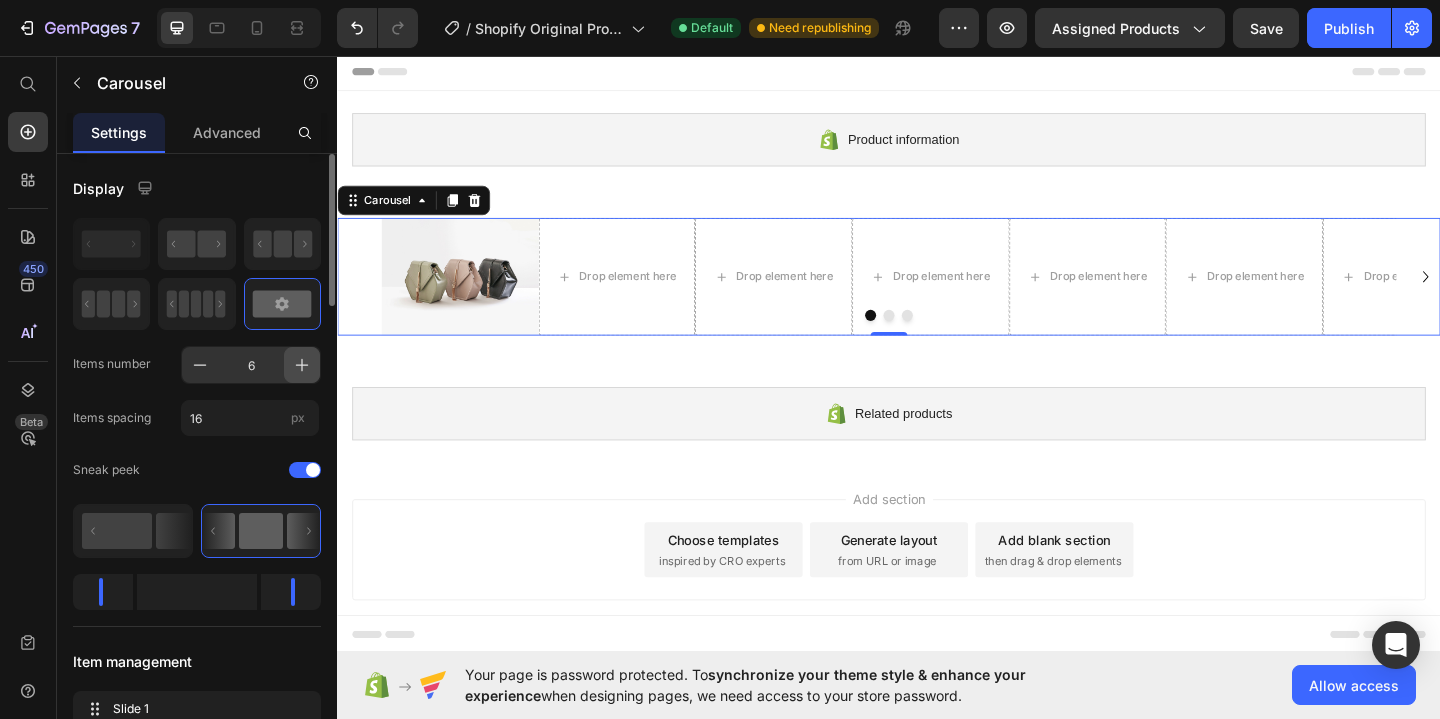 type on "7" 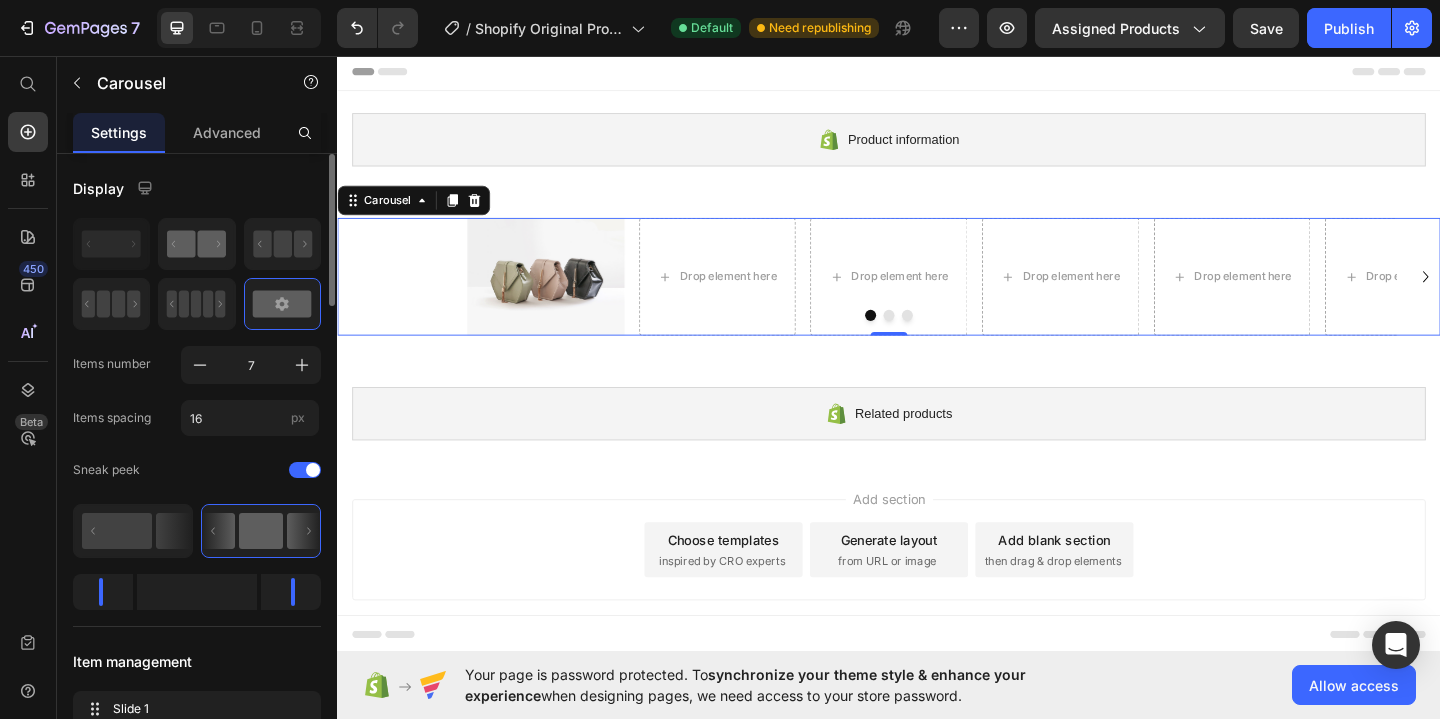 click 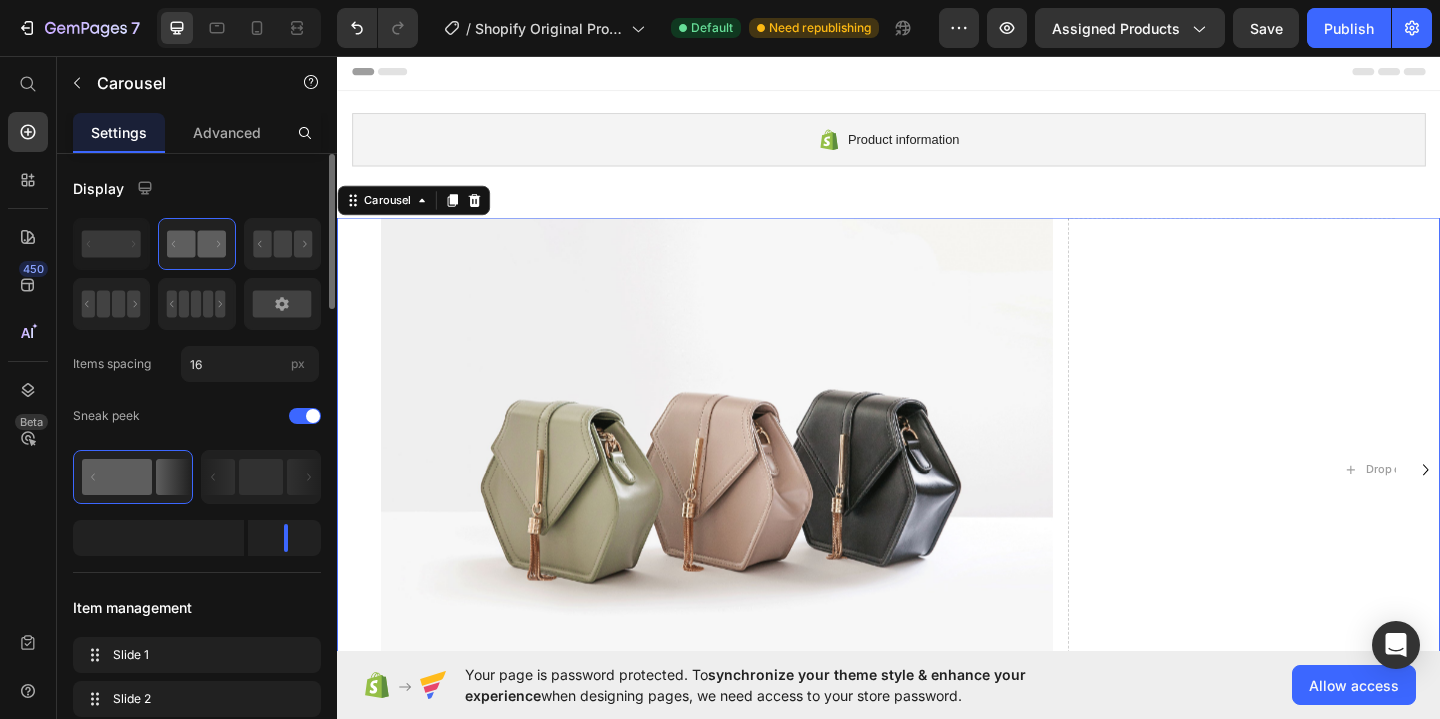 click 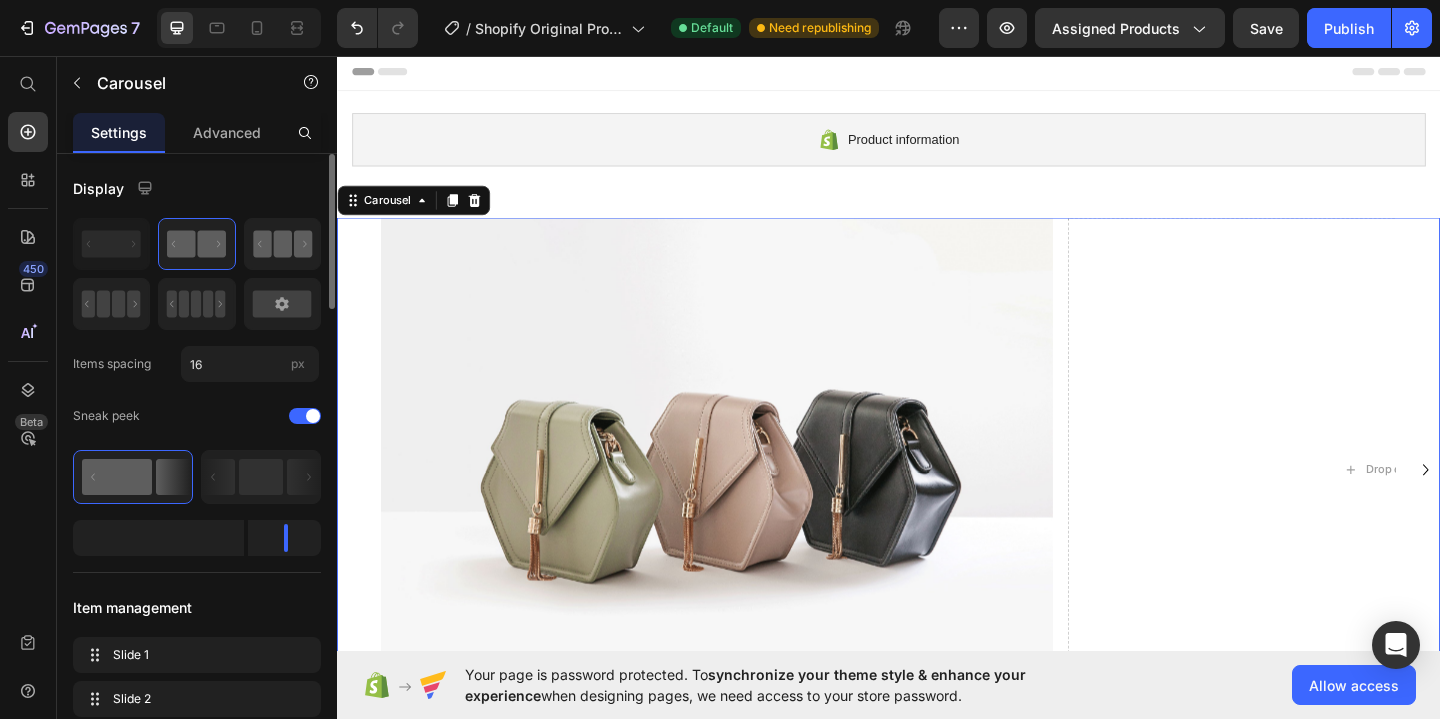 click 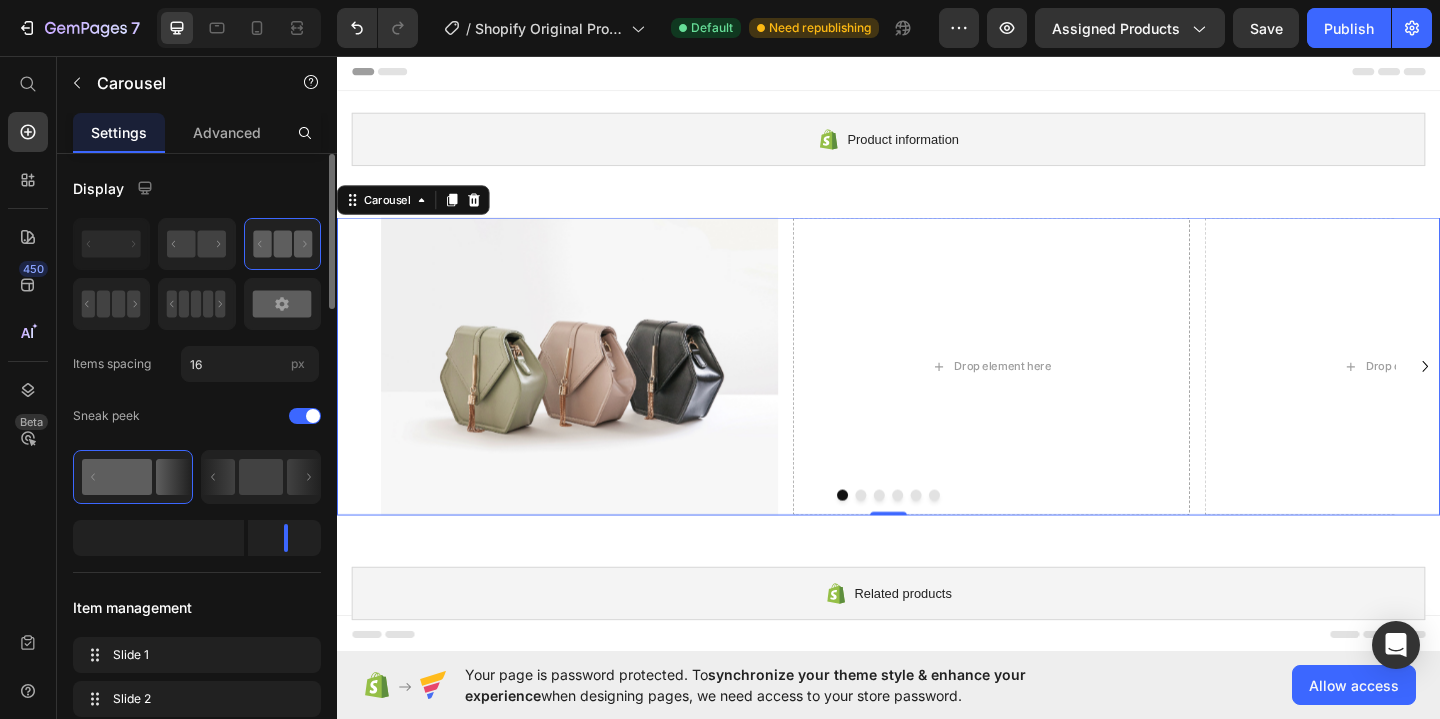 click 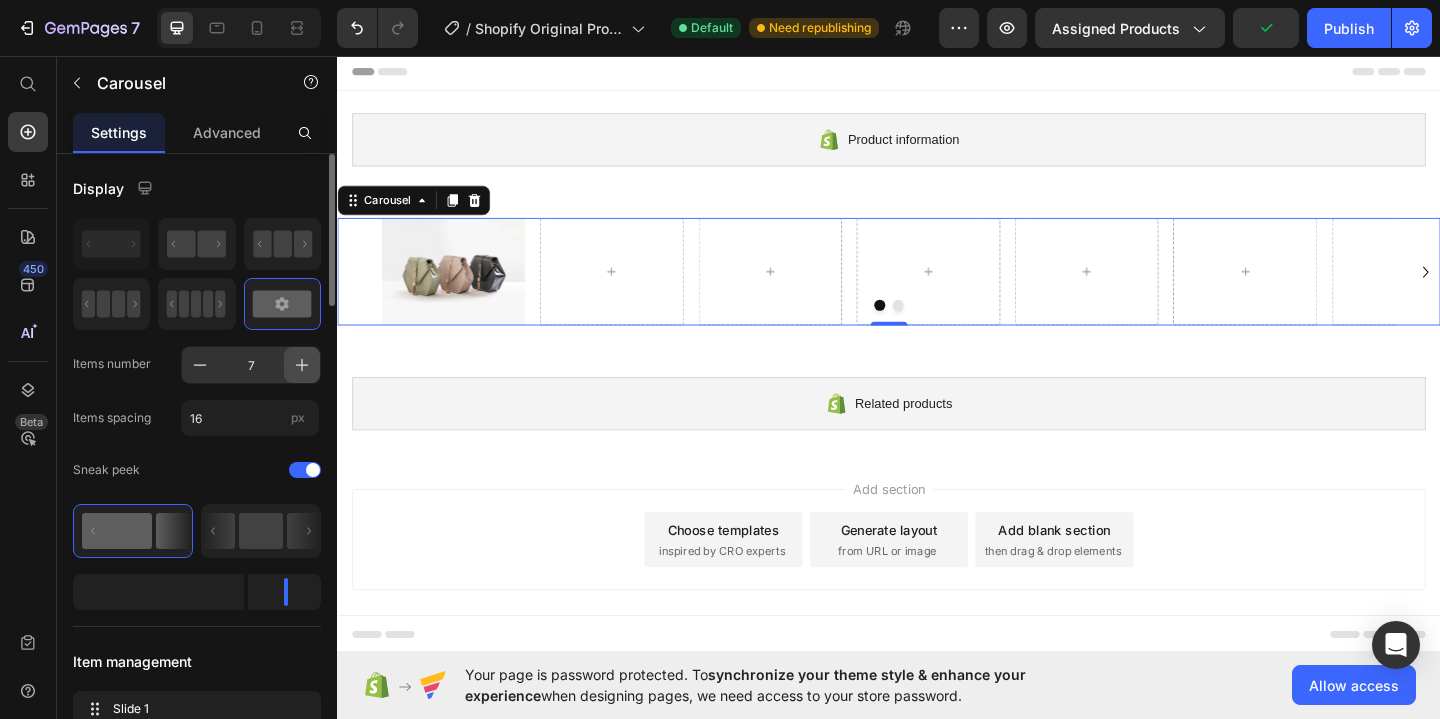 click 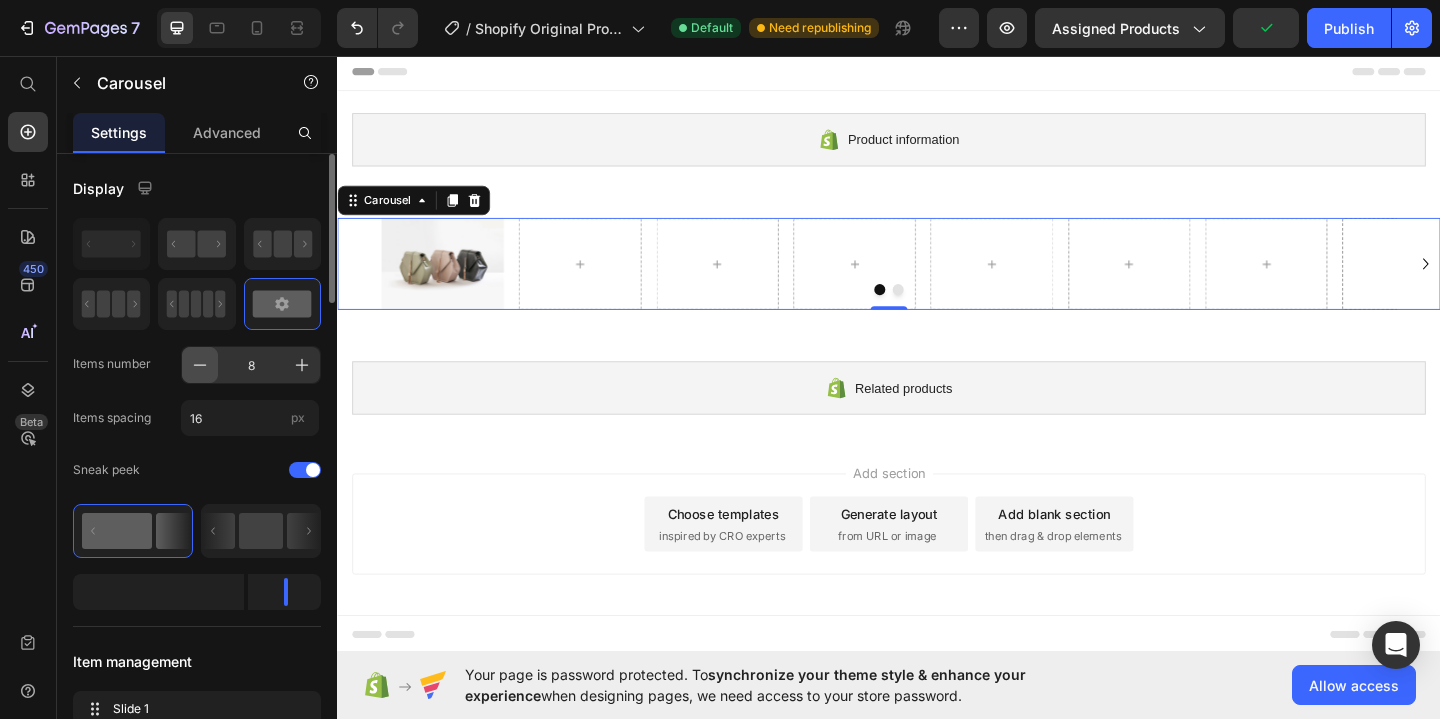 click 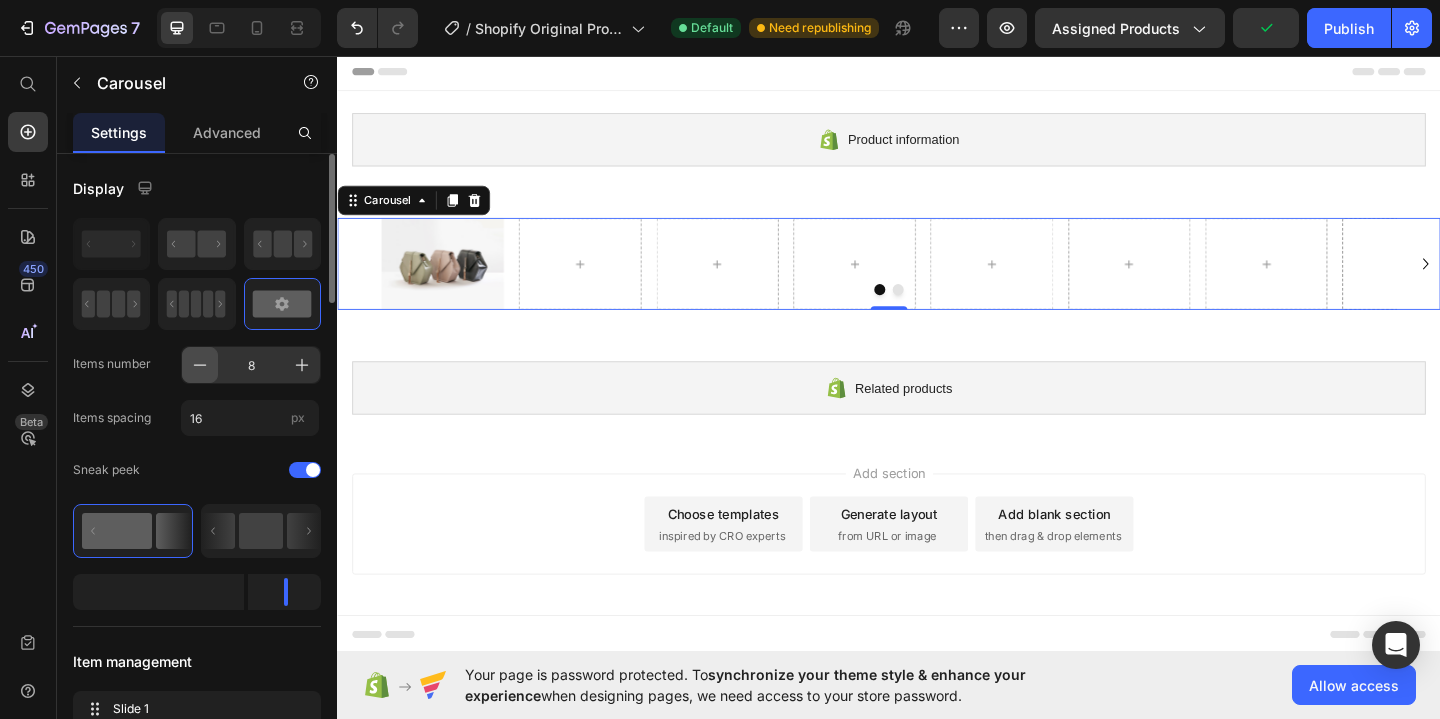 type on "7" 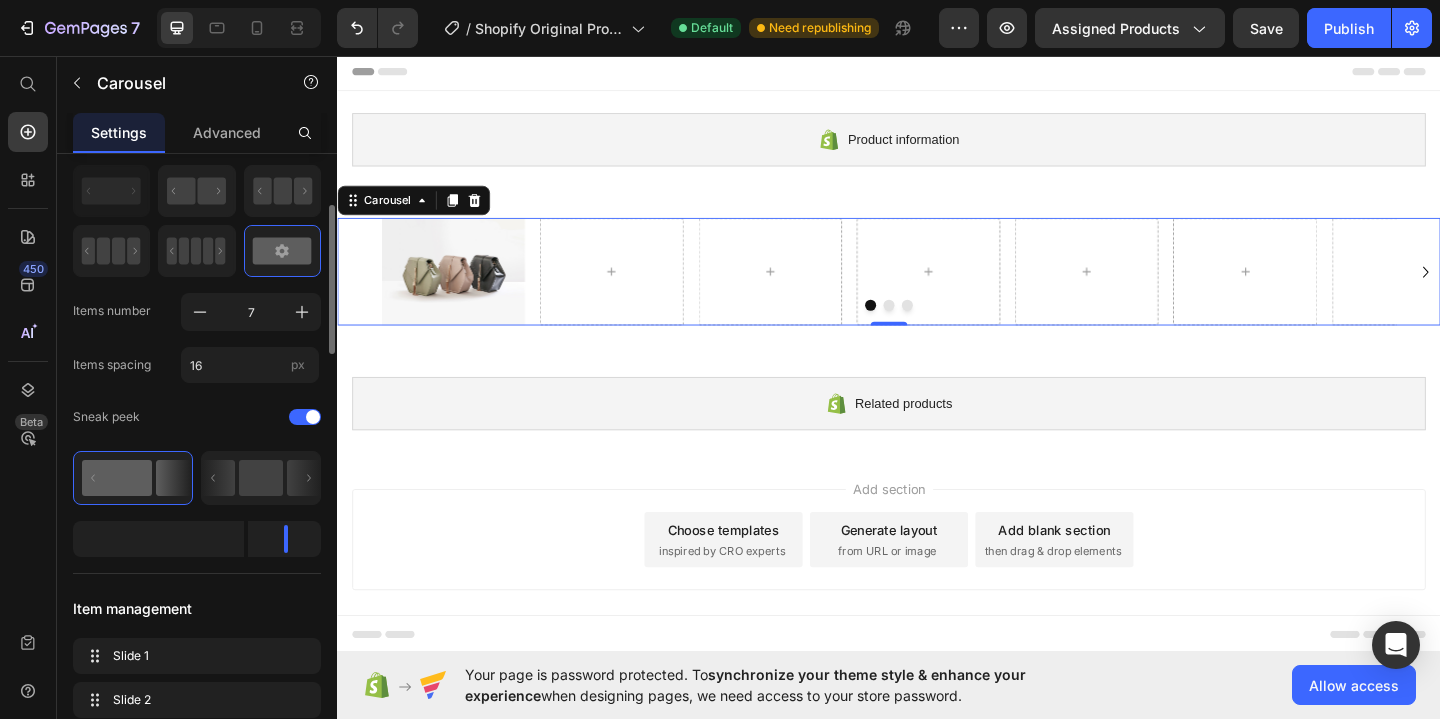 scroll, scrollTop: 86, scrollLeft: 0, axis: vertical 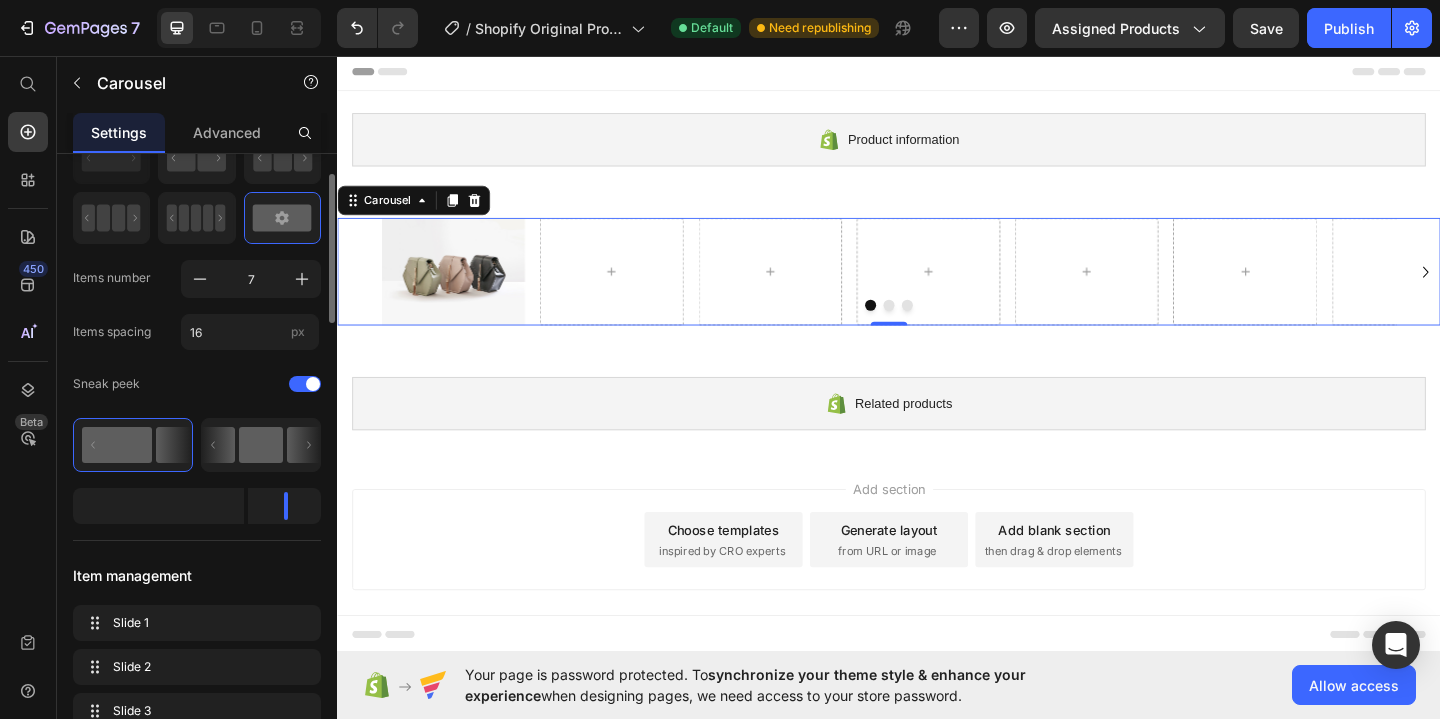click 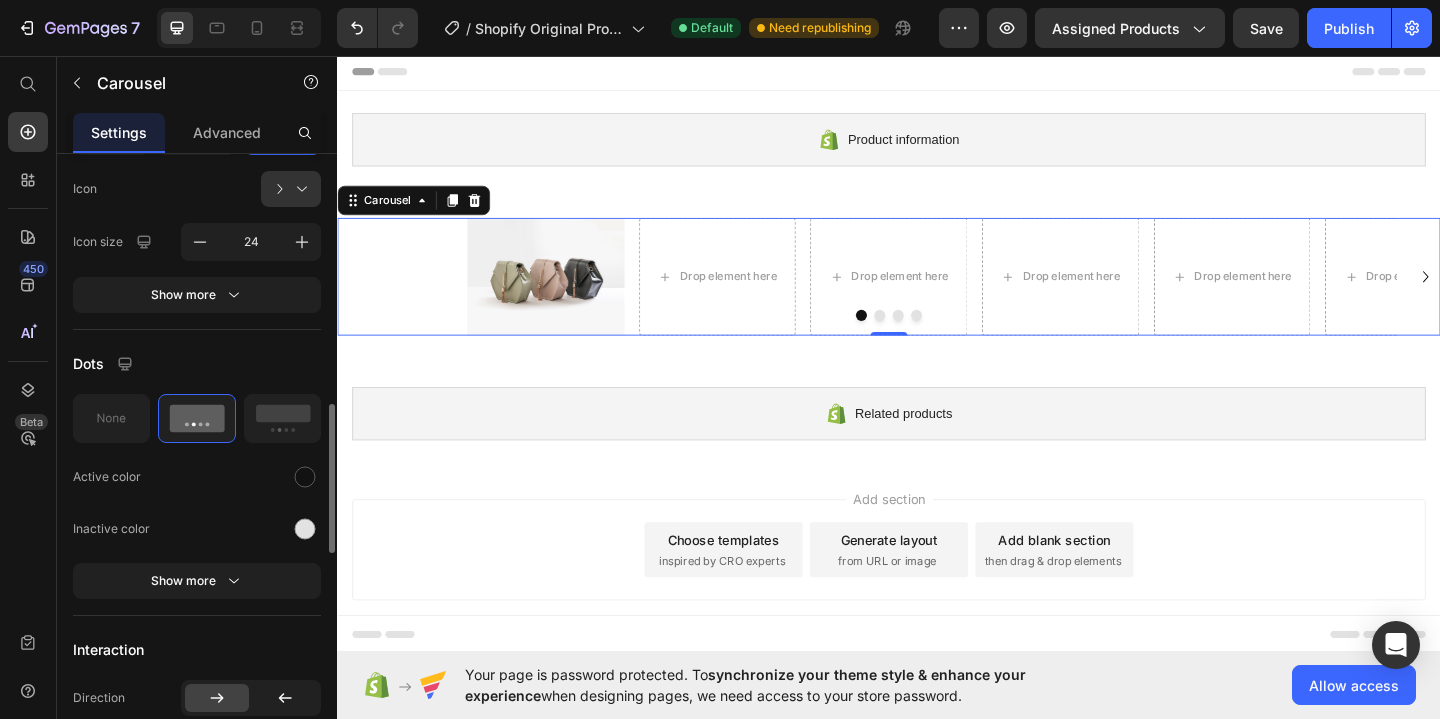 scroll, scrollTop: 1063, scrollLeft: 0, axis: vertical 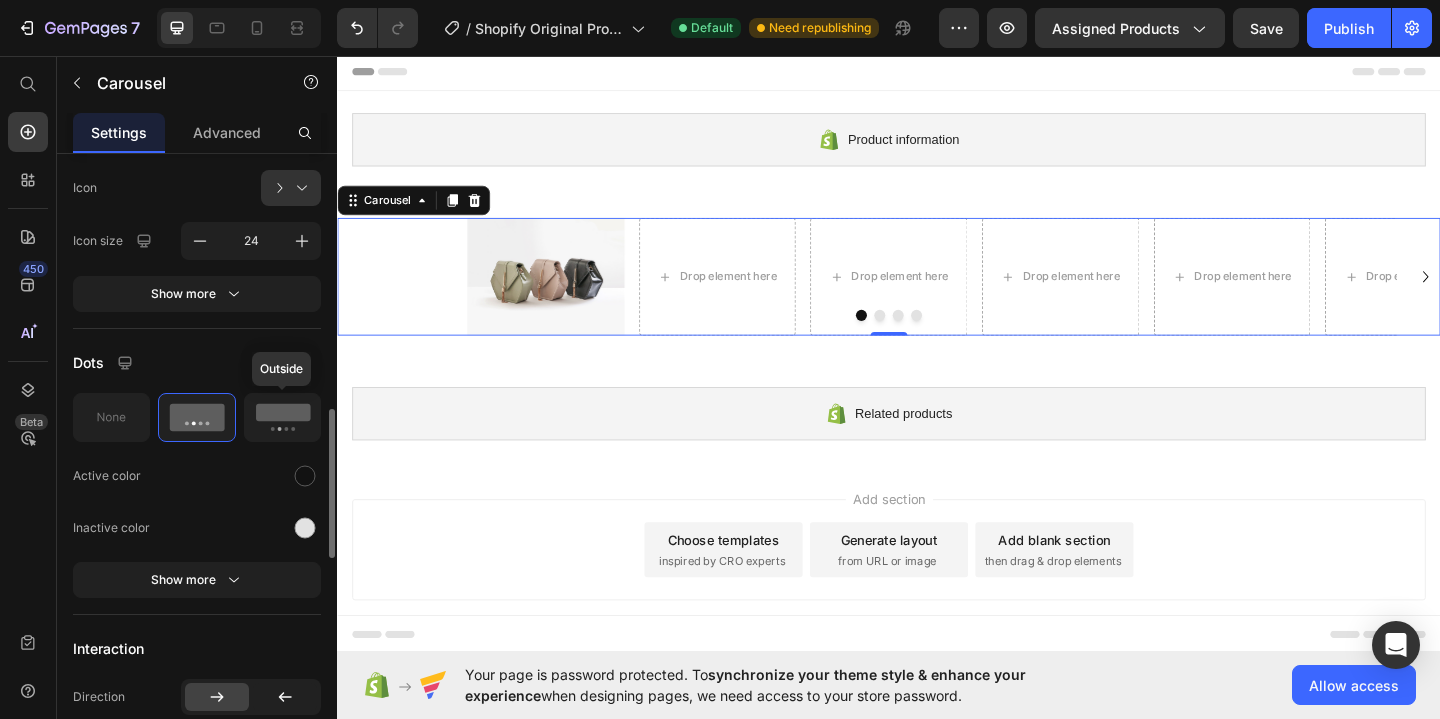 click 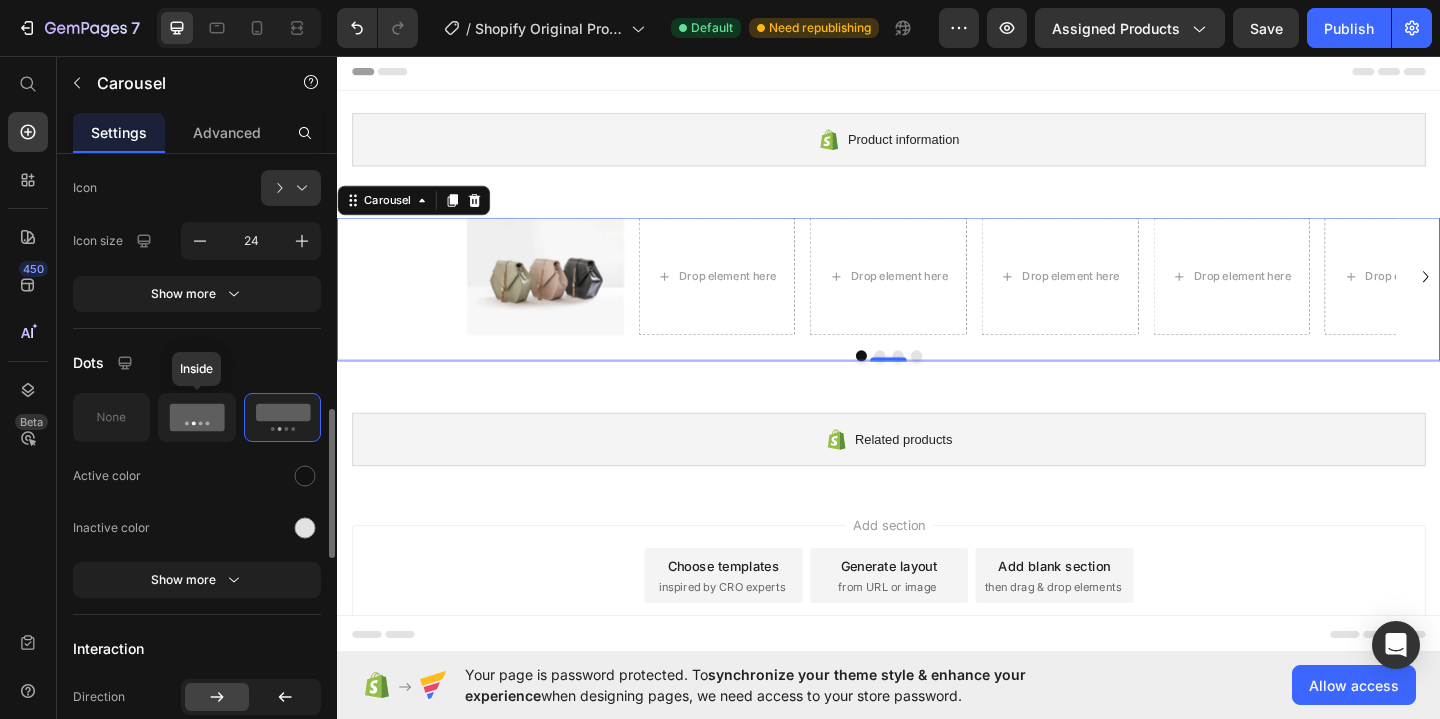 click 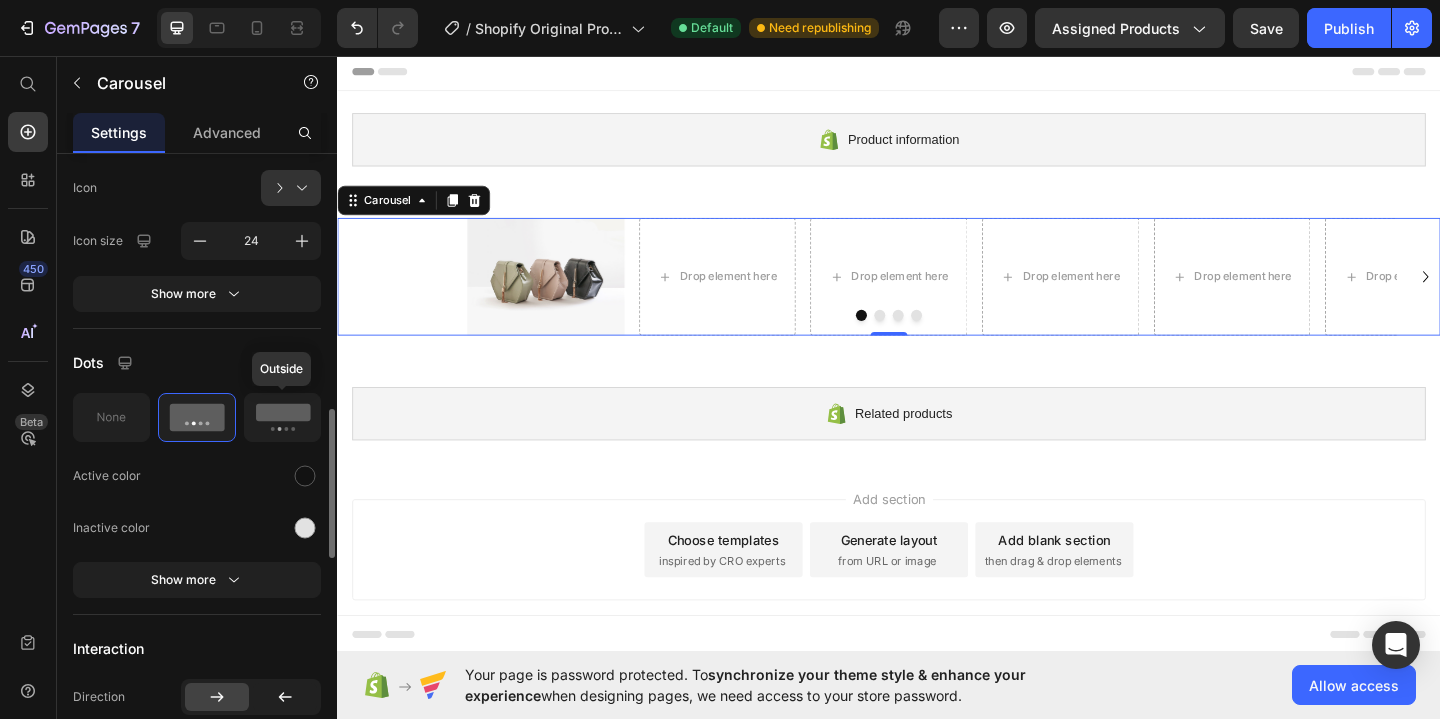click 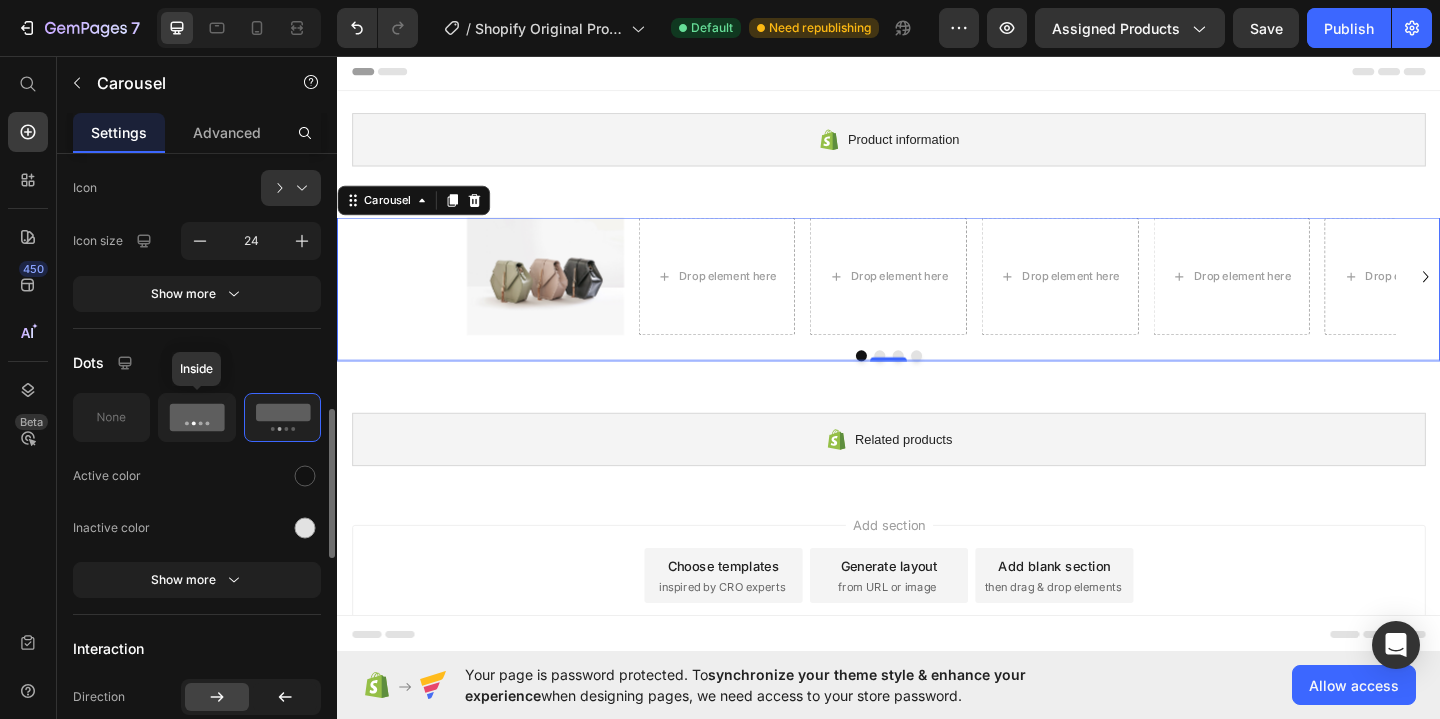 click 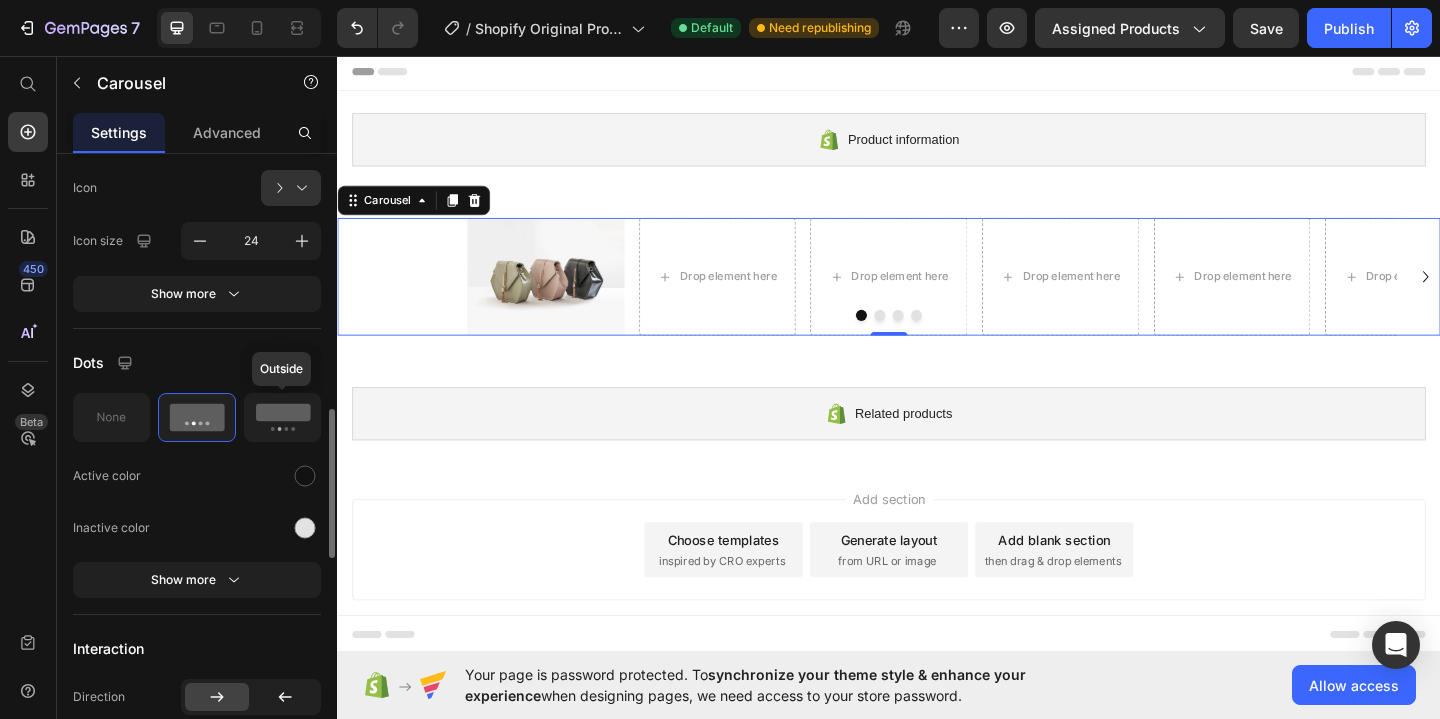 click 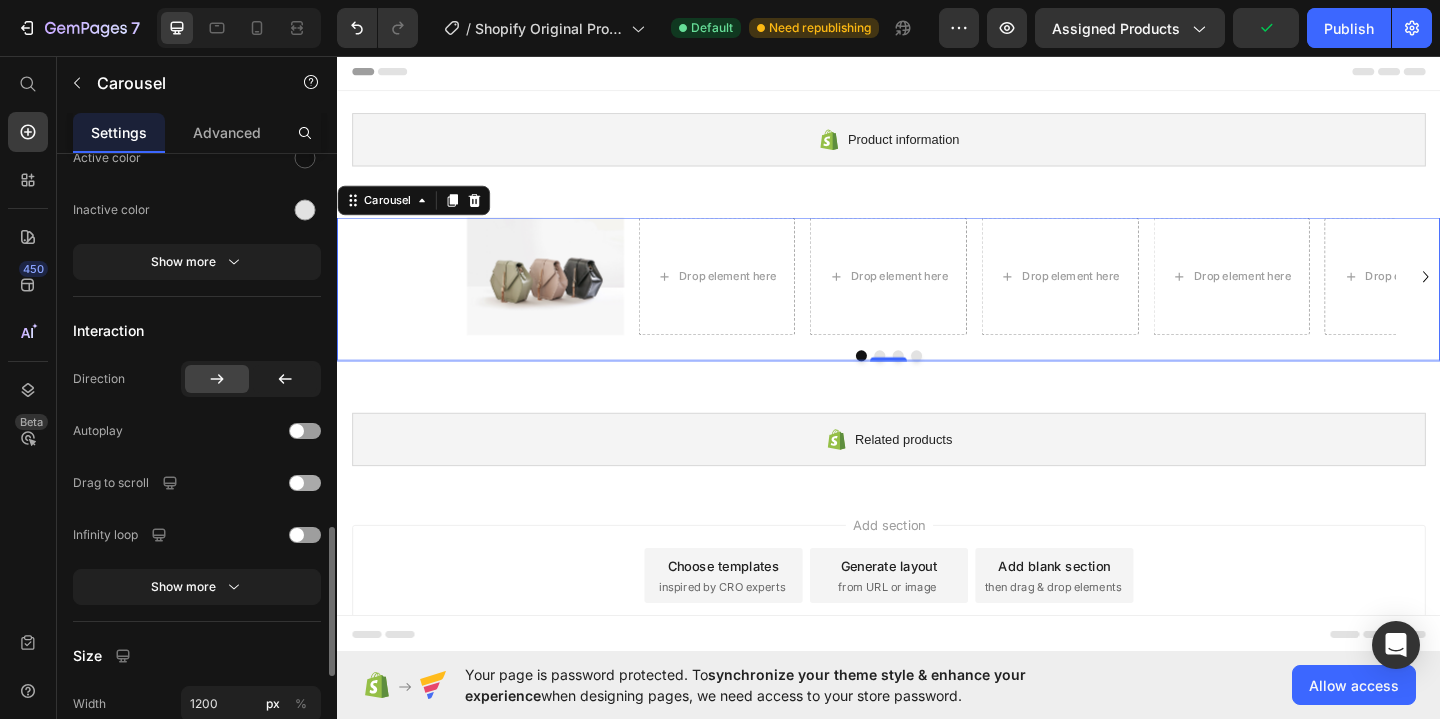 scroll, scrollTop: 1372, scrollLeft: 0, axis: vertical 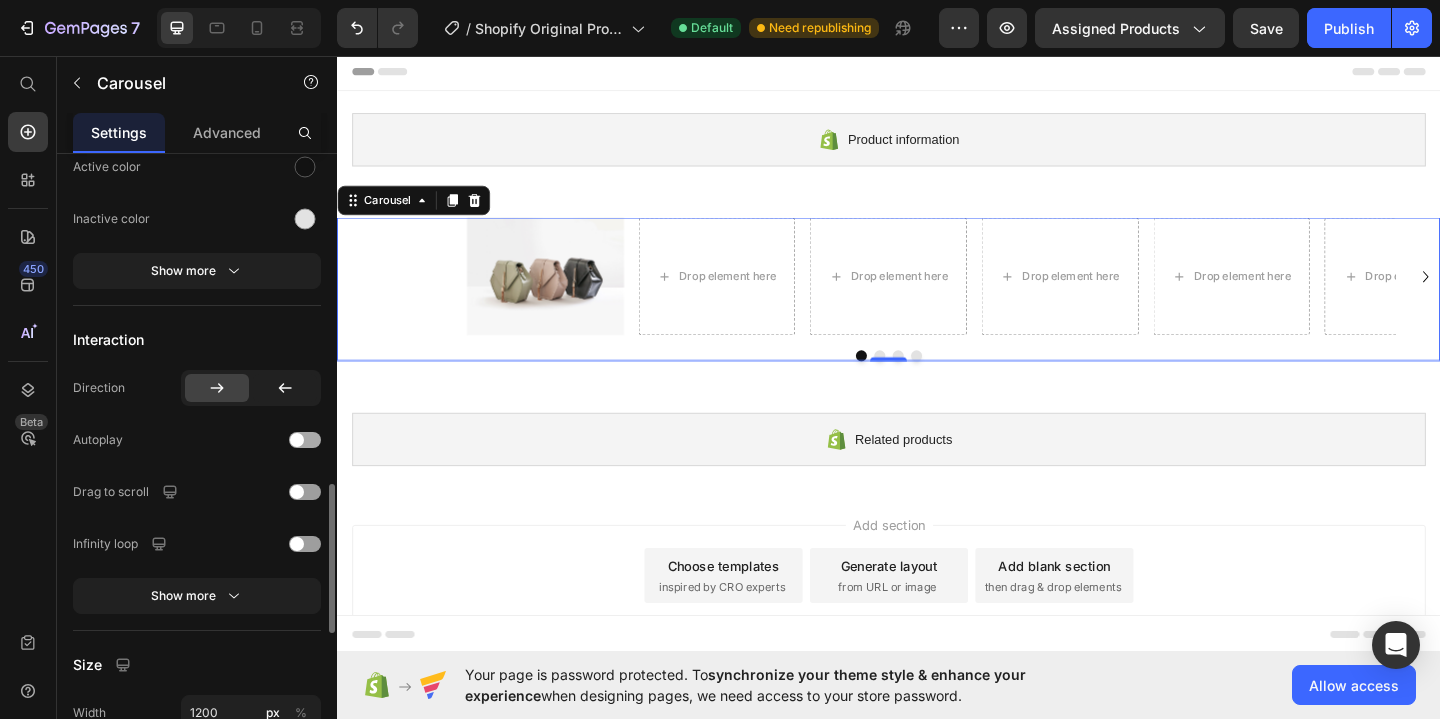 click at bounding box center (305, 440) 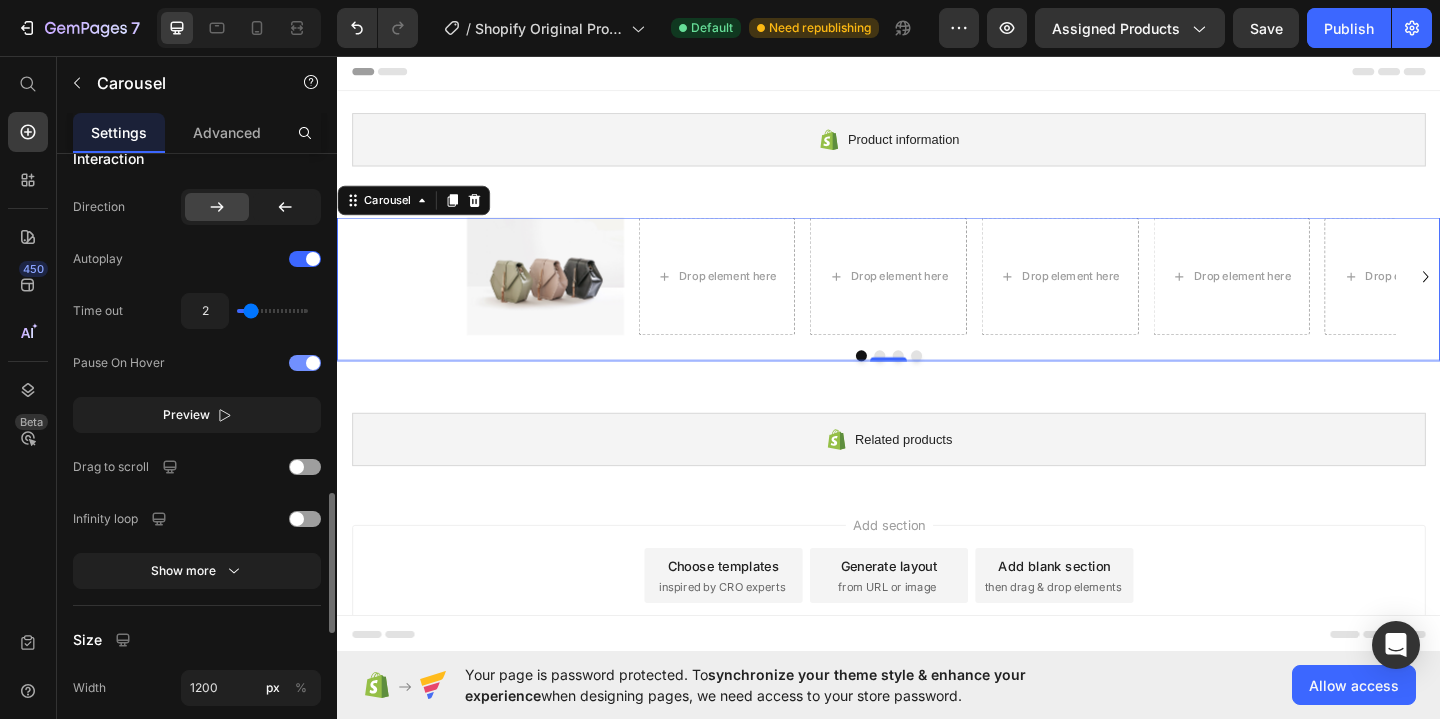 scroll, scrollTop: 1562, scrollLeft: 0, axis: vertical 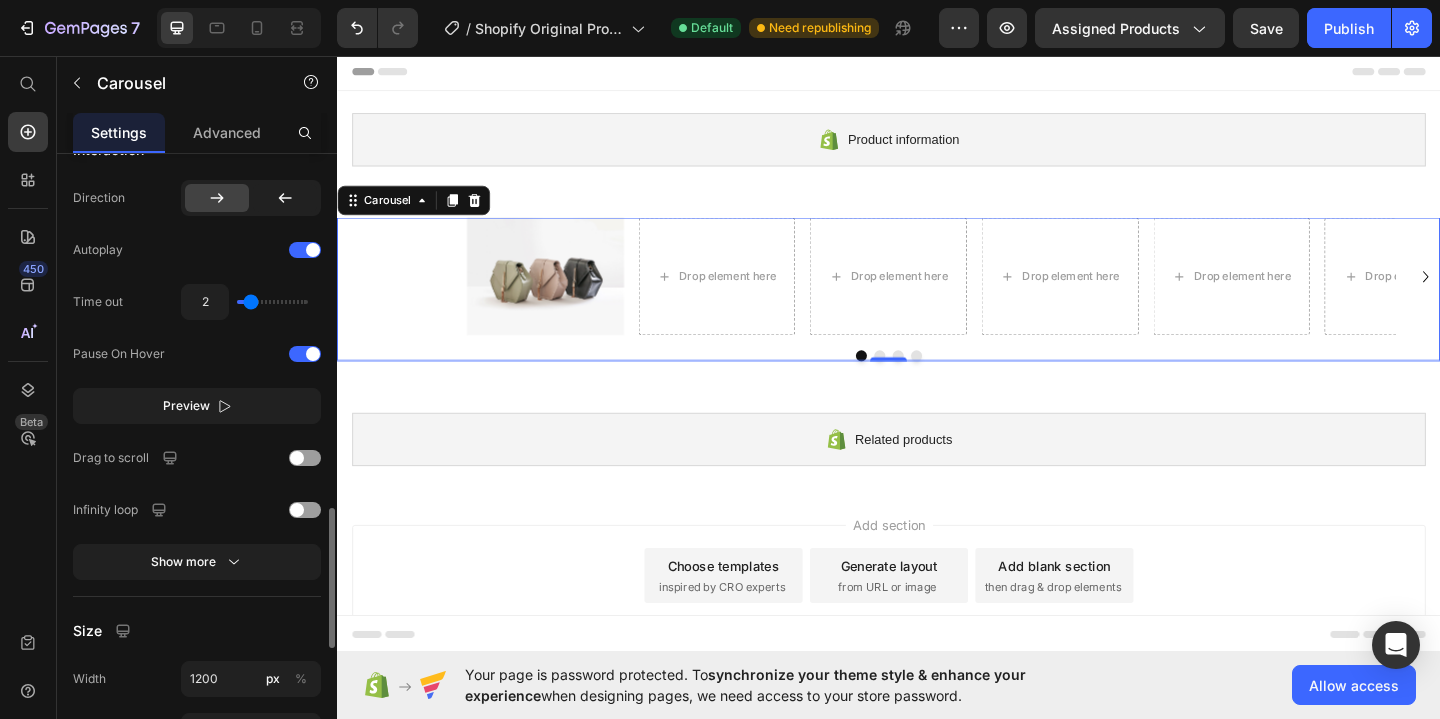 type on "1.9" 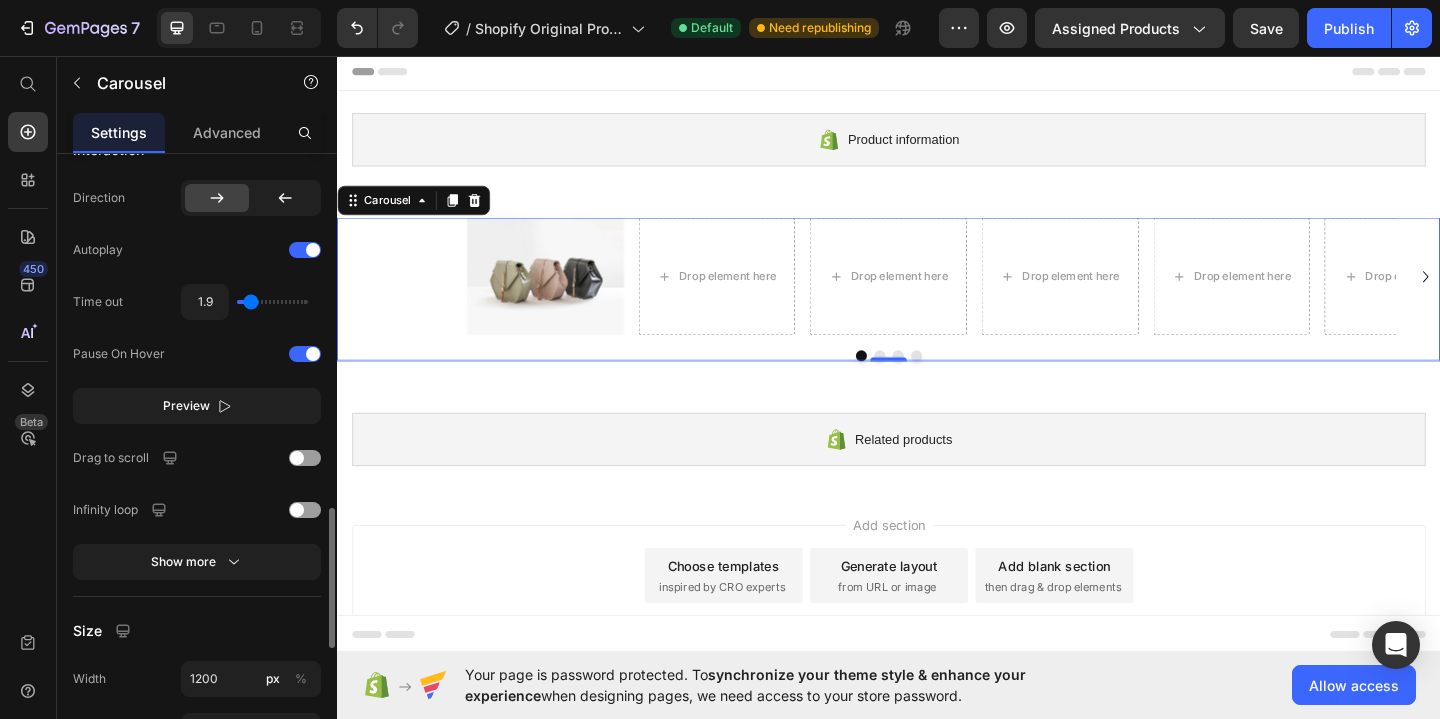 type on "1.7" 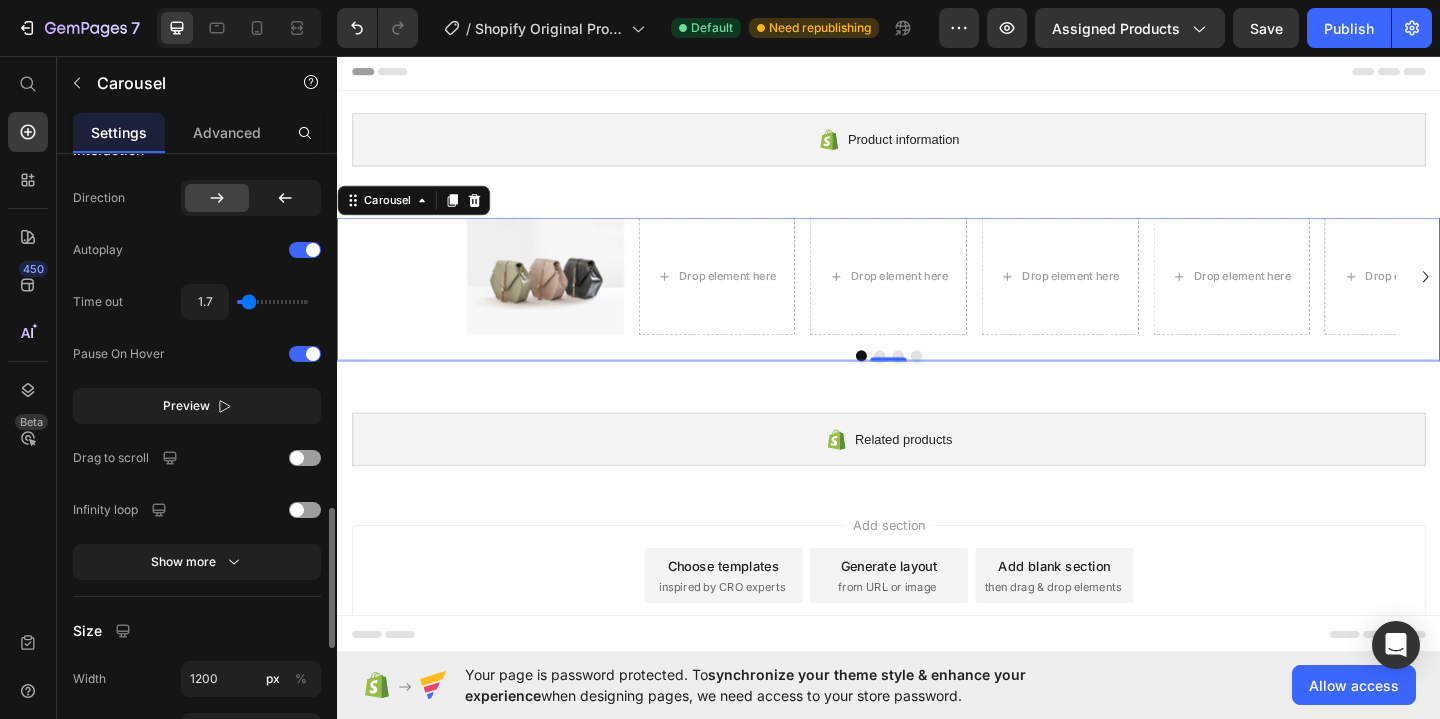 type on "1.1" 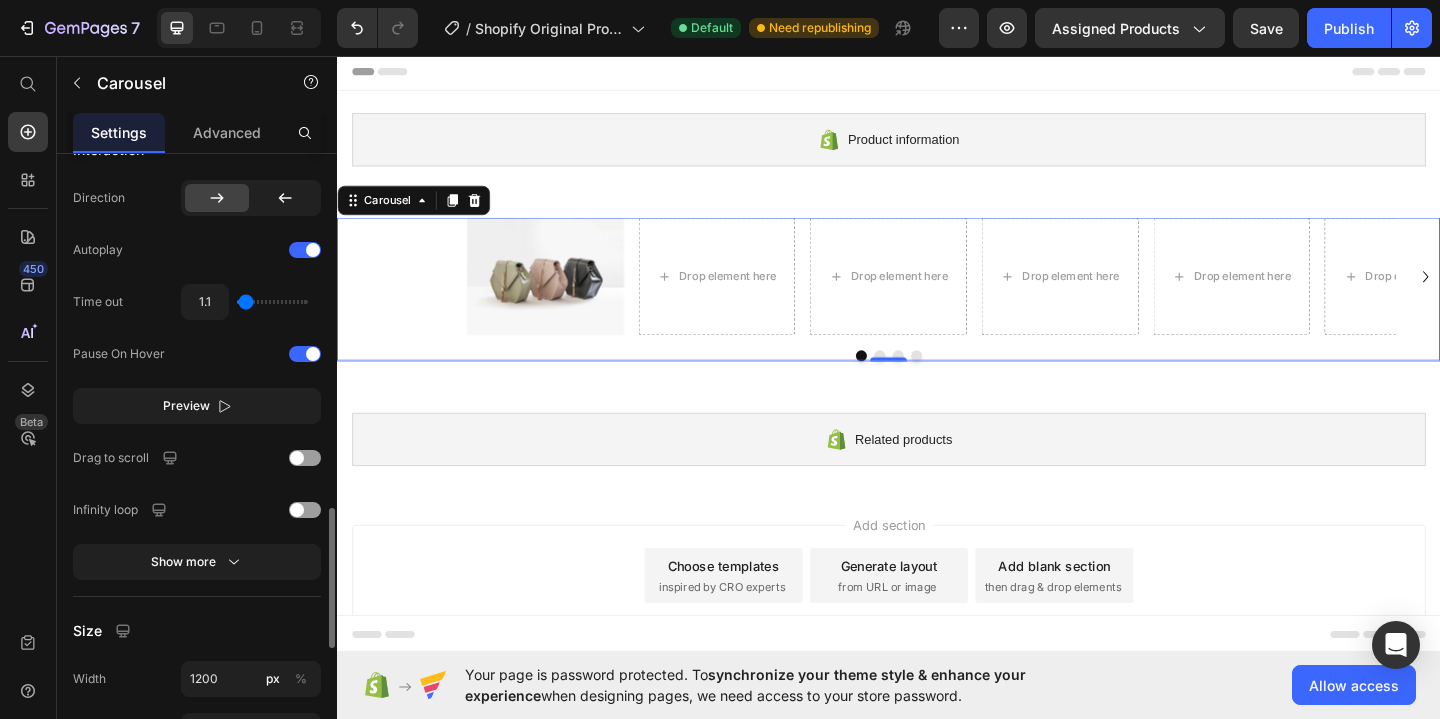 type on "1" 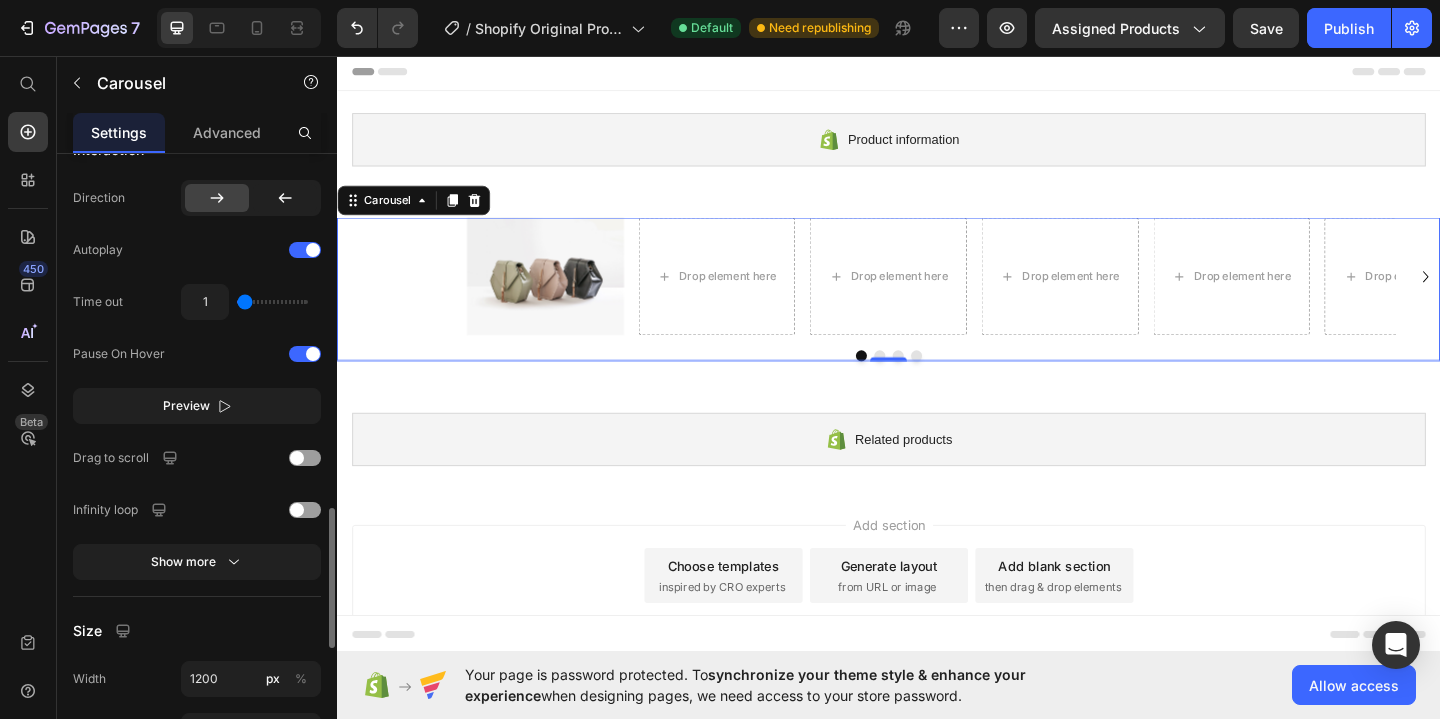 drag, startPoint x: 251, startPoint y: 304, endPoint x: 221, endPoint y: 304, distance: 30 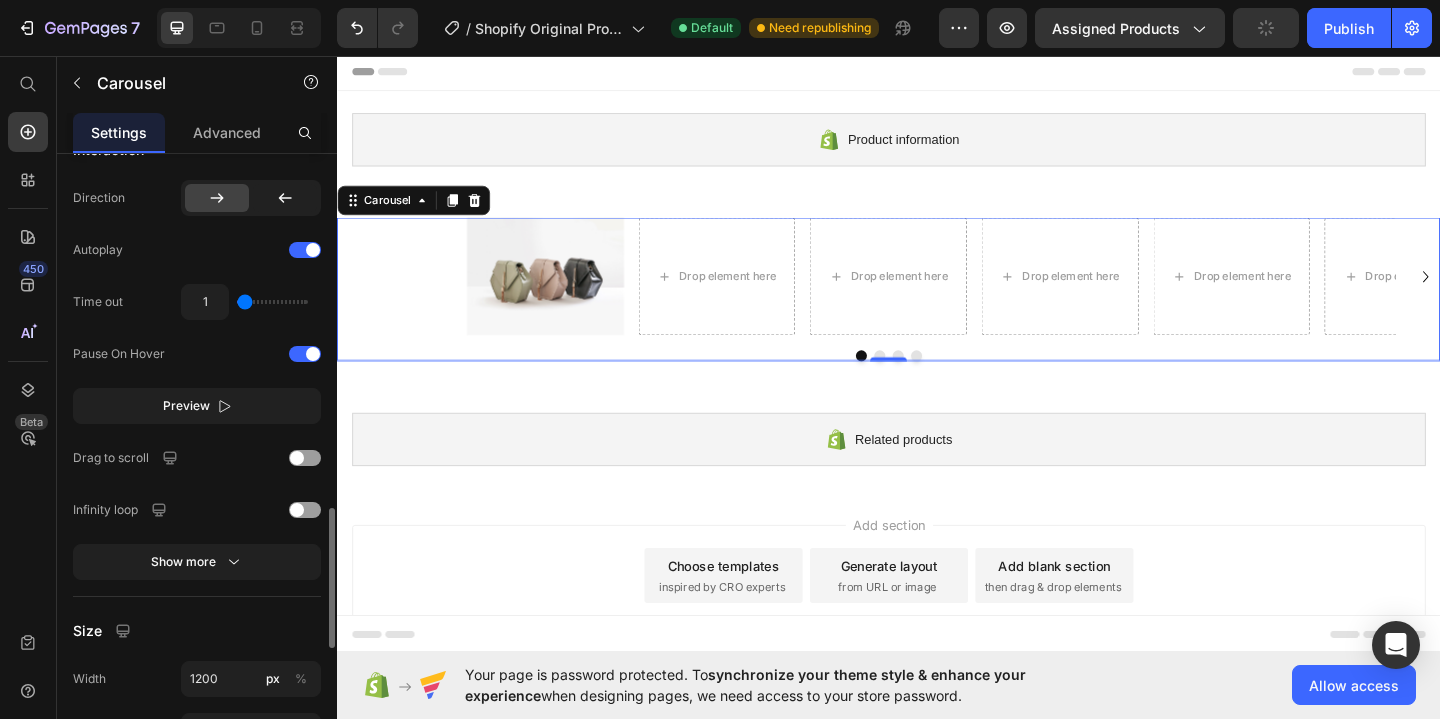 drag, startPoint x: 241, startPoint y: 299, endPoint x: 207, endPoint y: 299, distance: 34 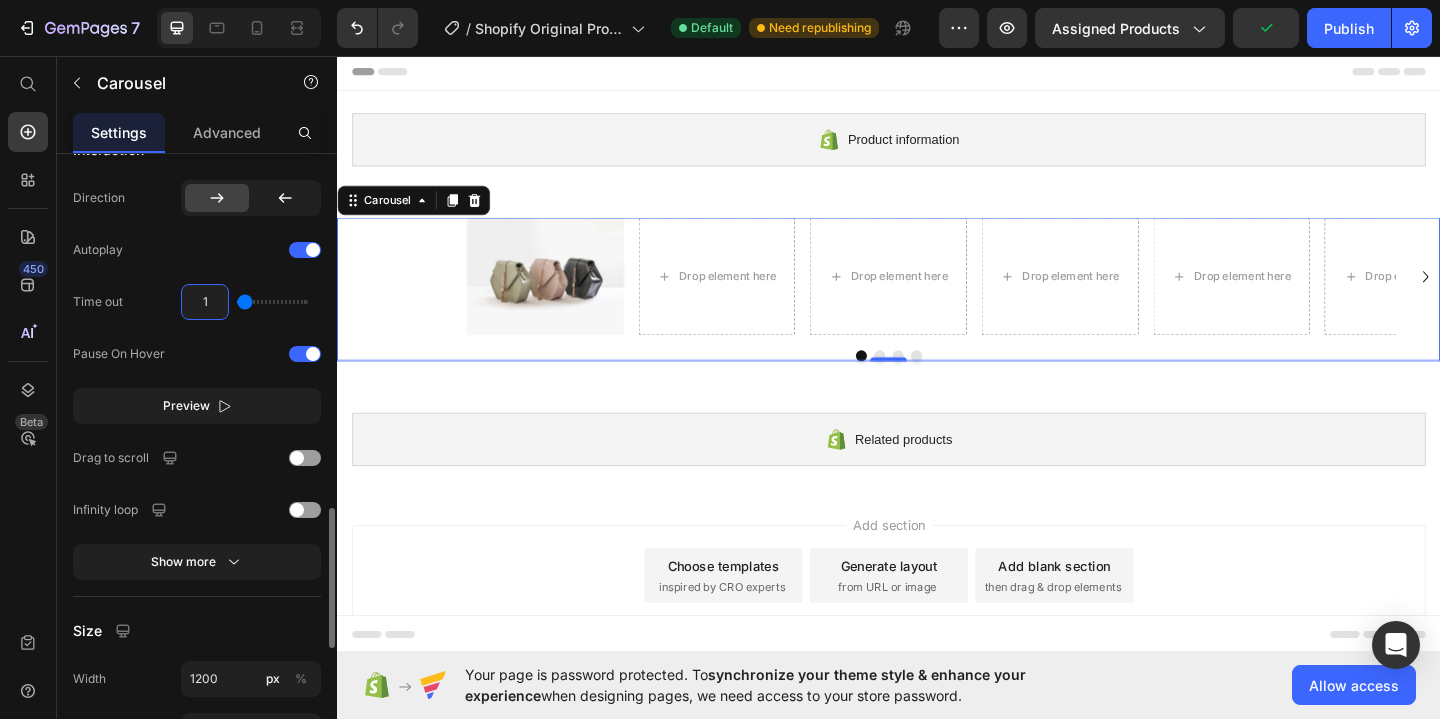 click on "1" at bounding box center [205, 302] 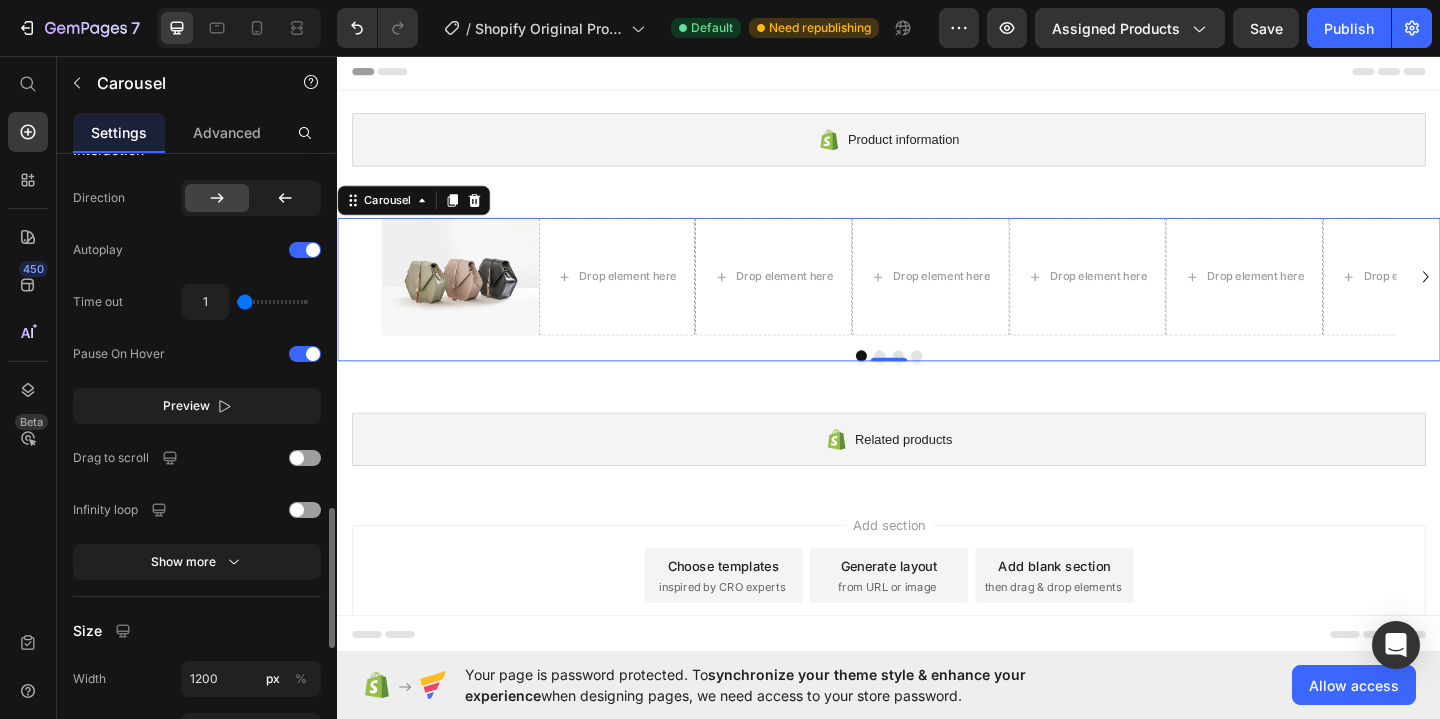 click on "Interaction Direction
Autoplay Time out 1 Pause On Hover Preview Drag to scroll Infinity loop Show more" 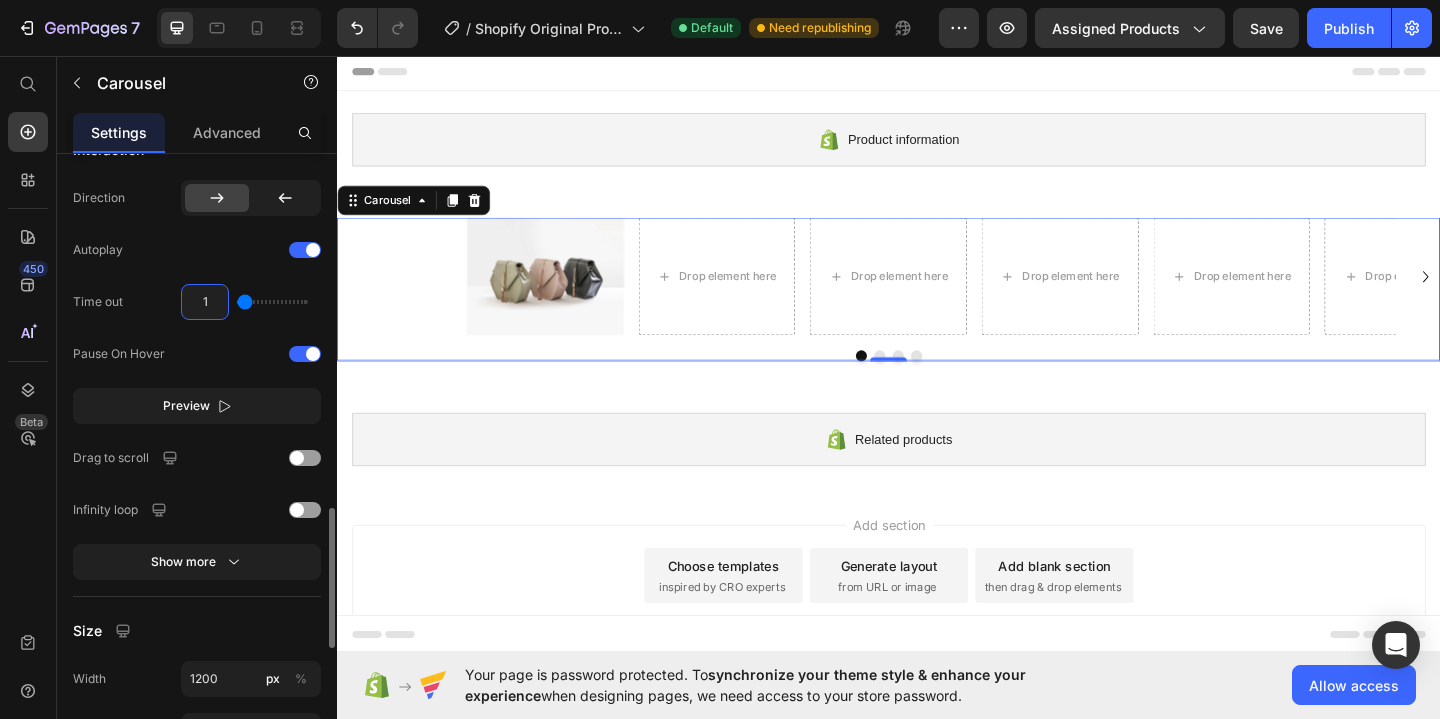 click on "1" at bounding box center (205, 302) 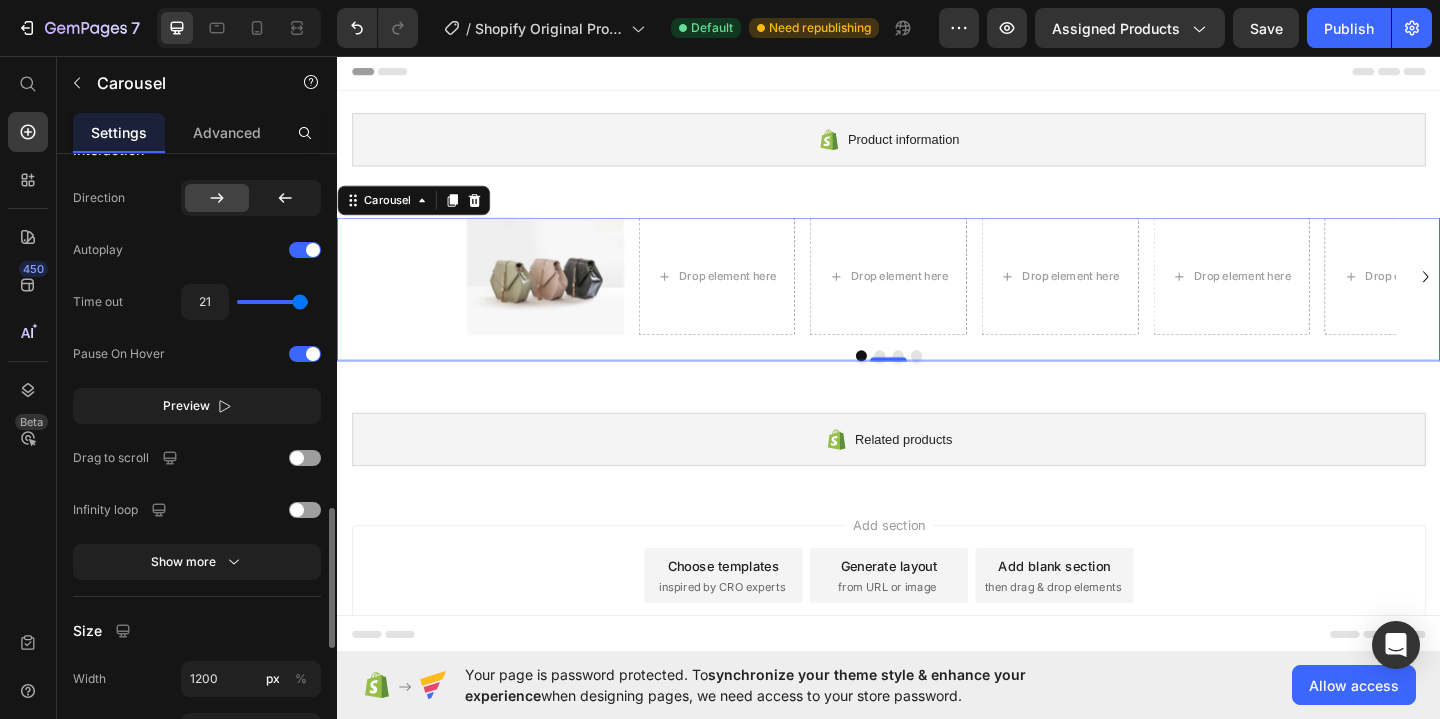 type on "9.9" 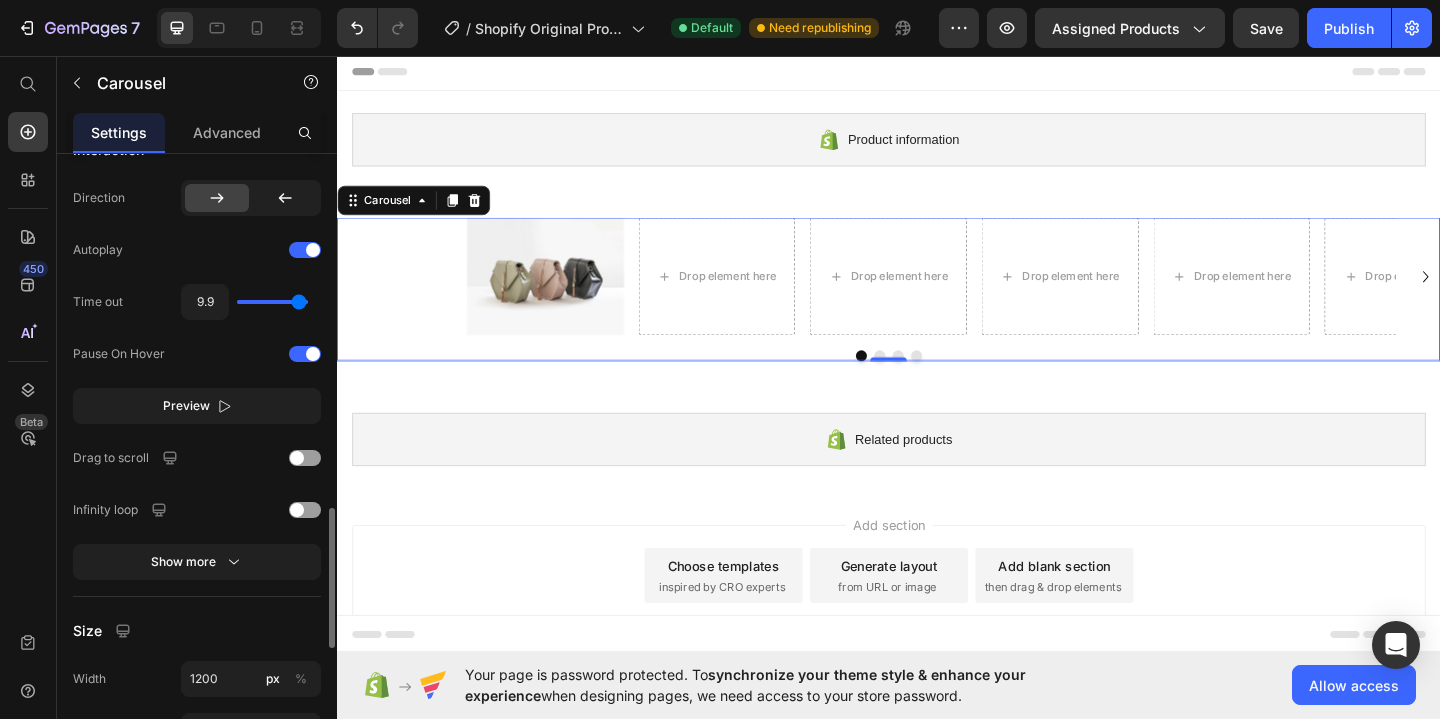 type on "9.6" 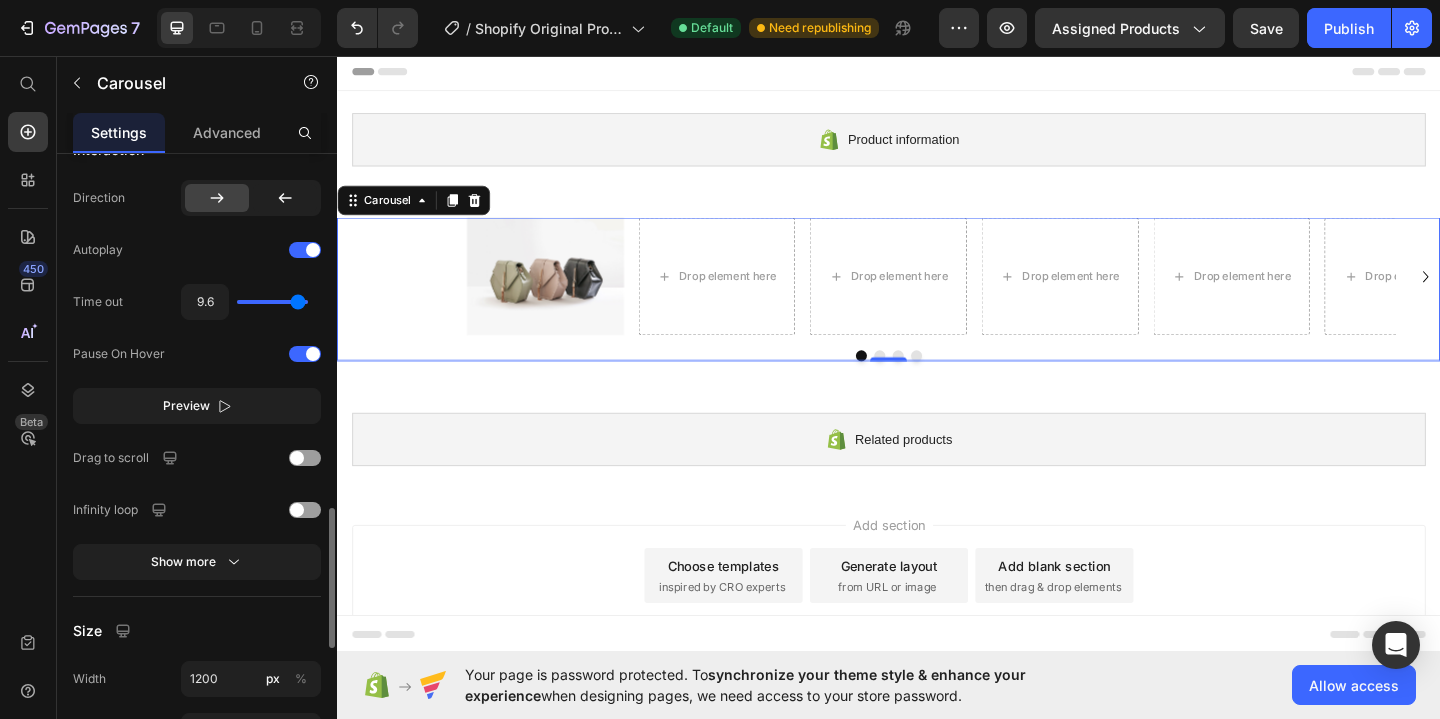 type on "9.1" 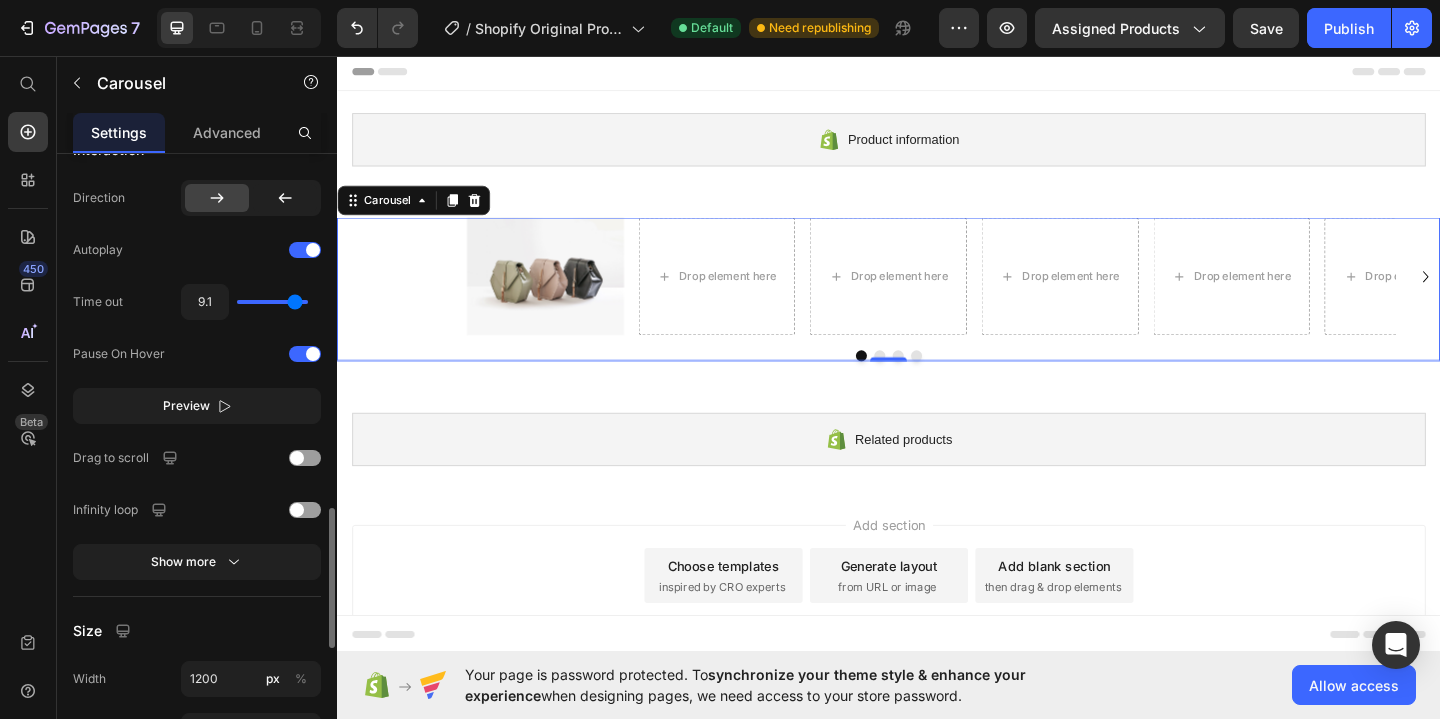 type on "8.6" 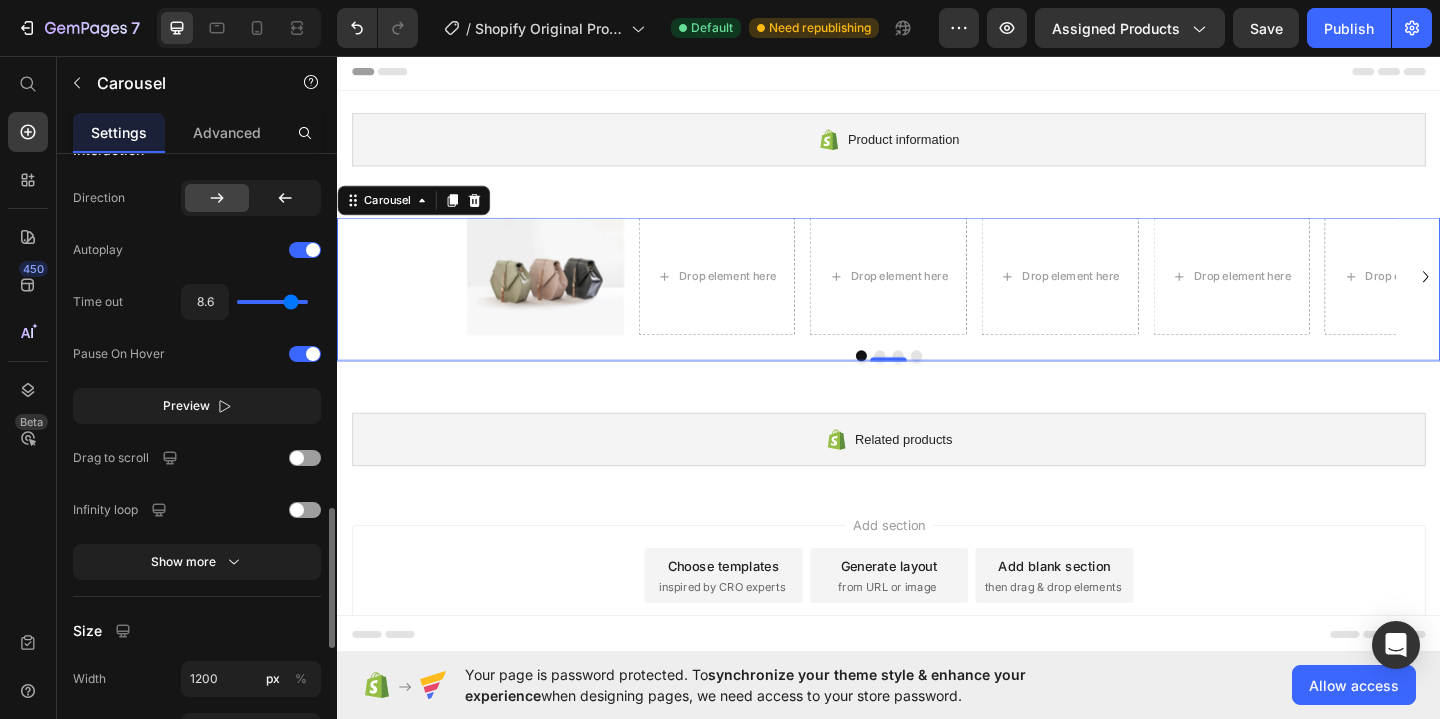 type on "8.1" 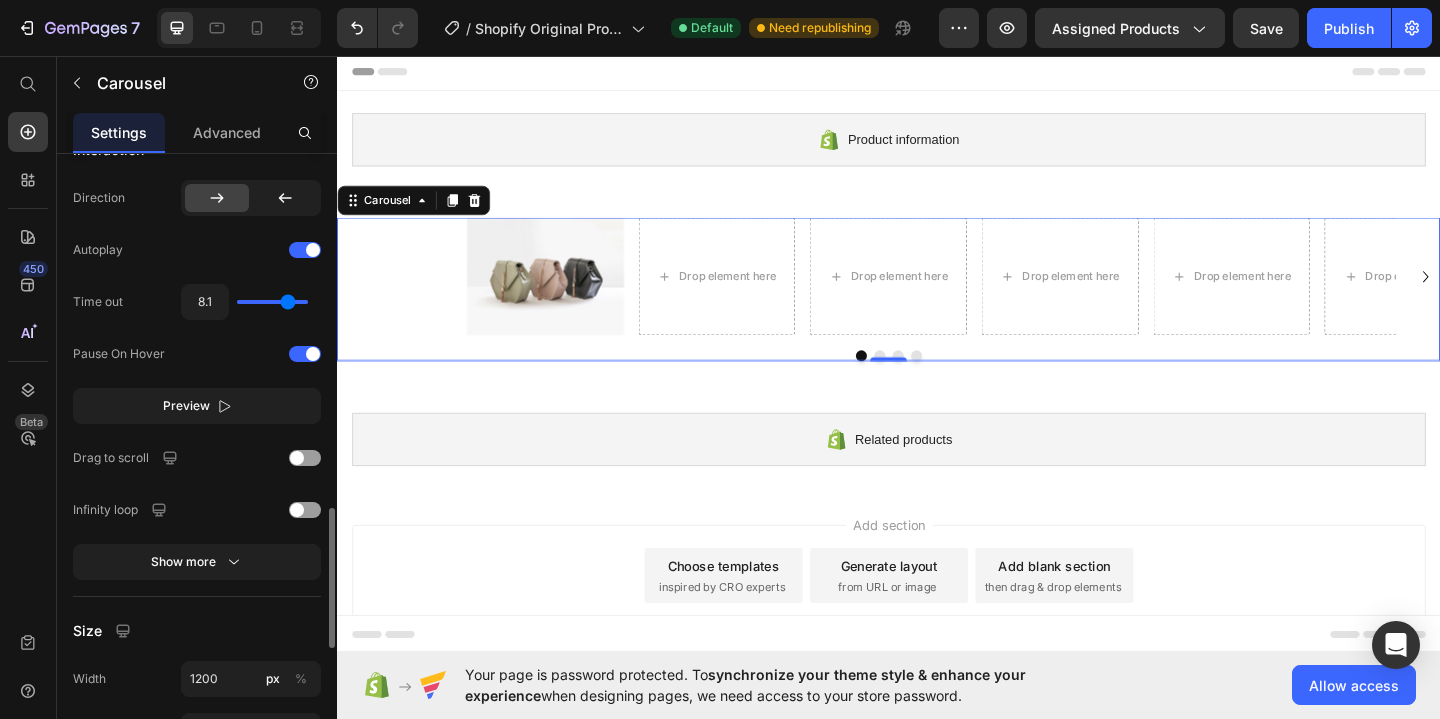 type on "7.6" 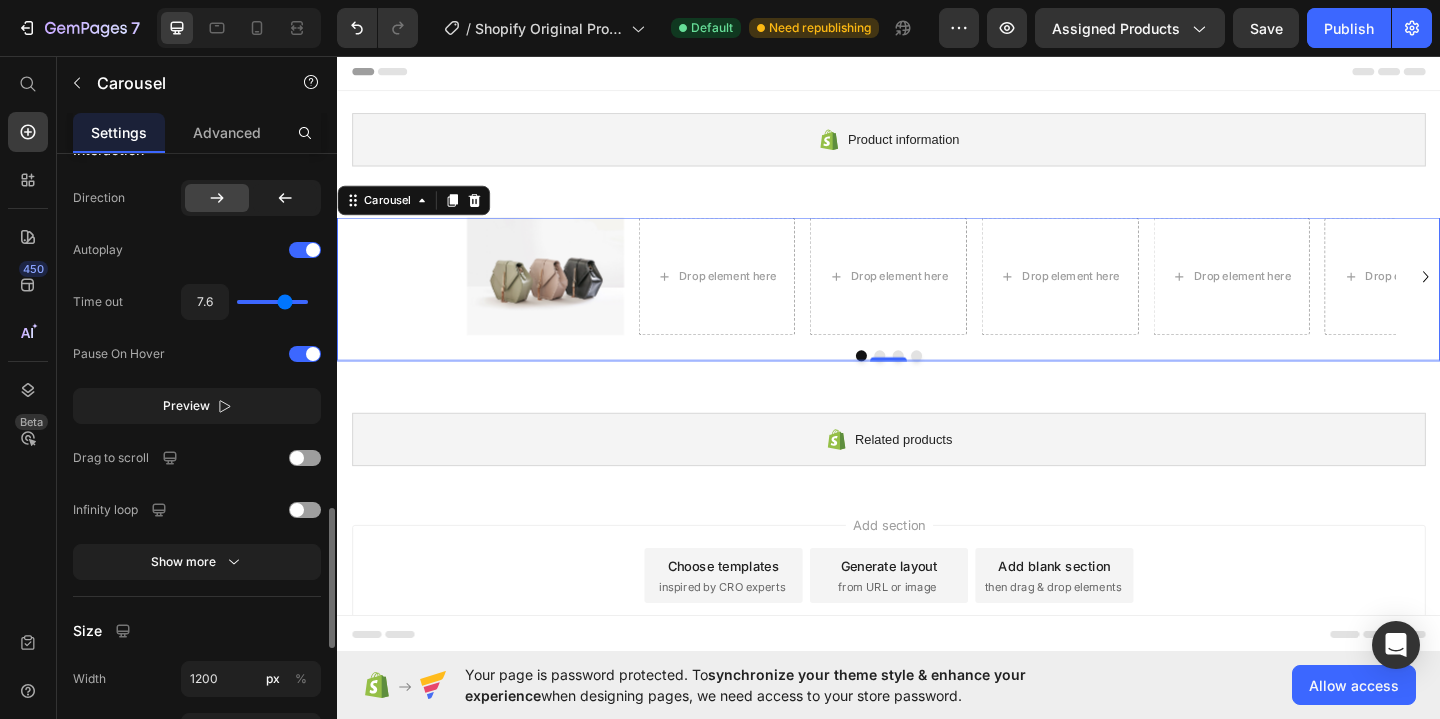 type on "6.9" 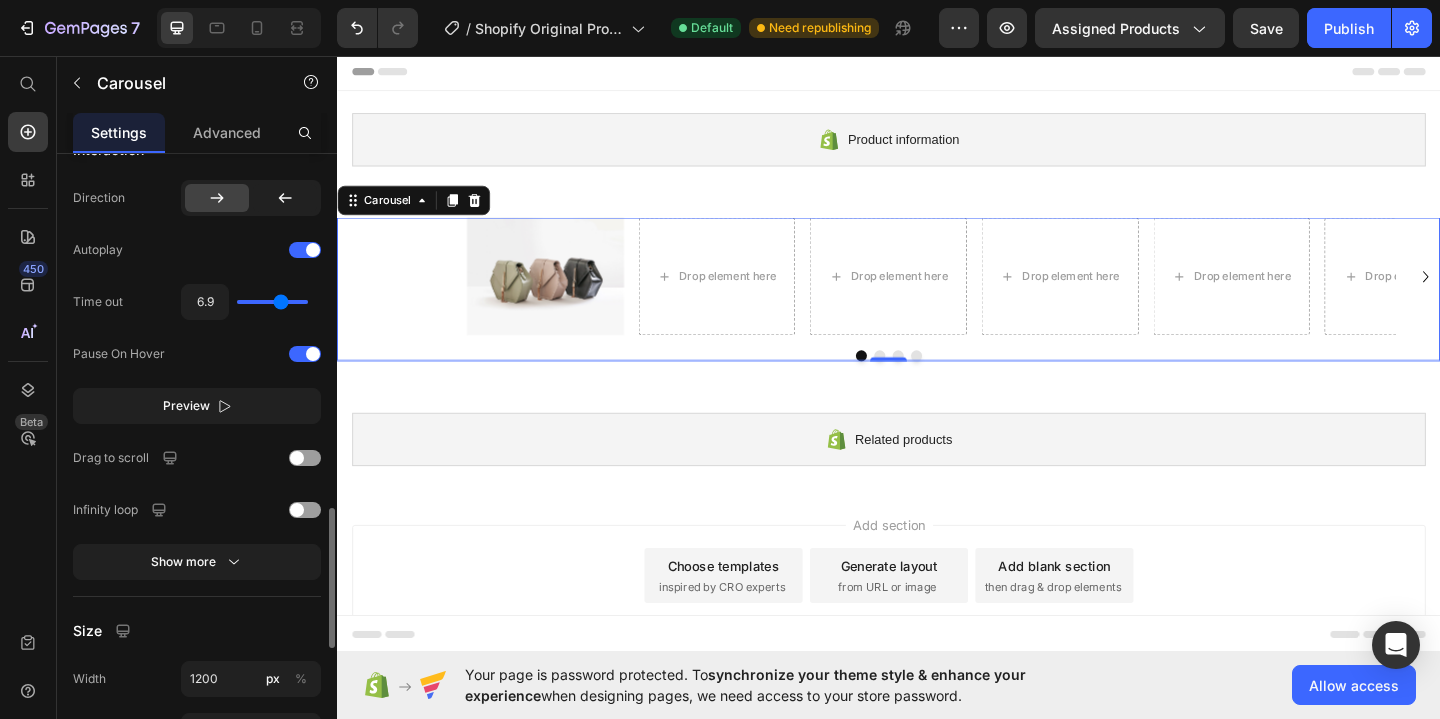 type on "6.3" 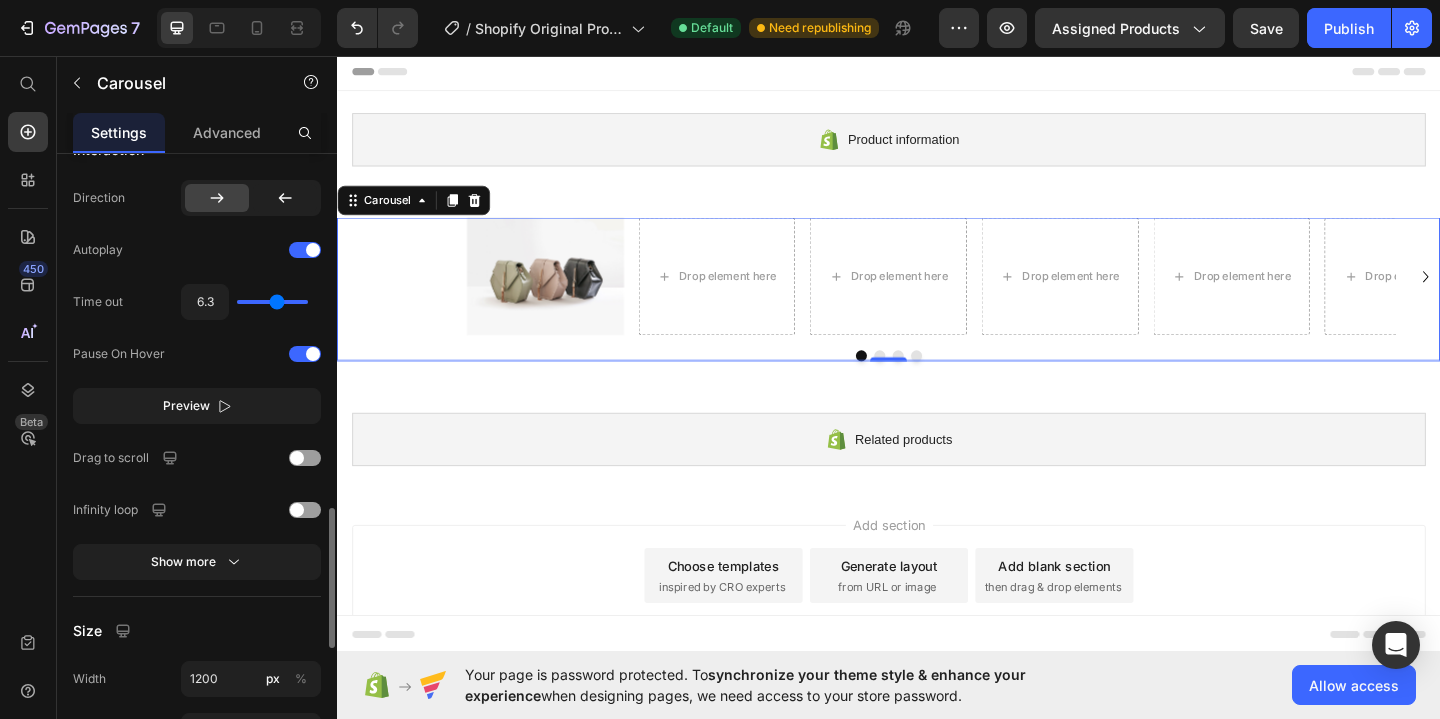 type on "5.6" 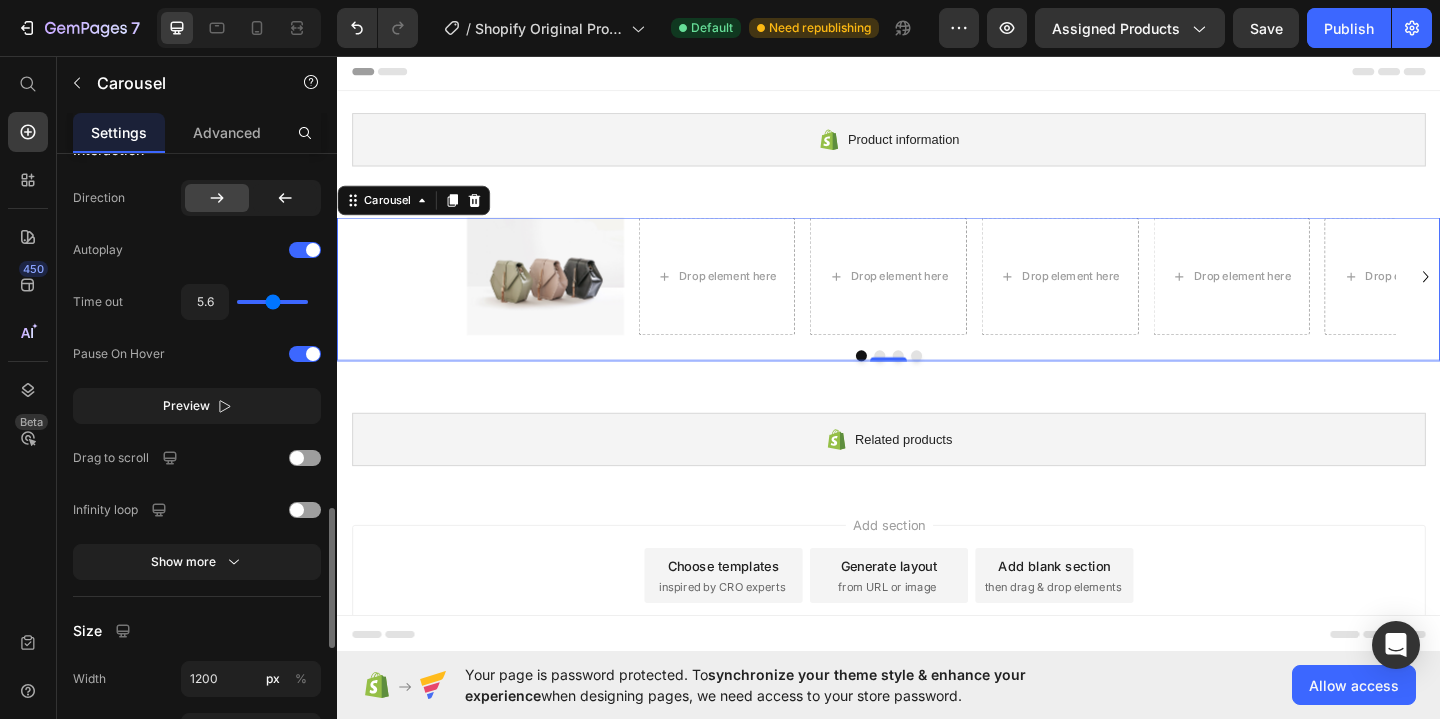 type on "5.1" 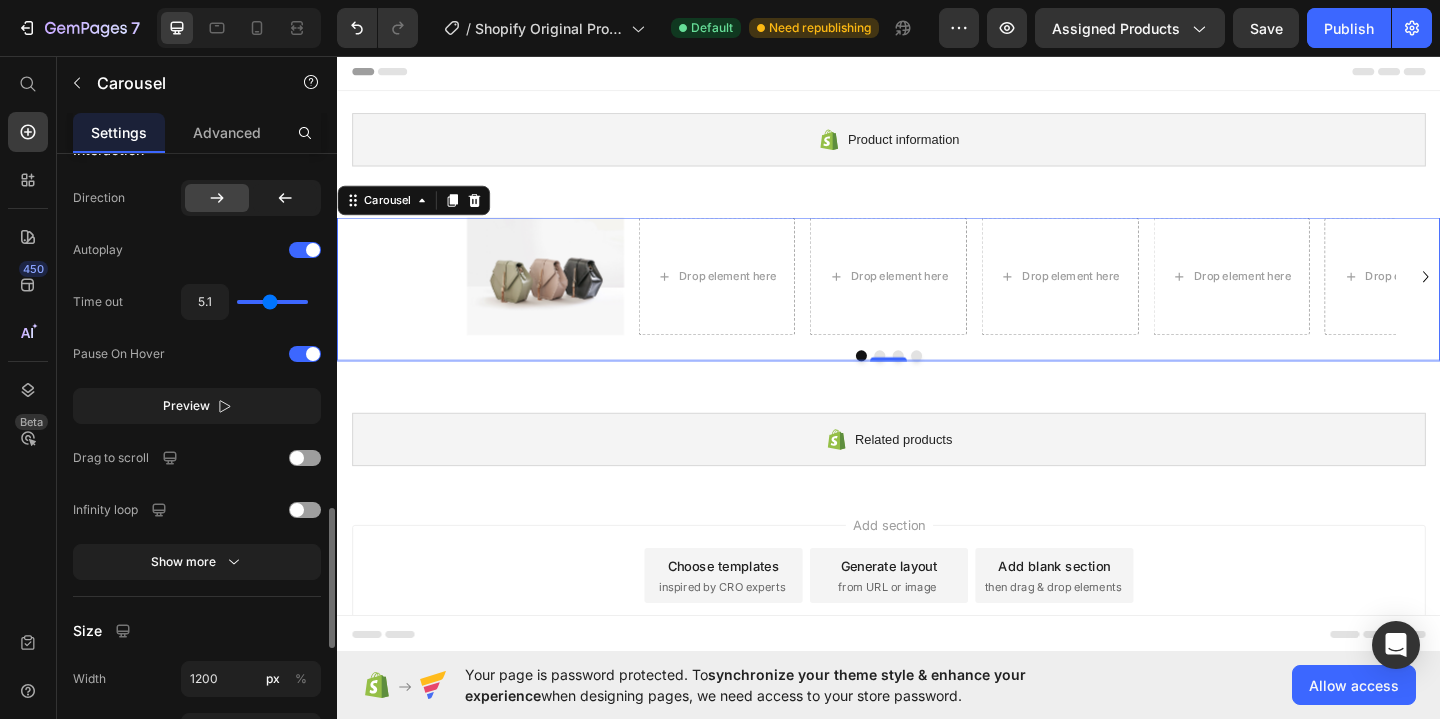 type on "4.6" 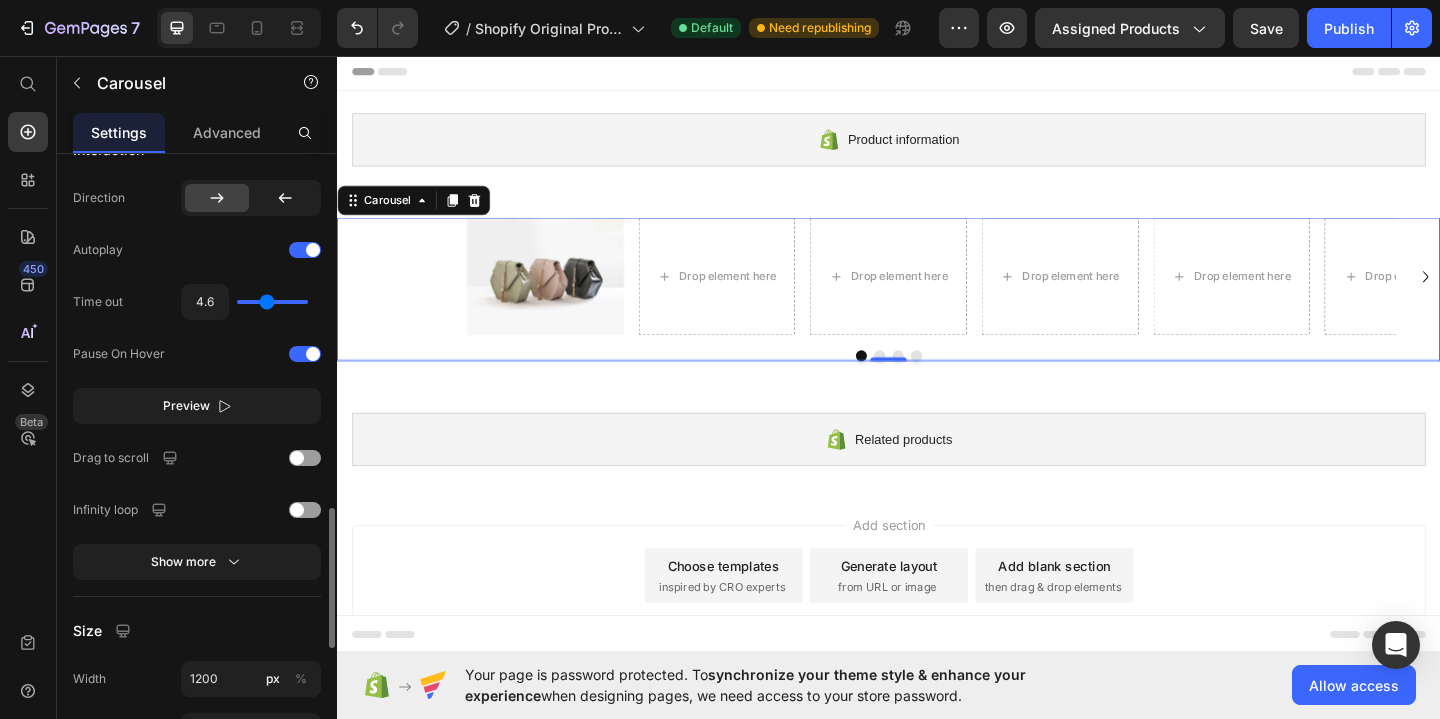 type on "3.9" 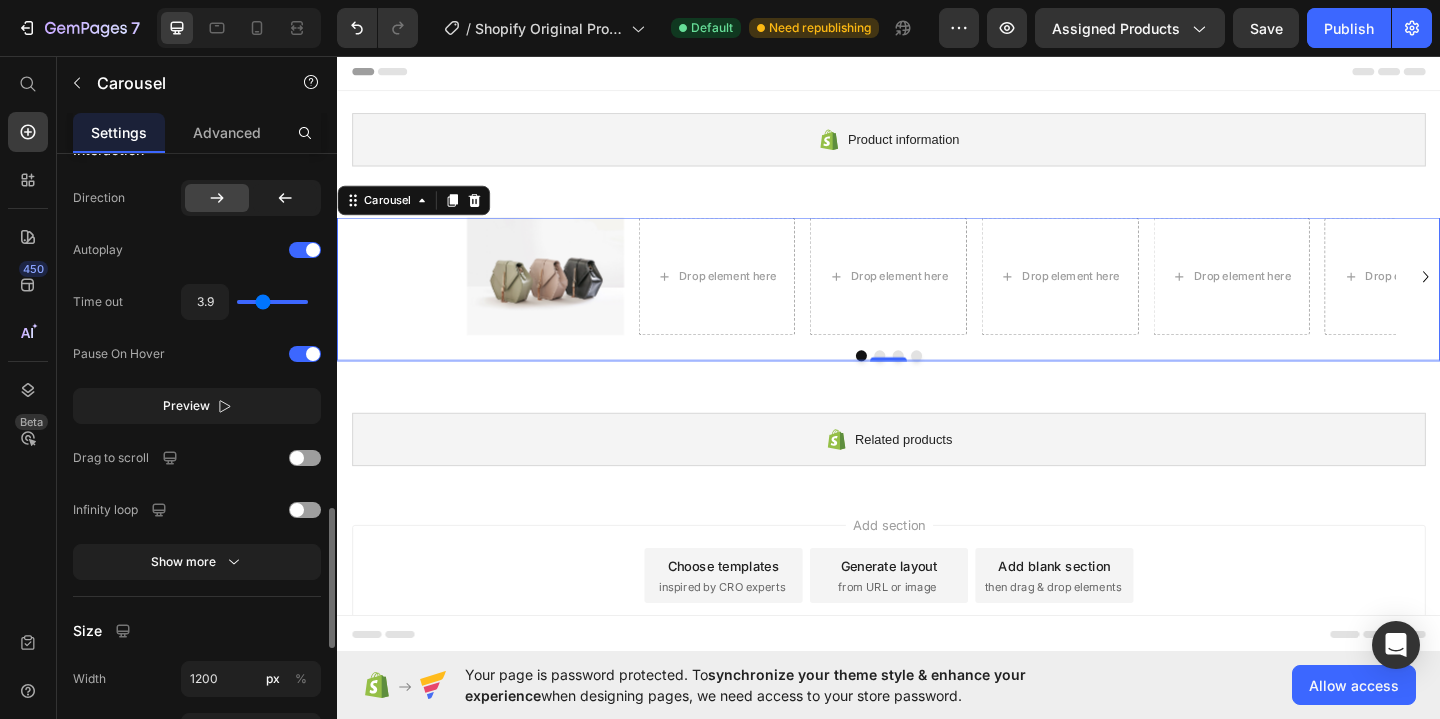type on "3.4" 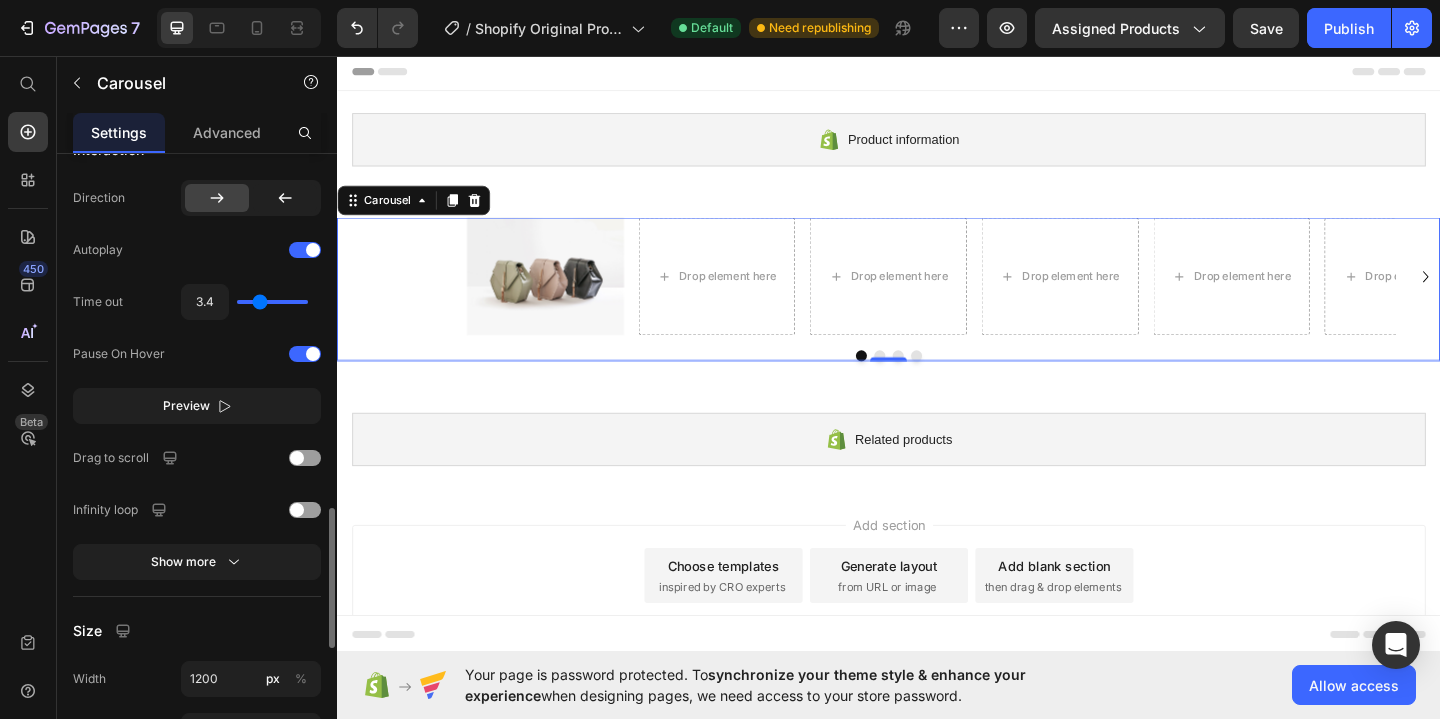 type on "3.1" 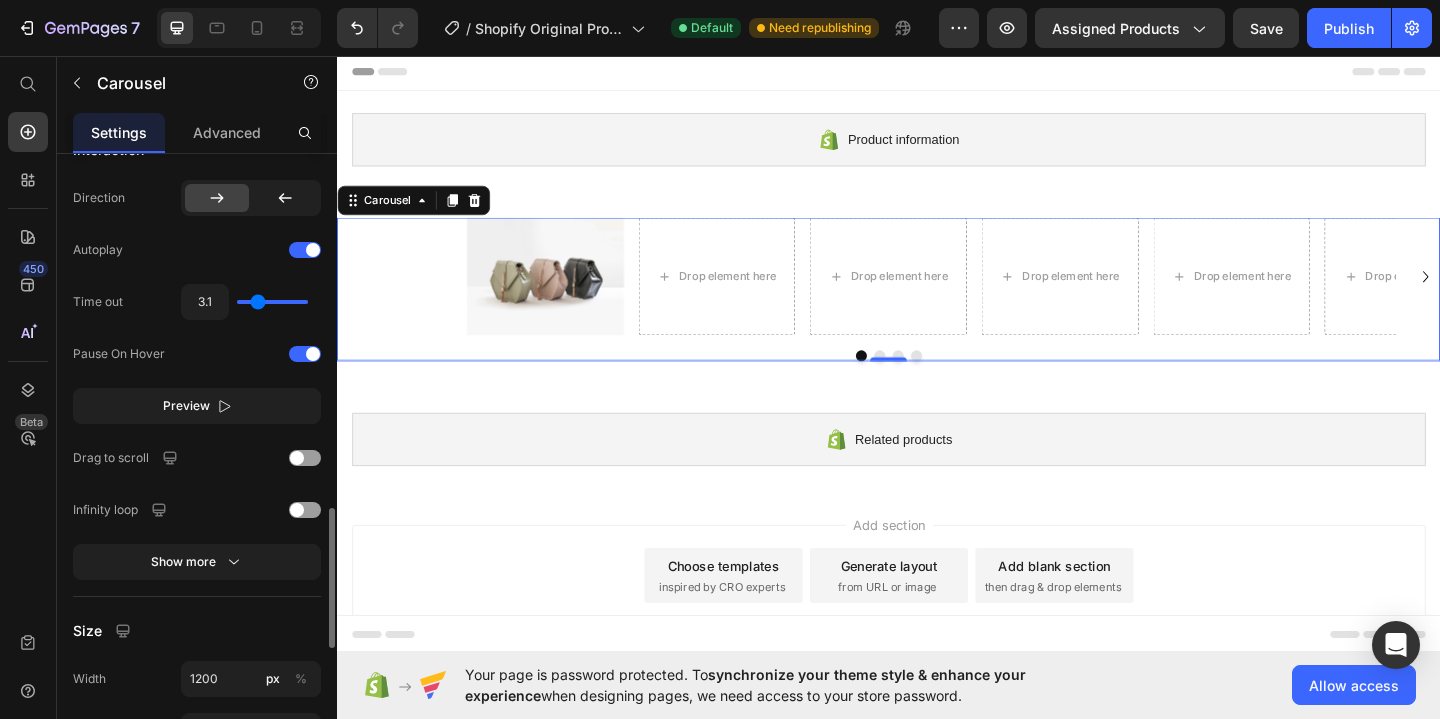 type on "2.9" 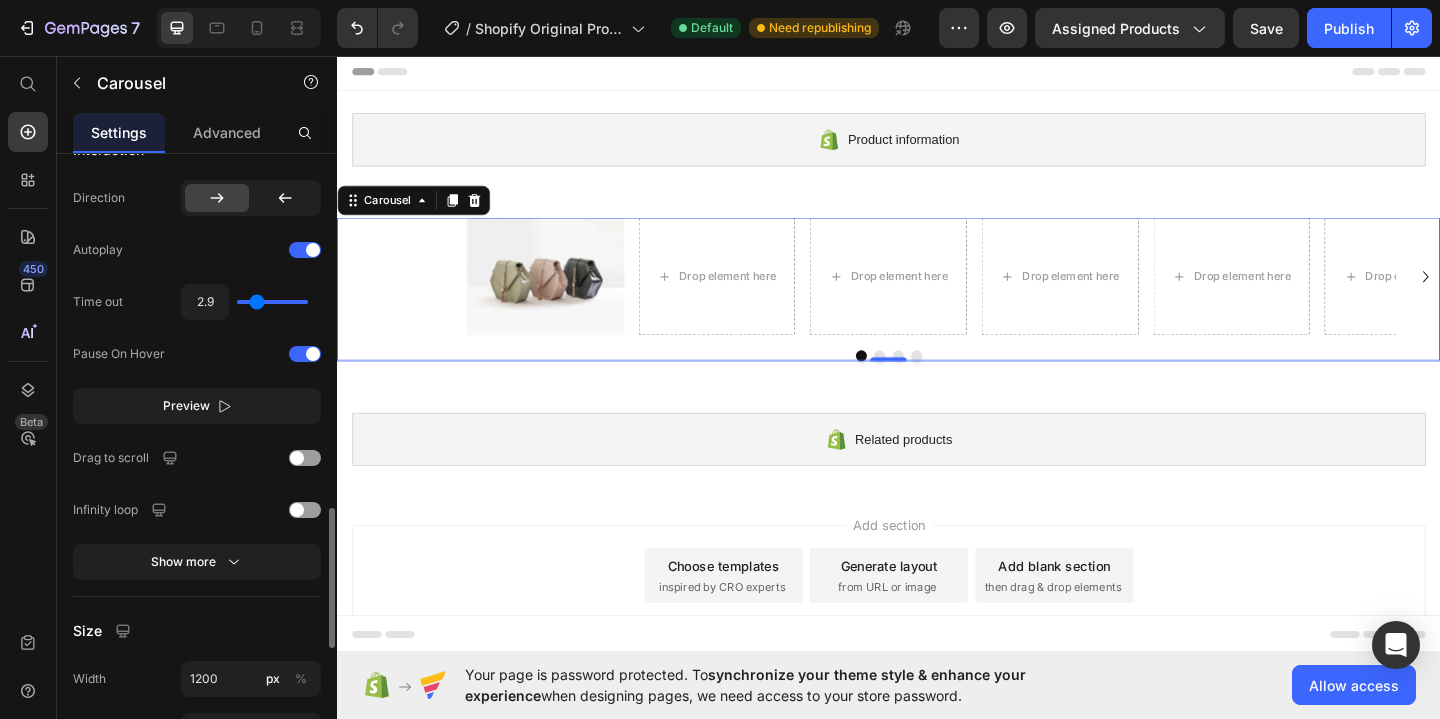 type on "2.8" 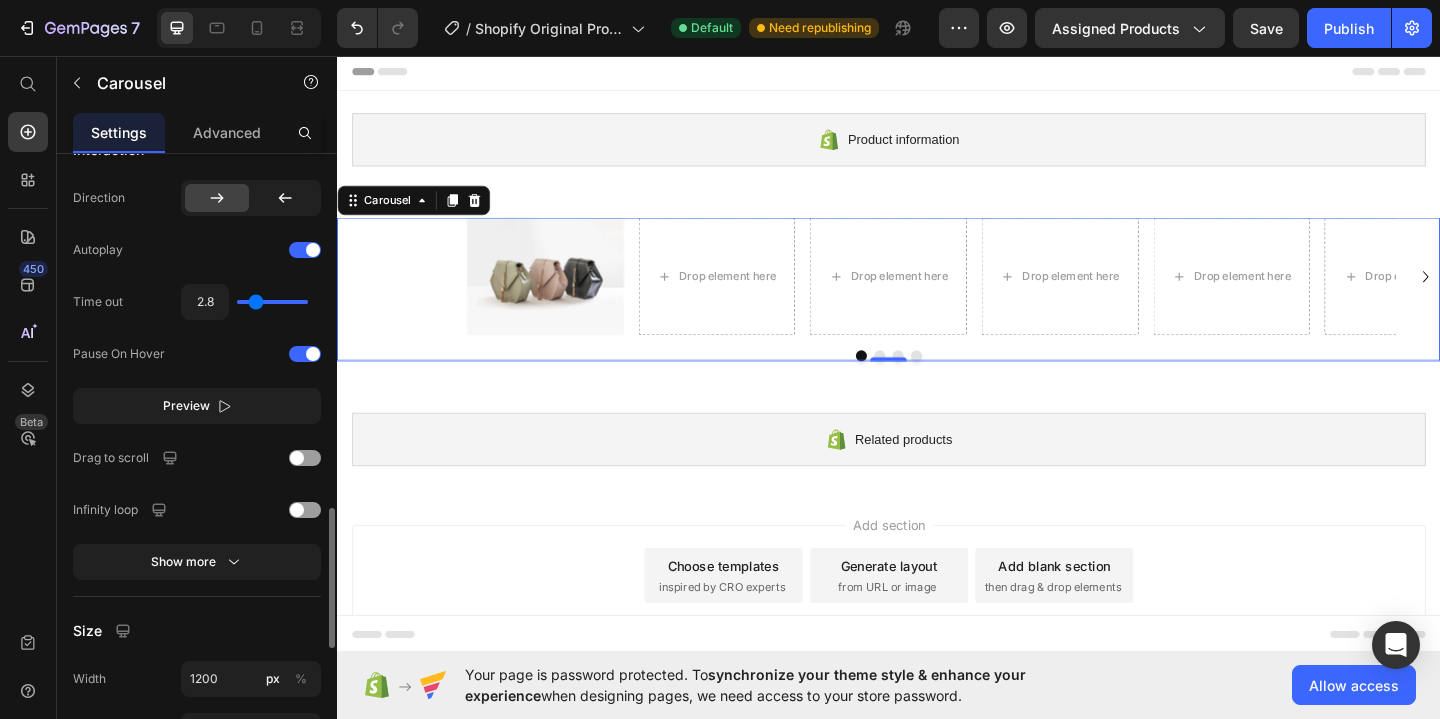 type on "2.6" 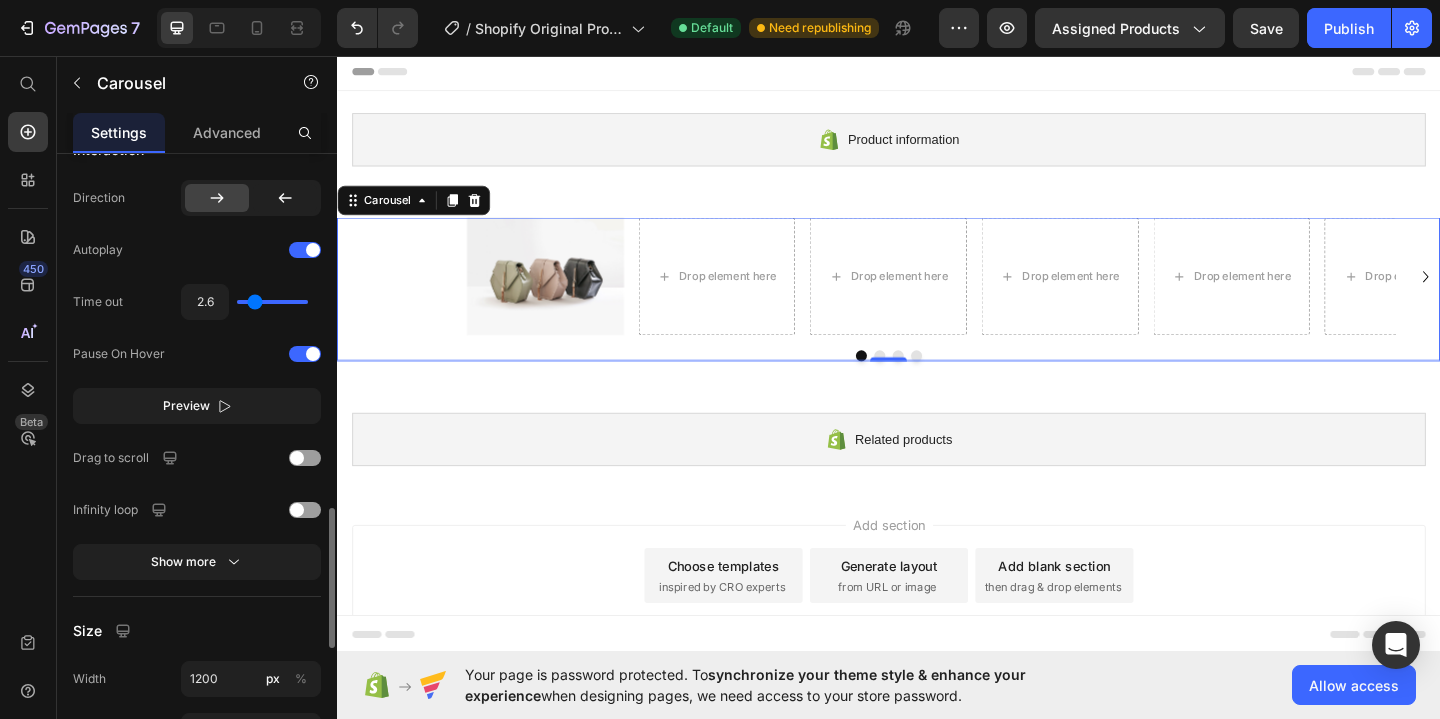 type on "2.4" 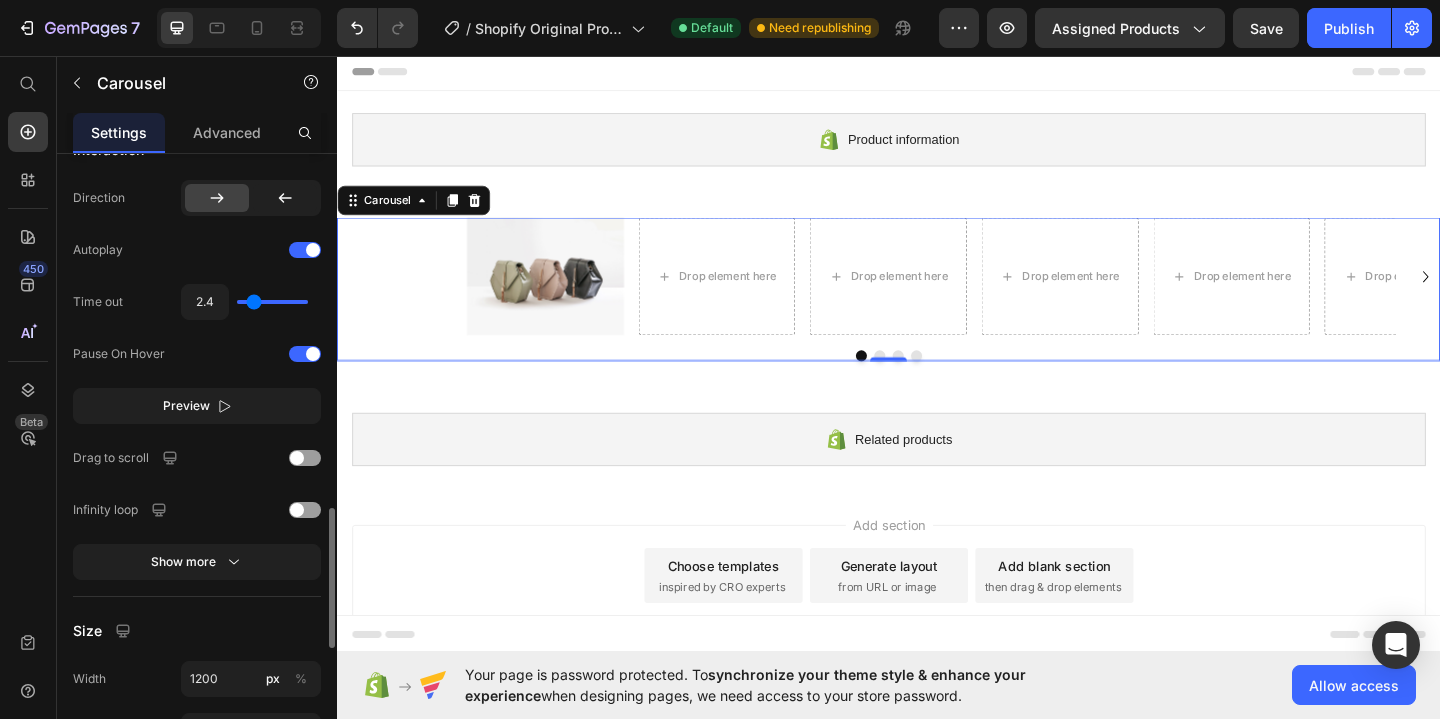 type on "2.3" 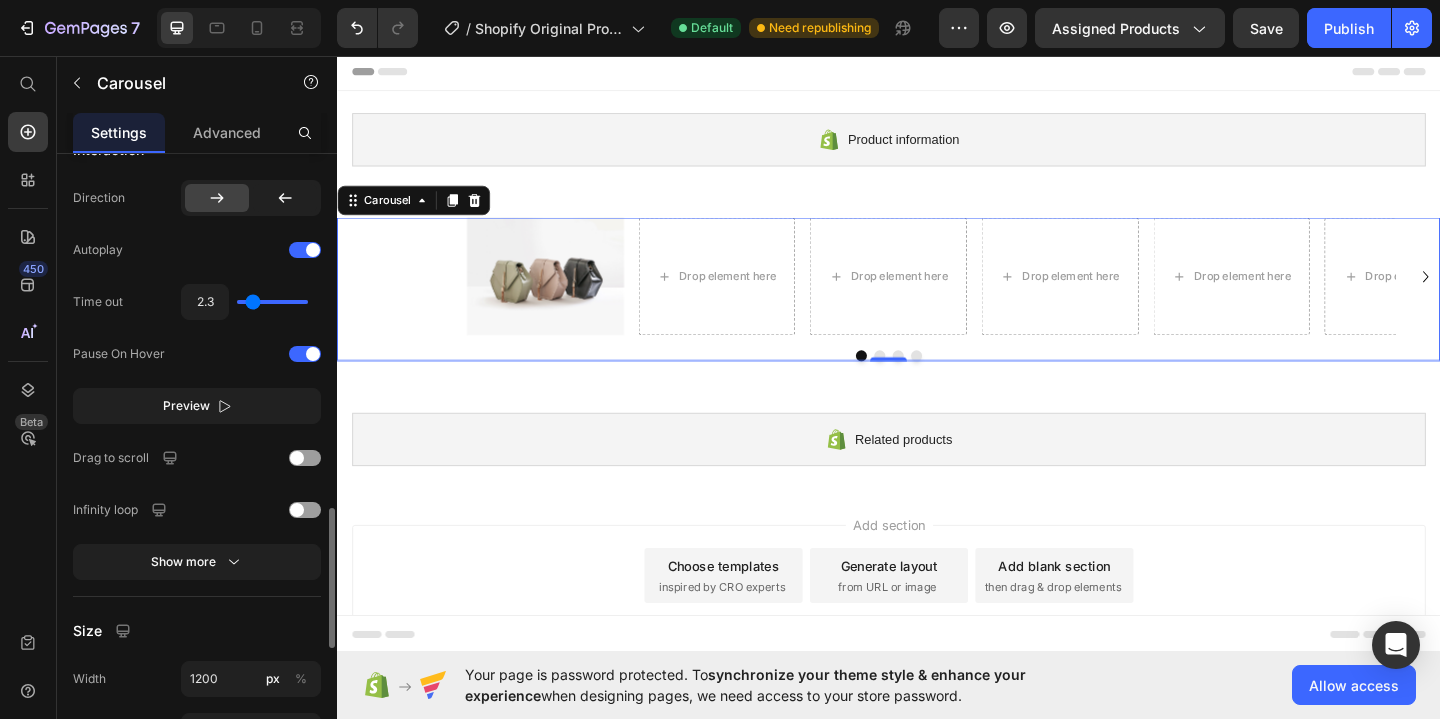 type on "2.1" 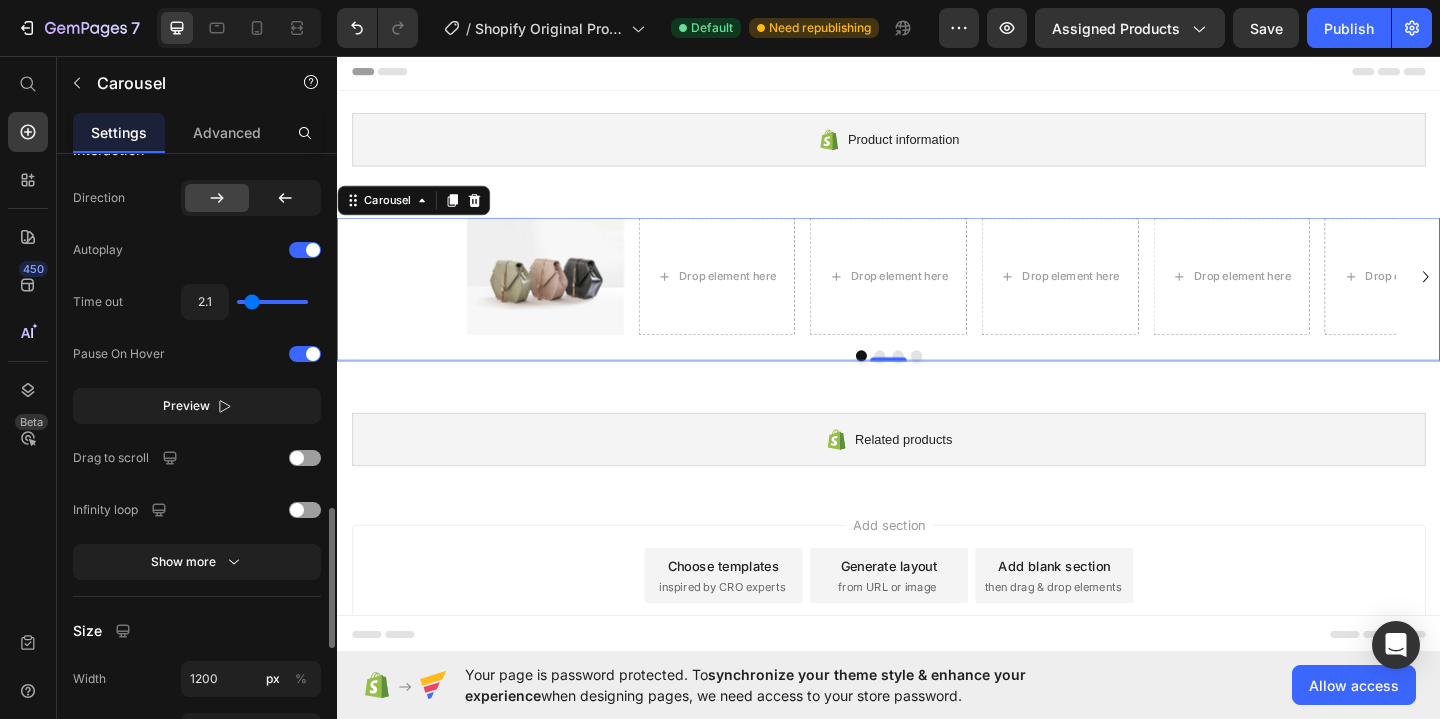 type on "1.9" 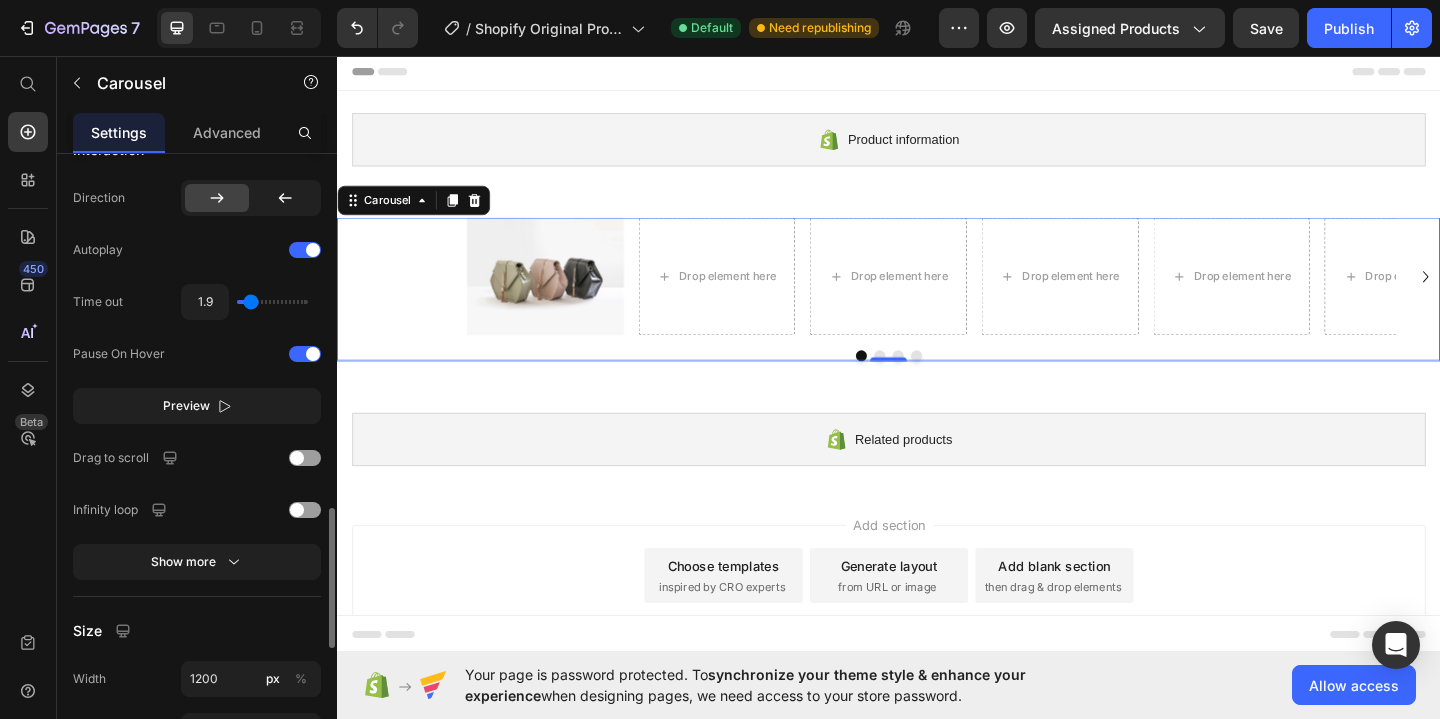 type on "2.1" 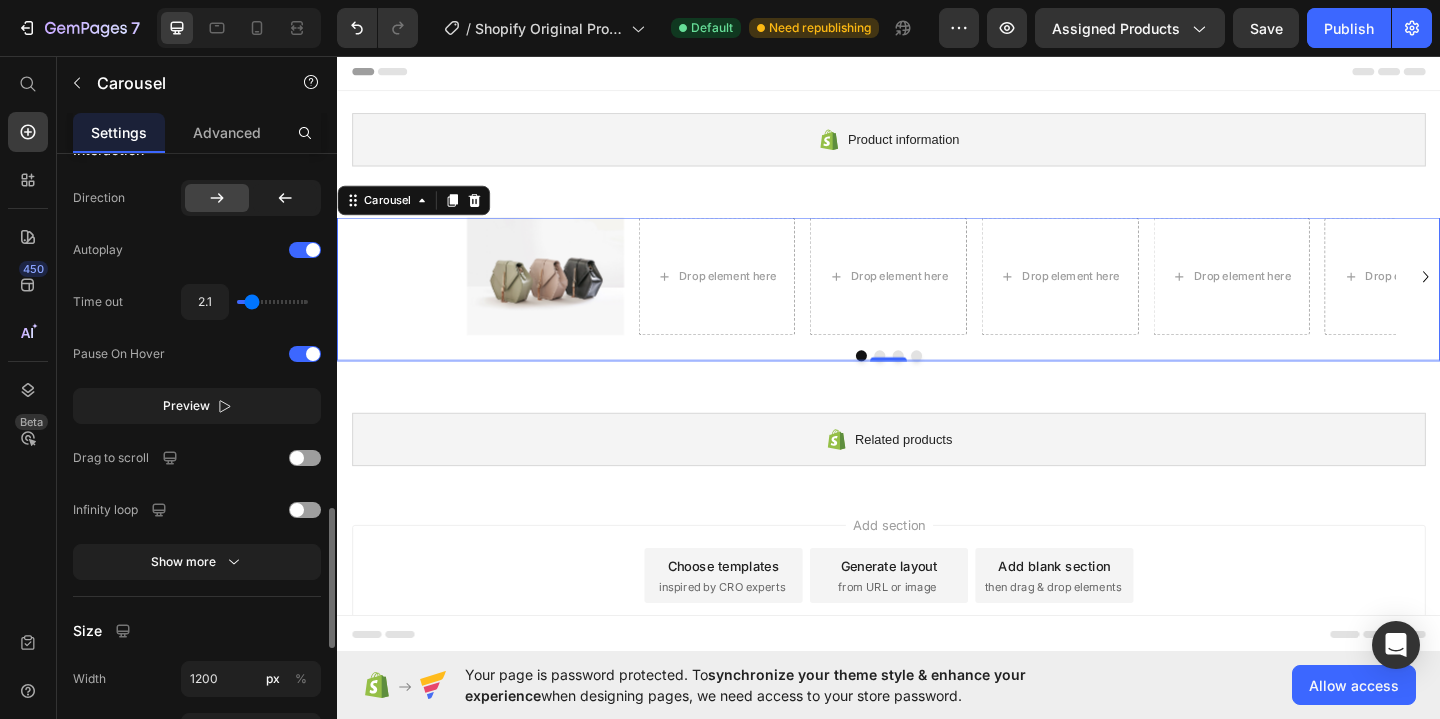 drag, startPoint x: 306, startPoint y: 299, endPoint x: 252, endPoint y: 300, distance: 54.00926 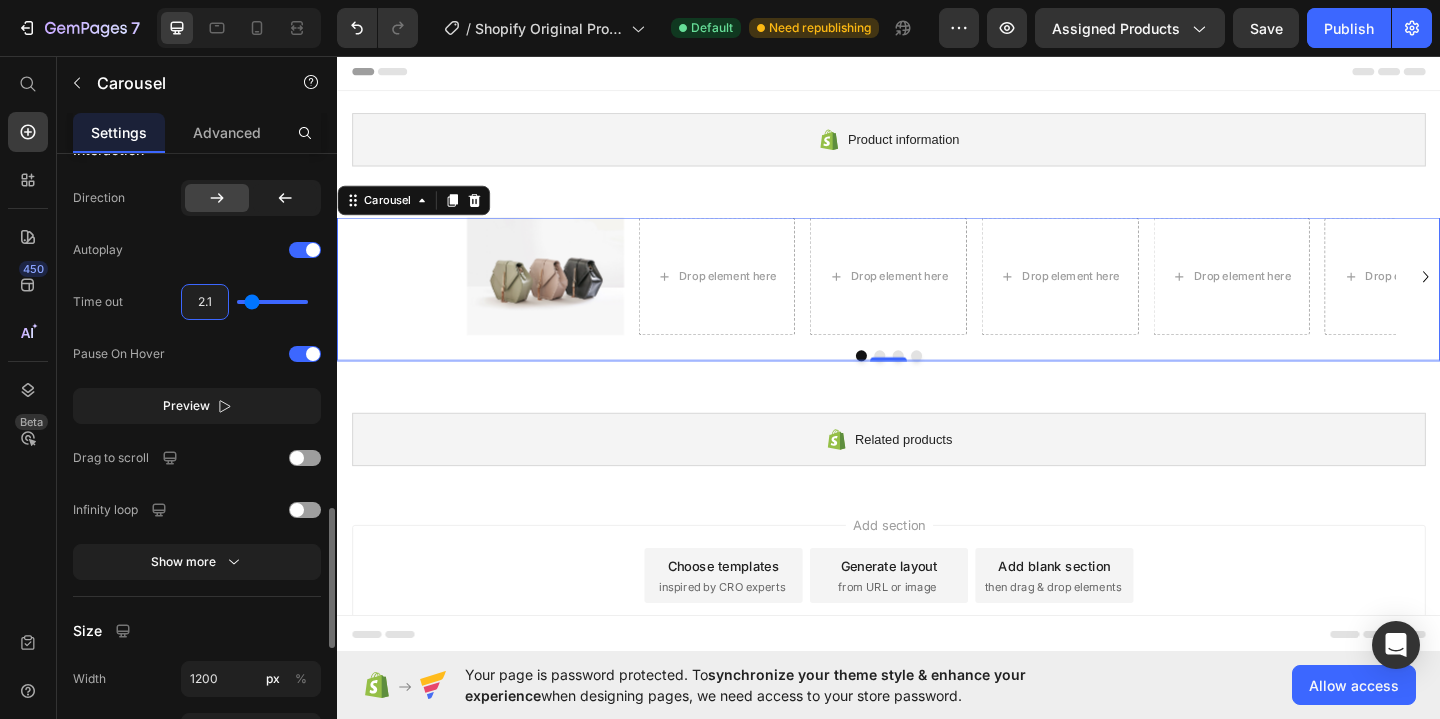 click on "2.1" at bounding box center [205, 302] 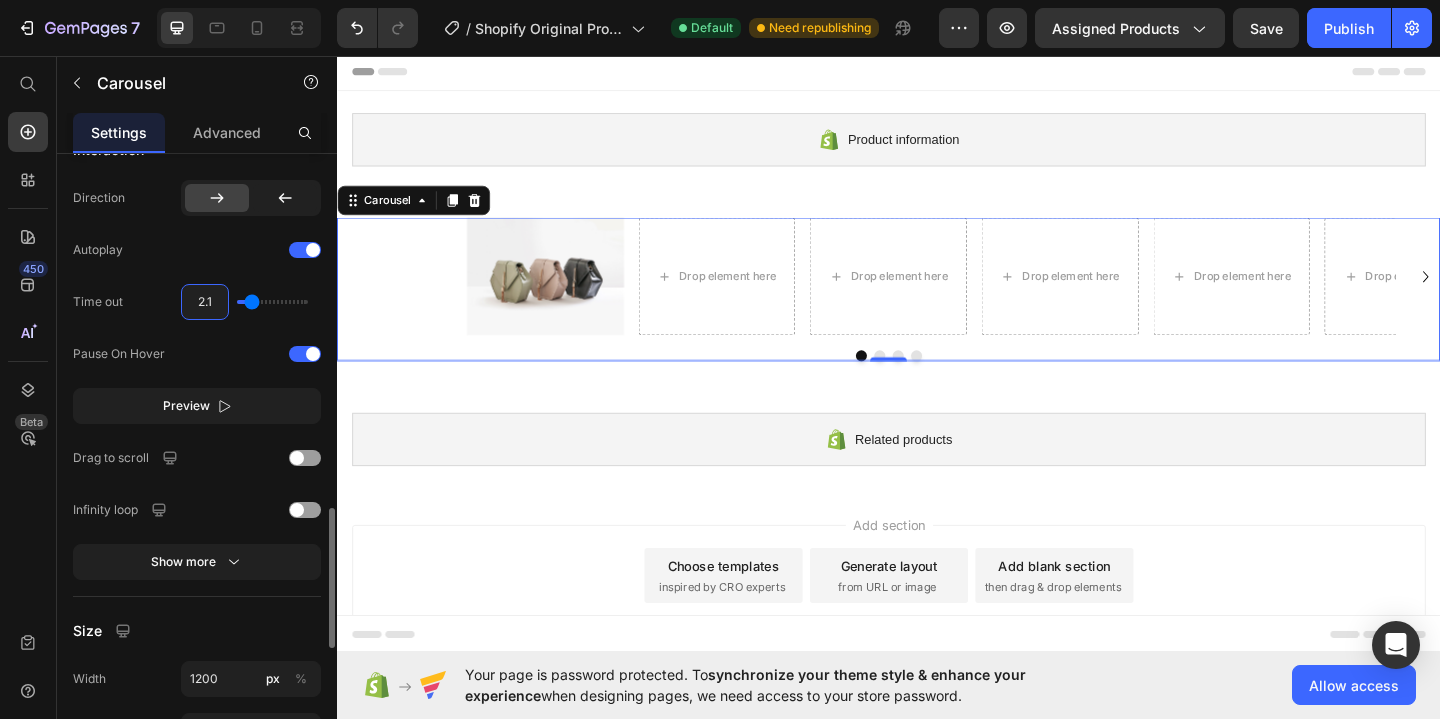 type on "22.1" 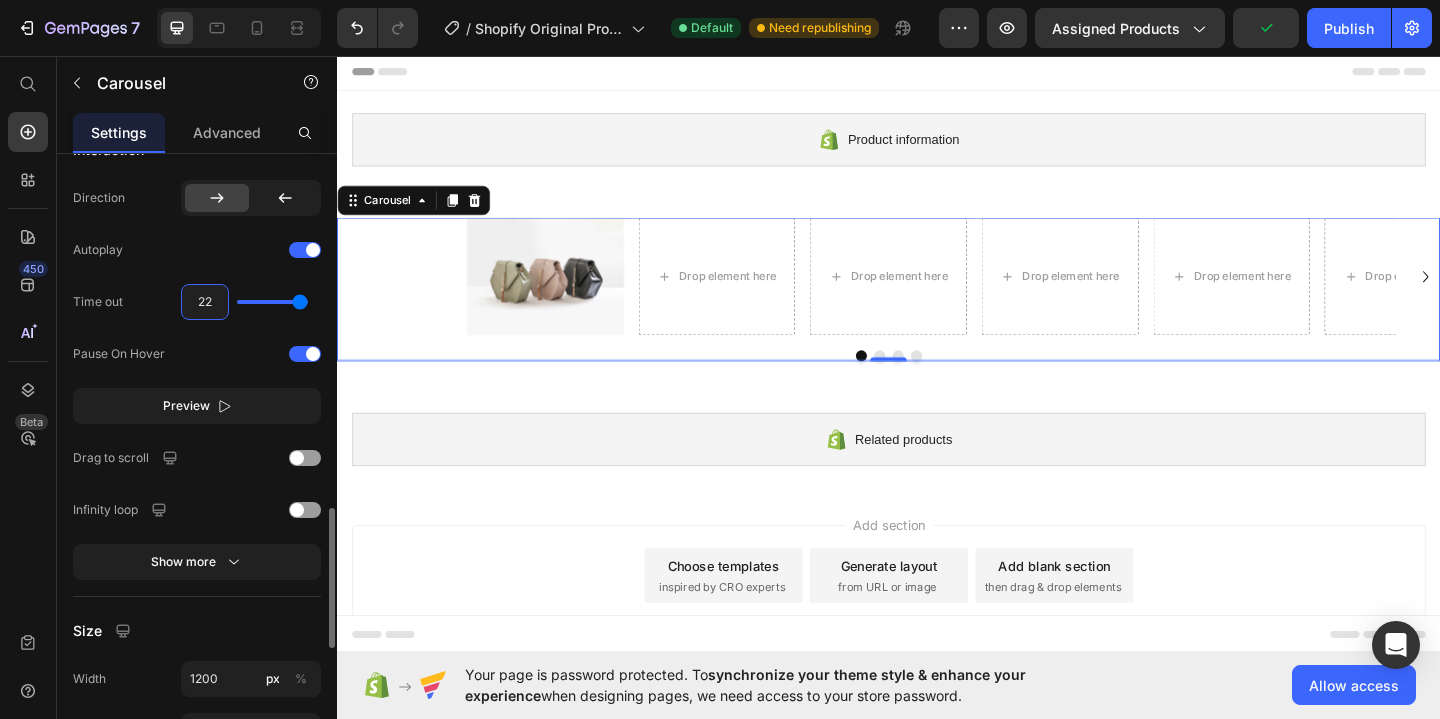 type on "2" 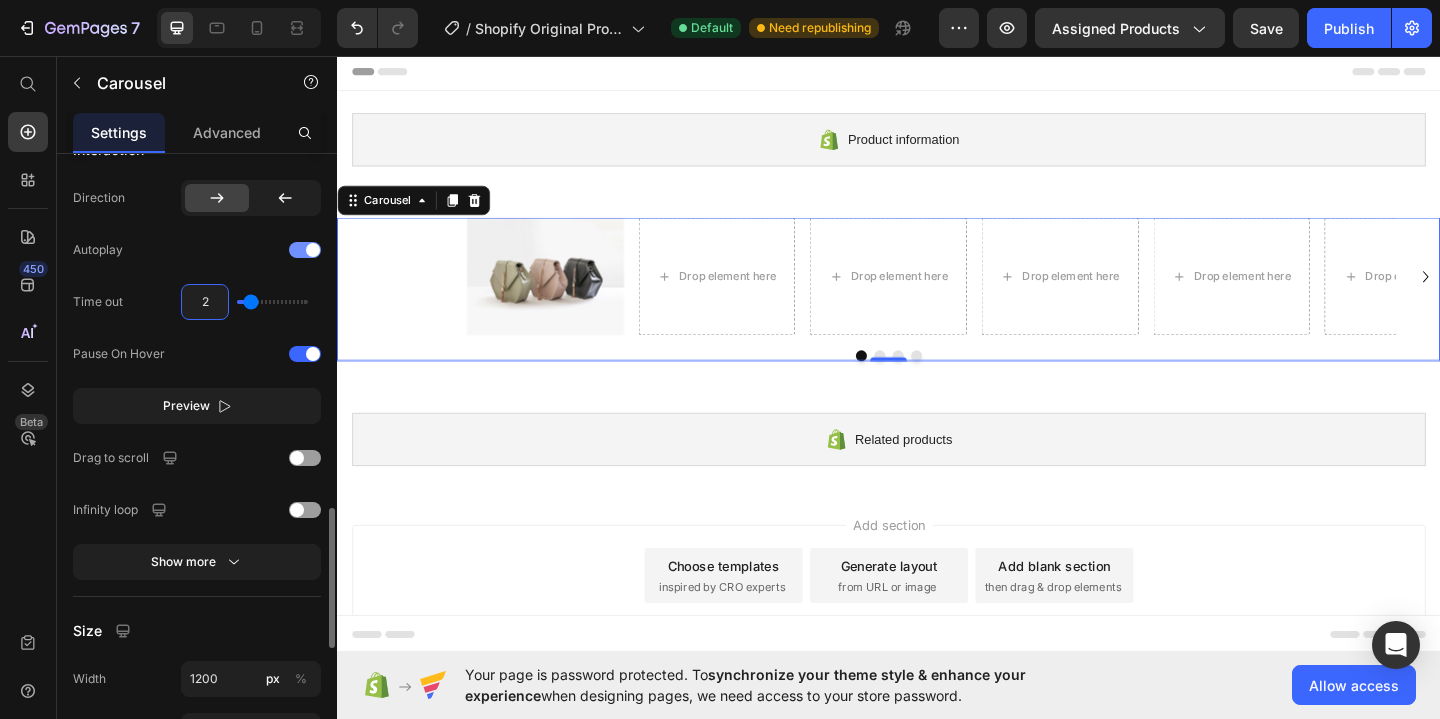type on "2" 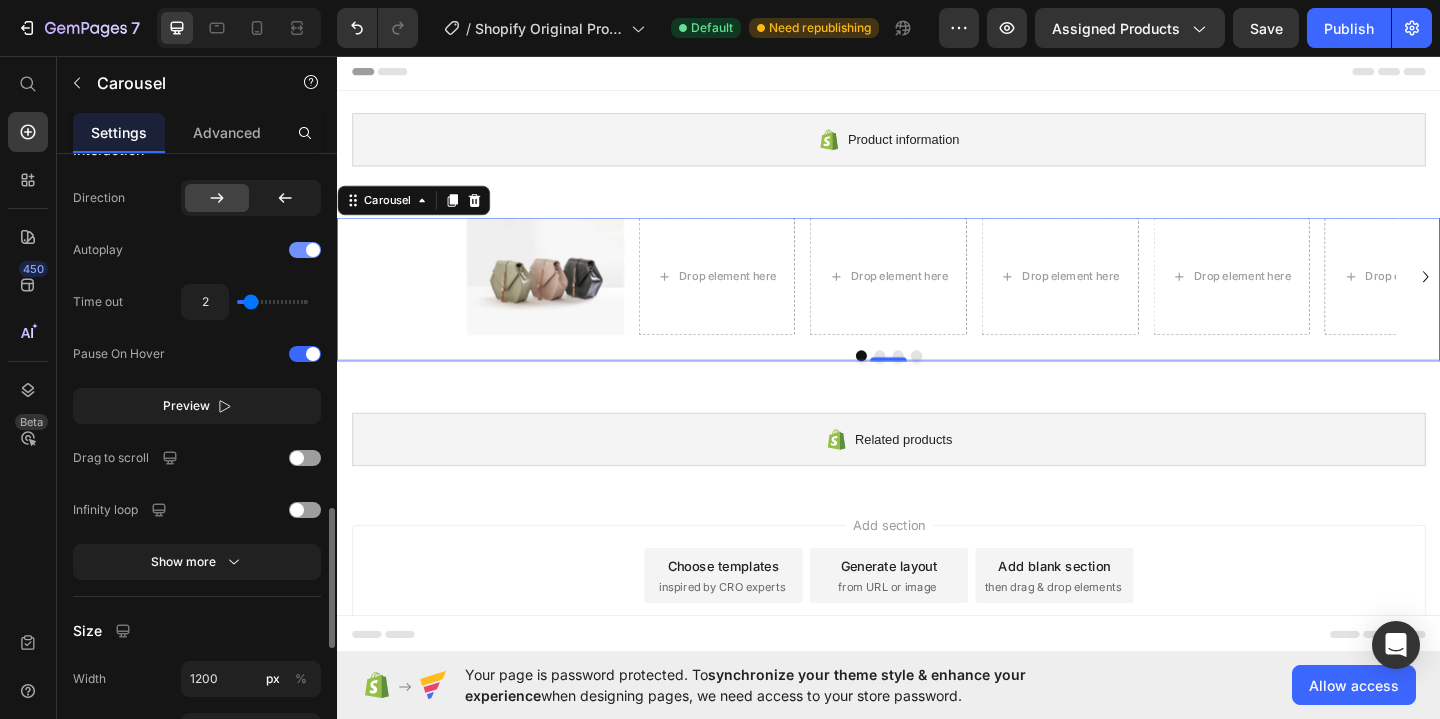 click on "Autoplay" 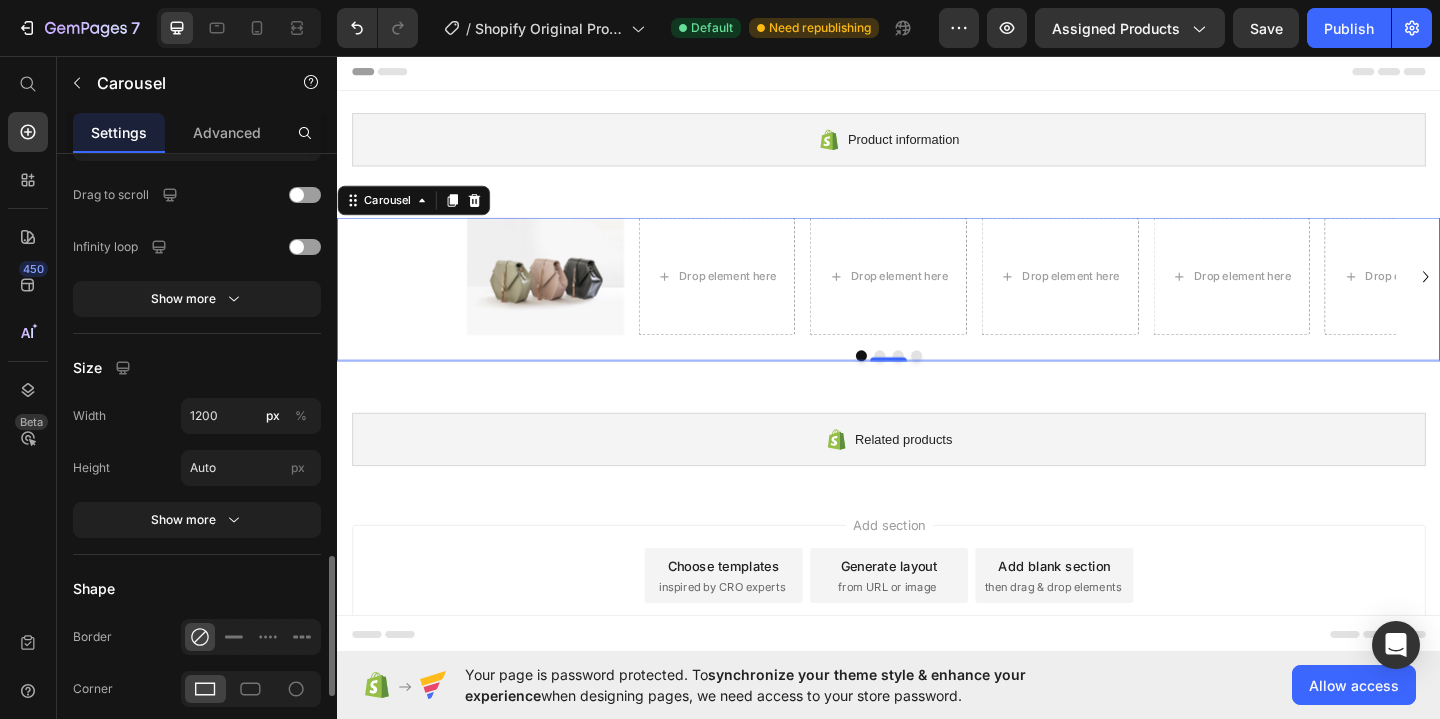 scroll, scrollTop: 1828, scrollLeft: 0, axis: vertical 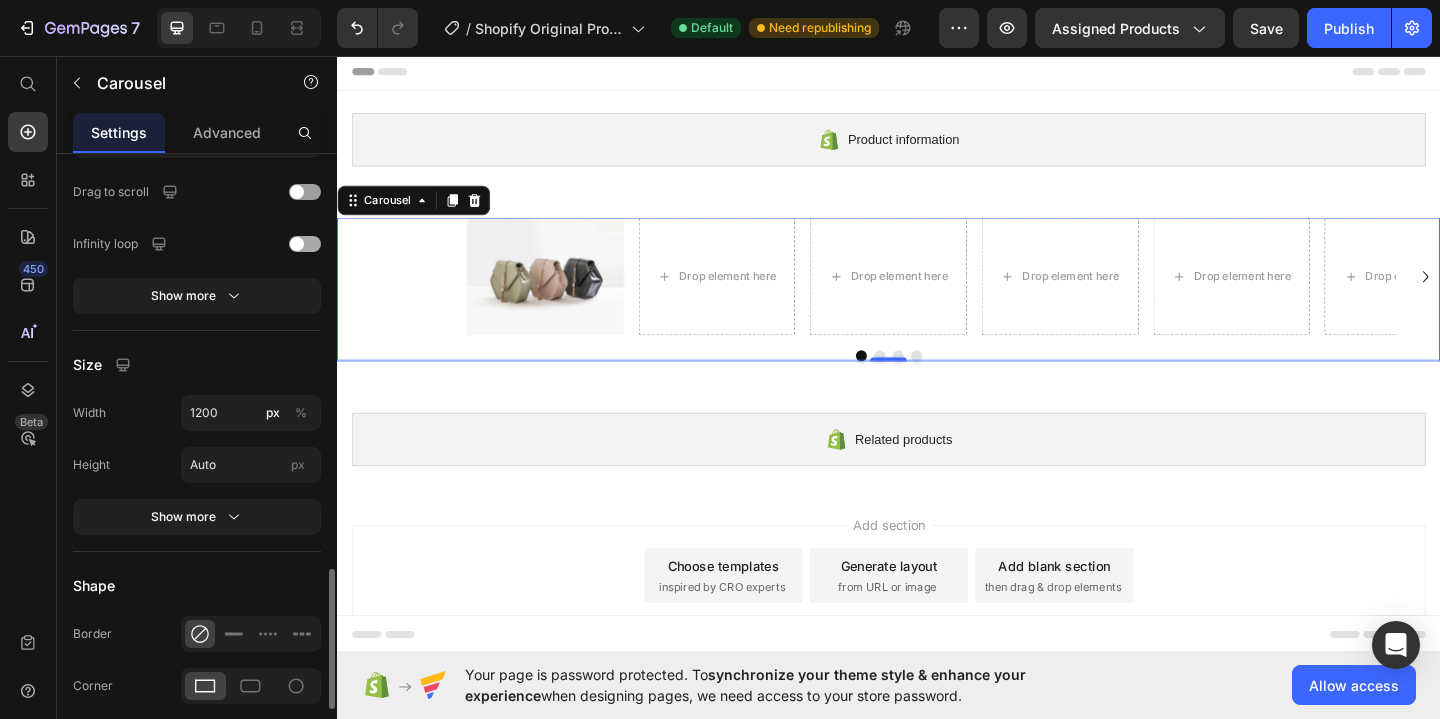 click at bounding box center (305, 244) 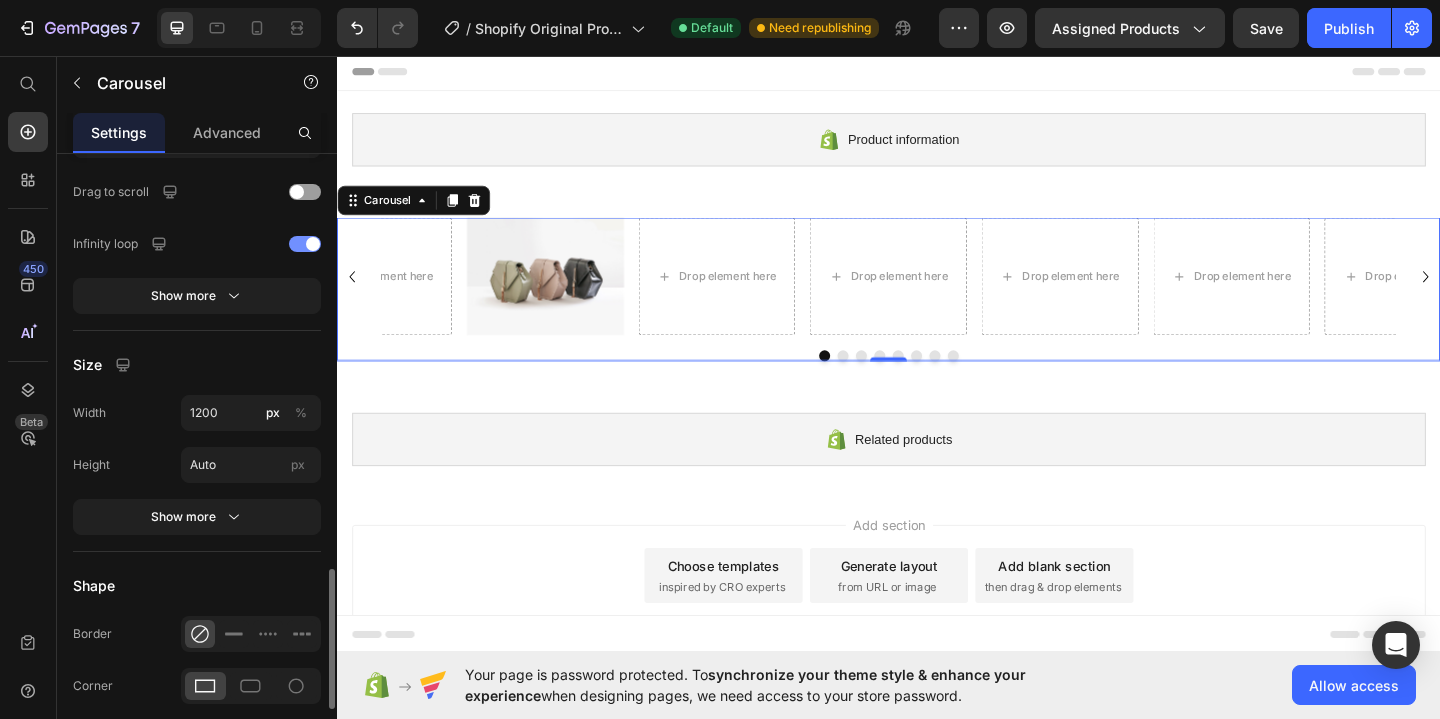 click on "Infinity loop" 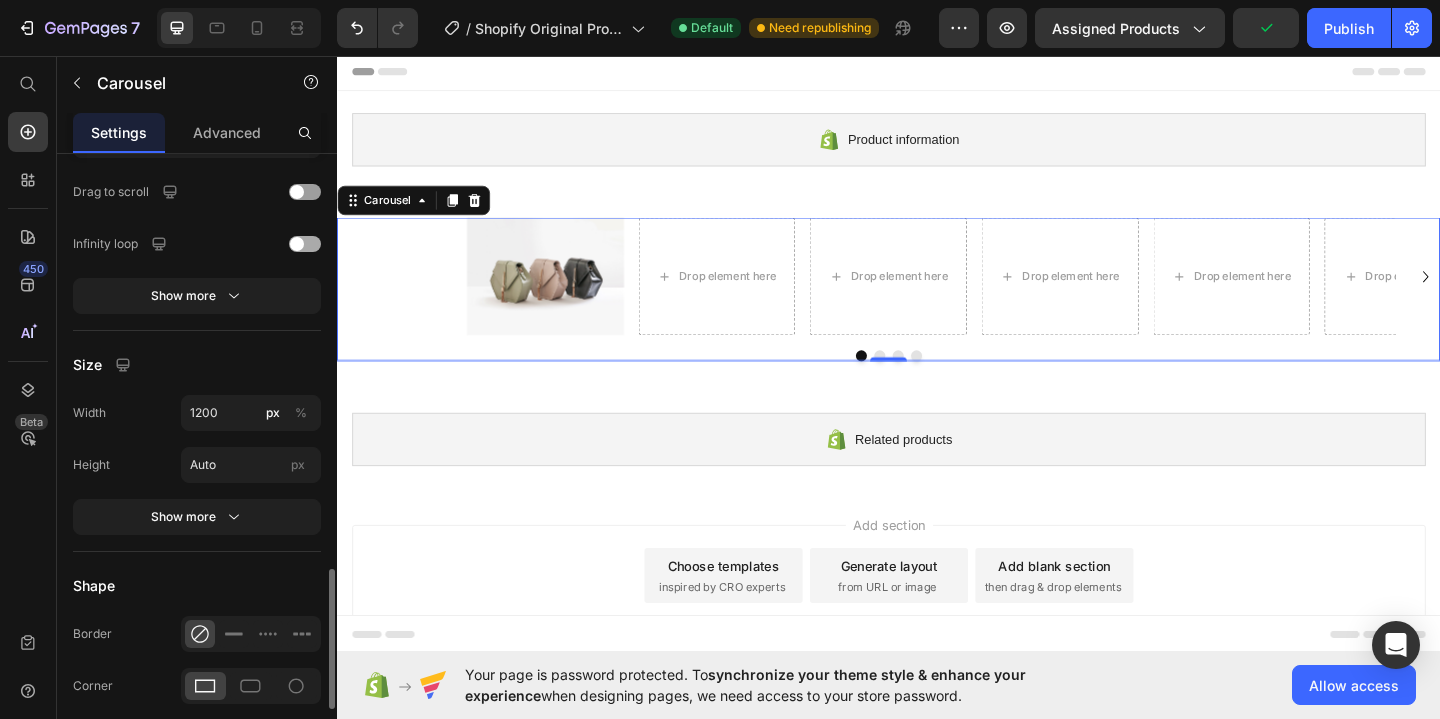 click at bounding box center [297, 244] 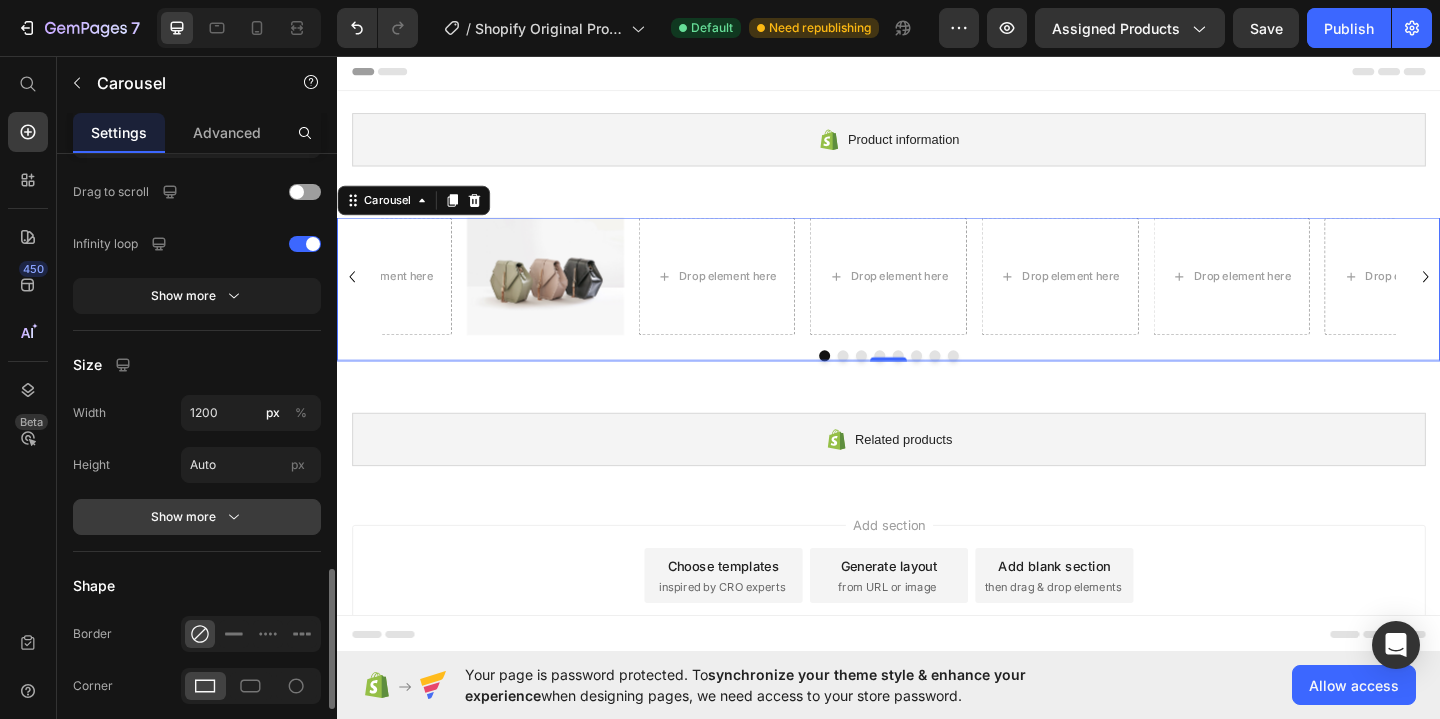 click on "Show more" at bounding box center [197, 517] 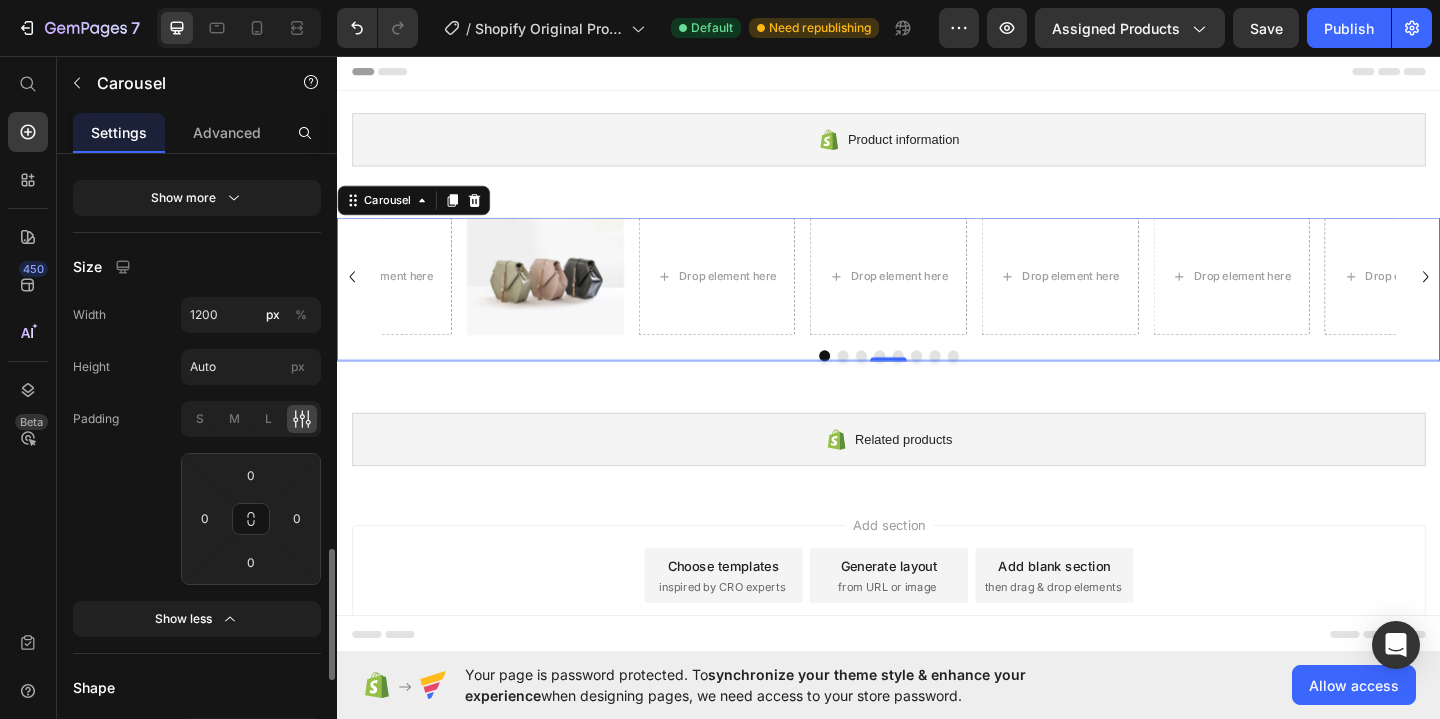 scroll, scrollTop: 1946, scrollLeft: 0, axis: vertical 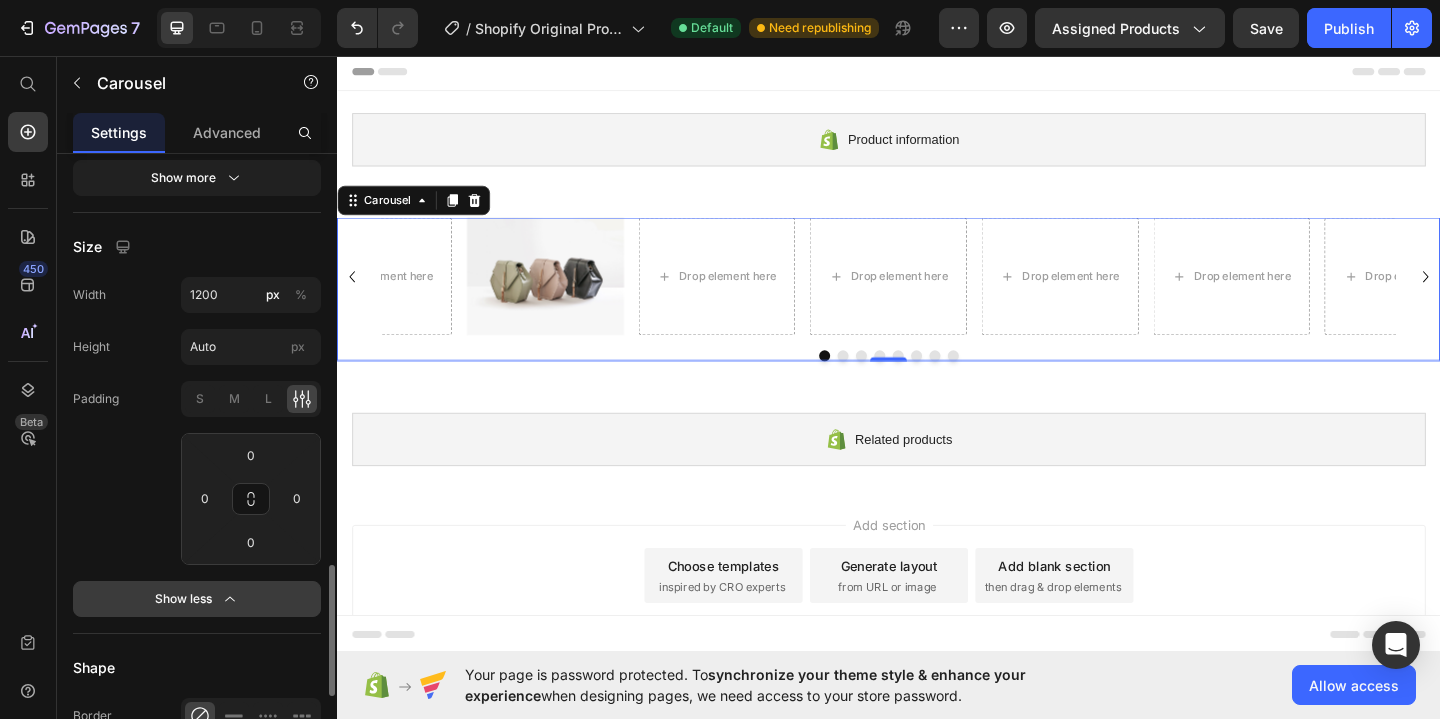 click on "Show less" at bounding box center [197, 599] 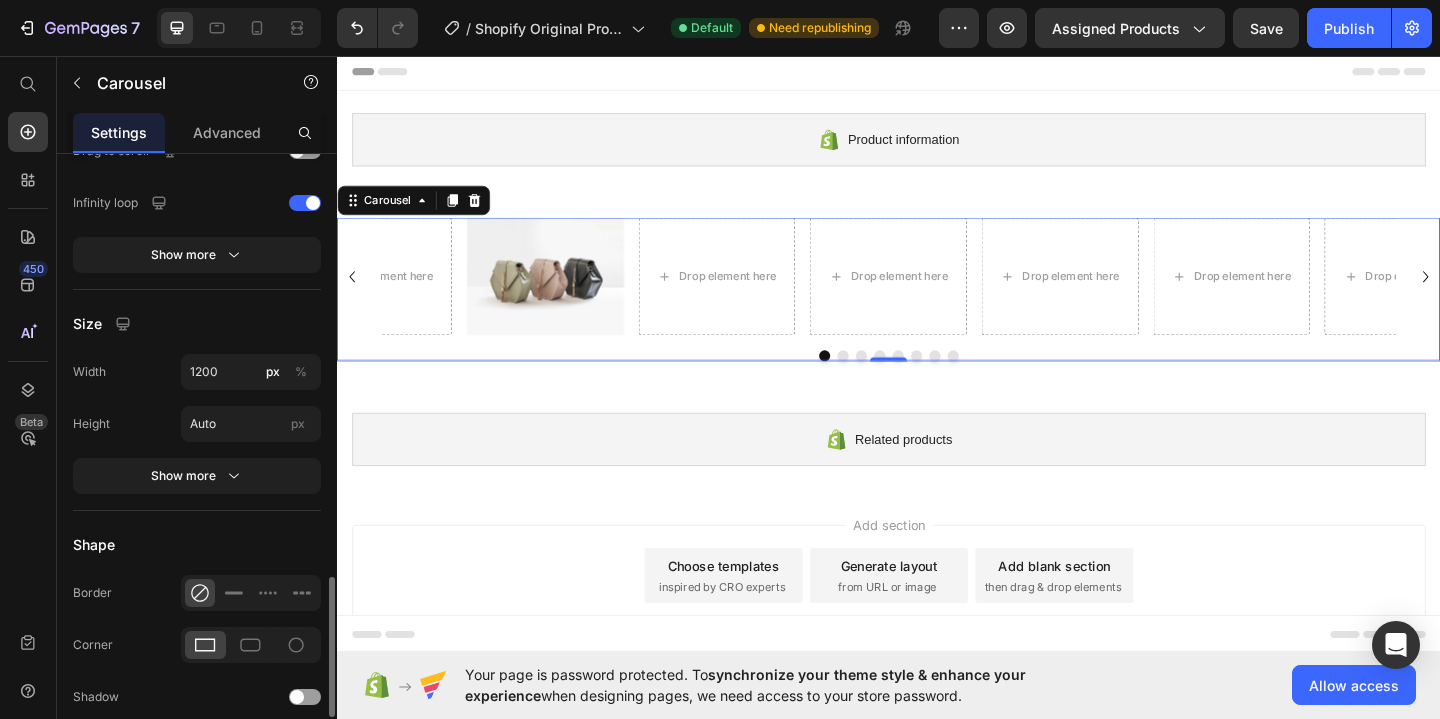 scroll, scrollTop: 1868, scrollLeft: 0, axis: vertical 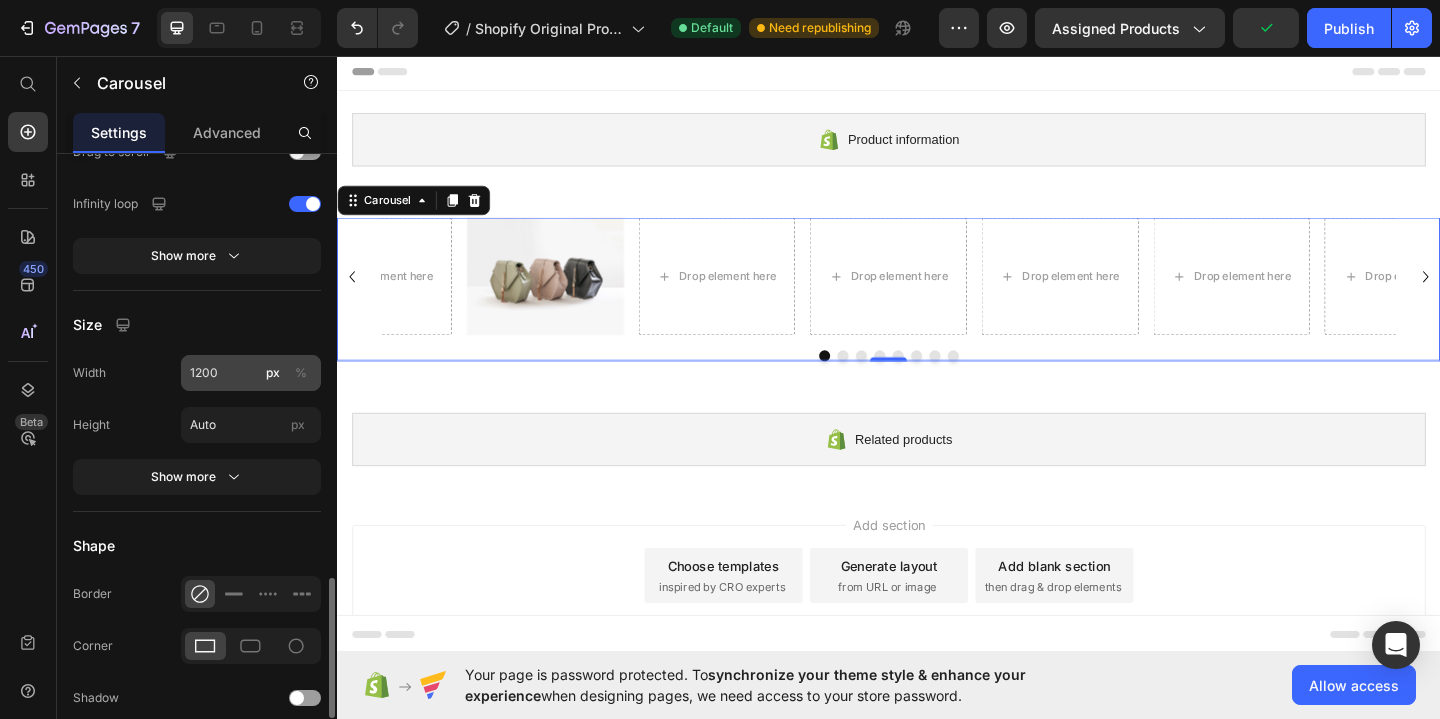 click on "%" at bounding box center [301, 373] 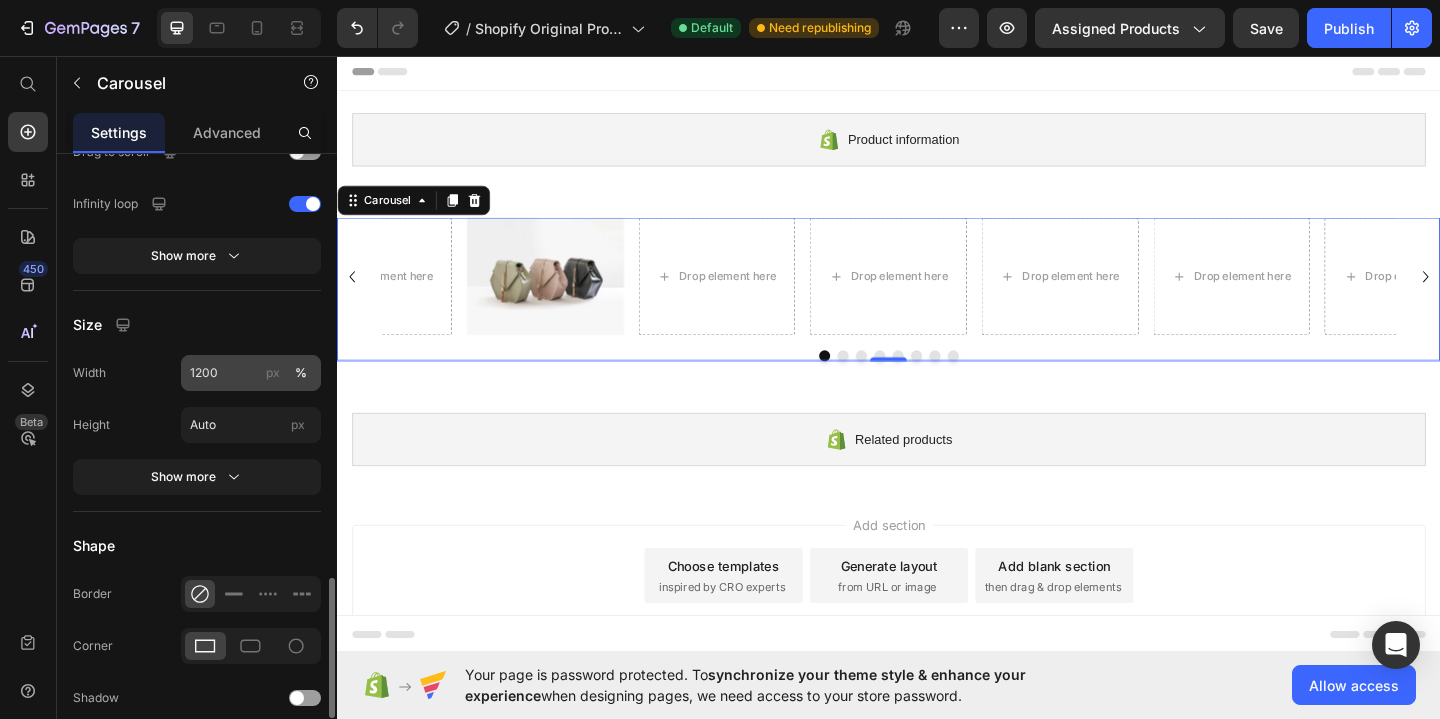 click on "px" at bounding box center (273, 373) 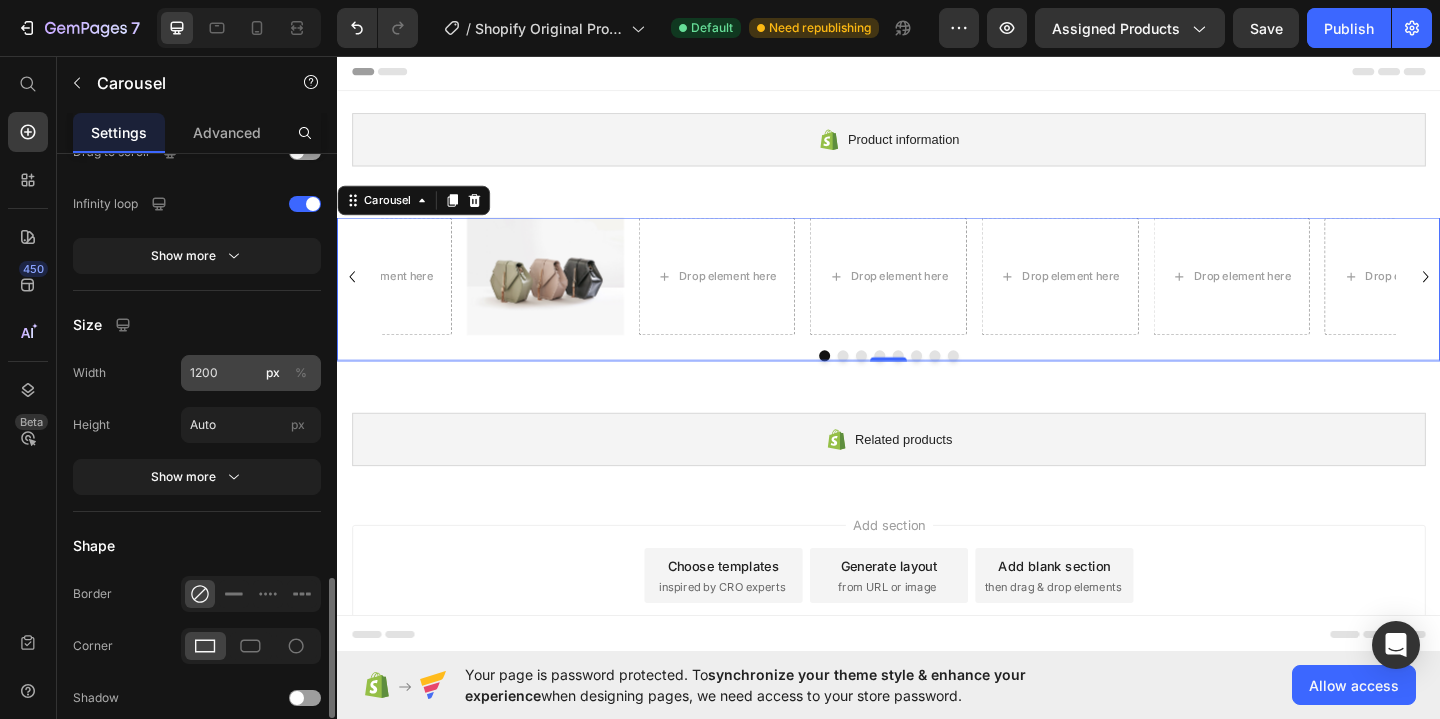 click on "%" at bounding box center (301, 373) 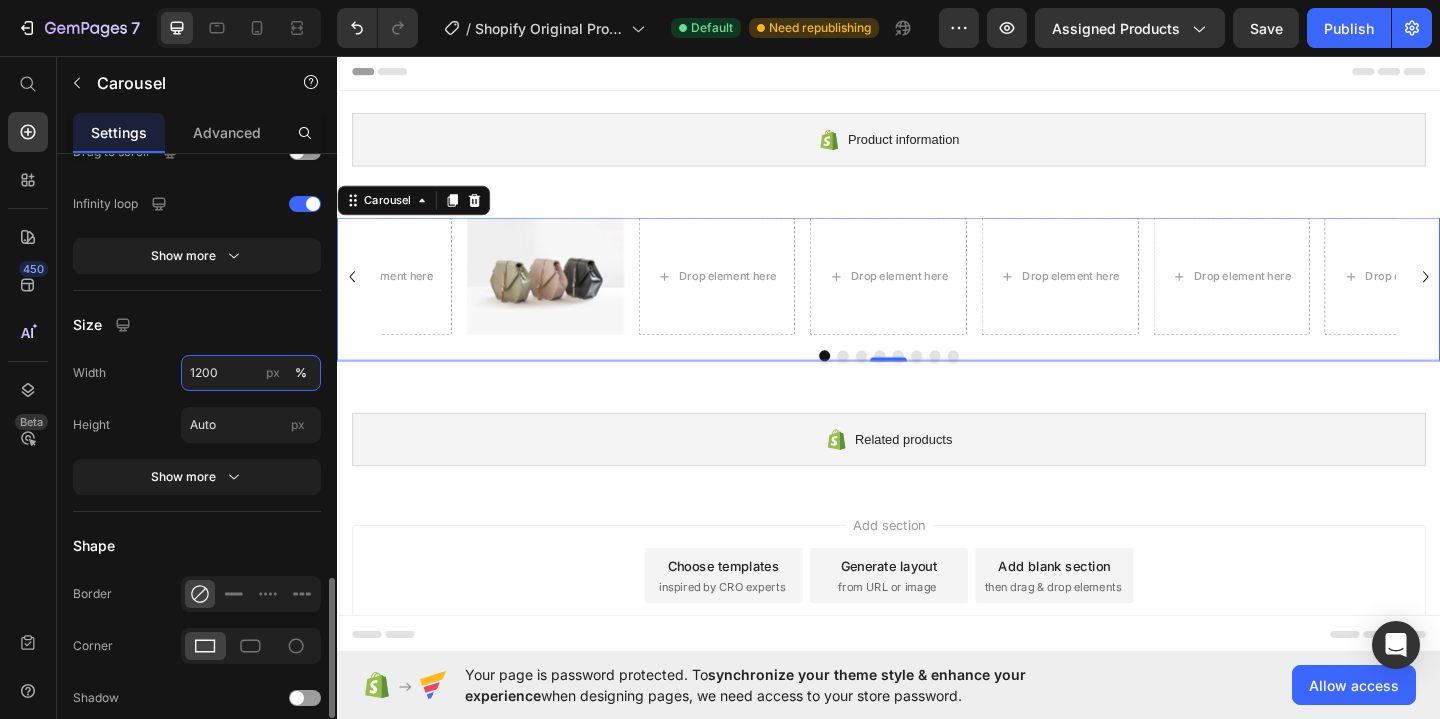 click on "1200" at bounding box center [251, 373] 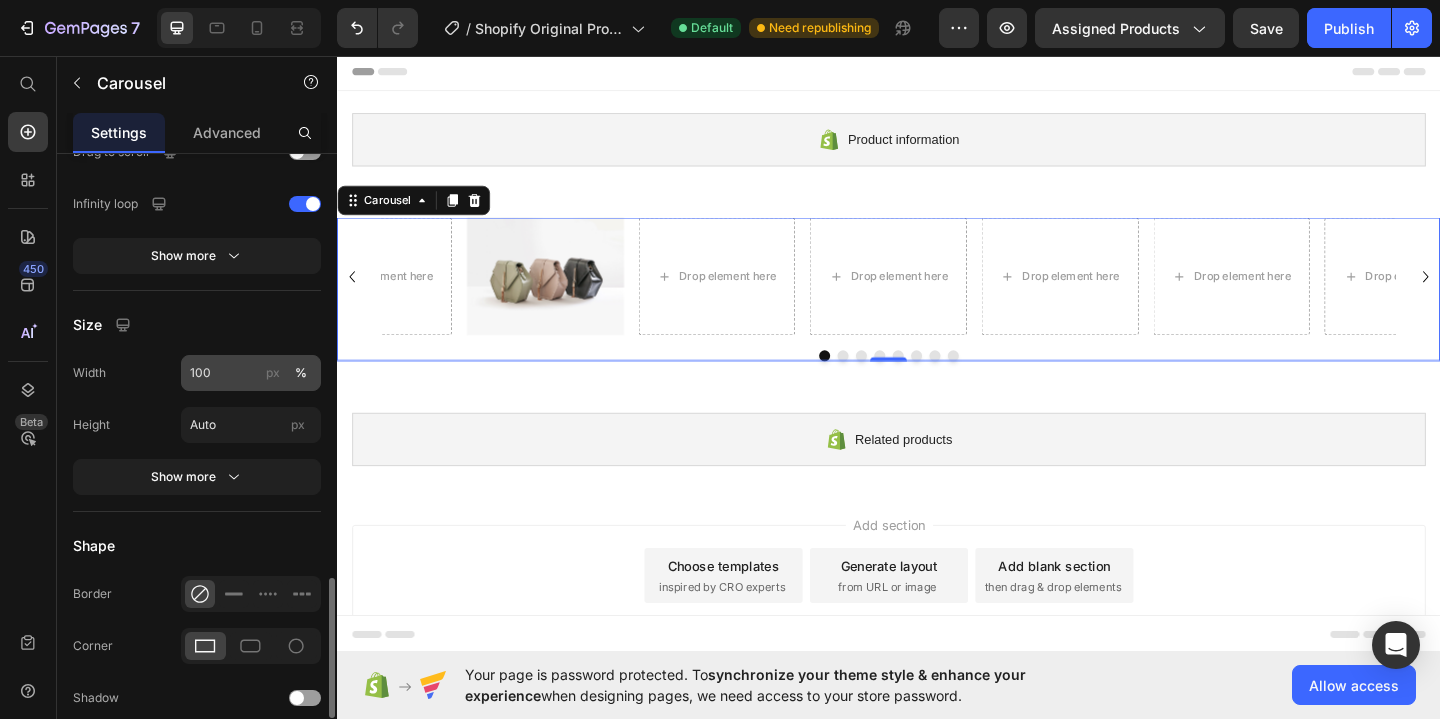 click on "px" 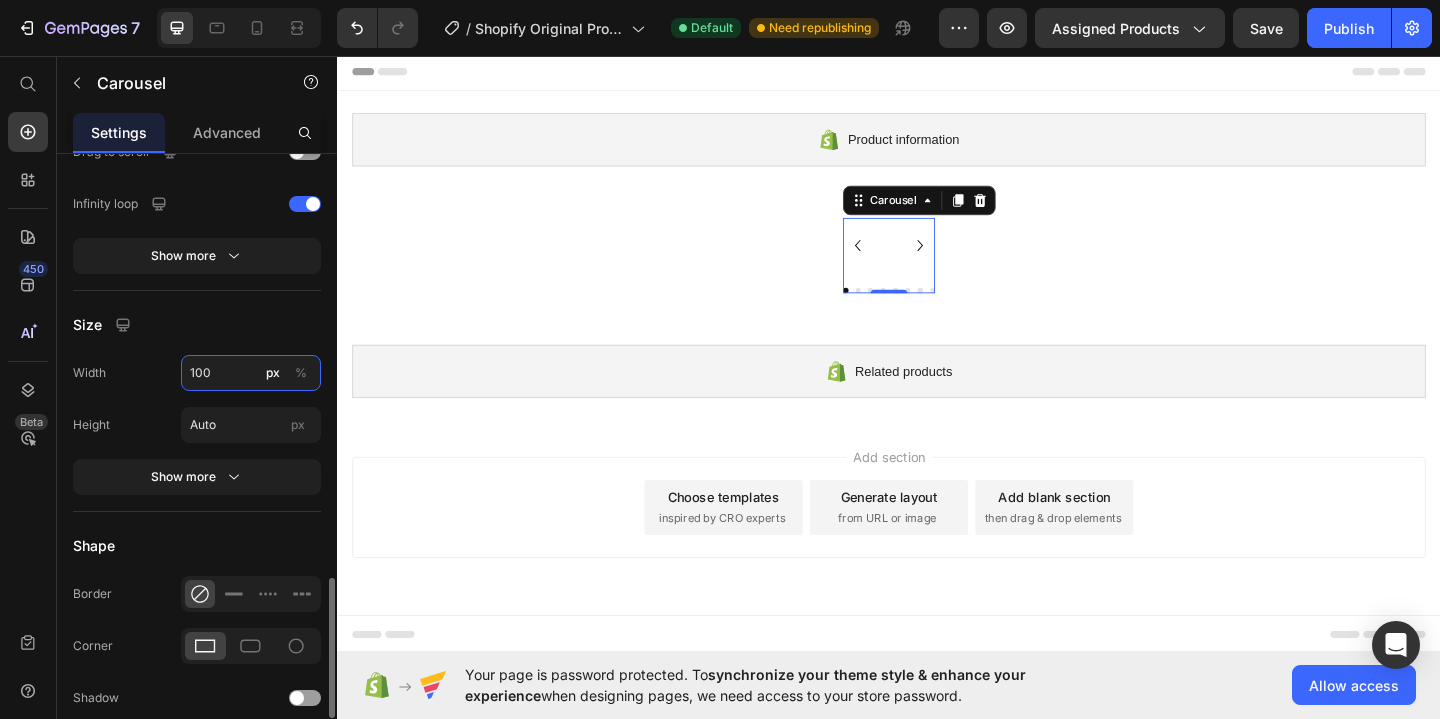 click on "100" at bounding box center (251, 373) 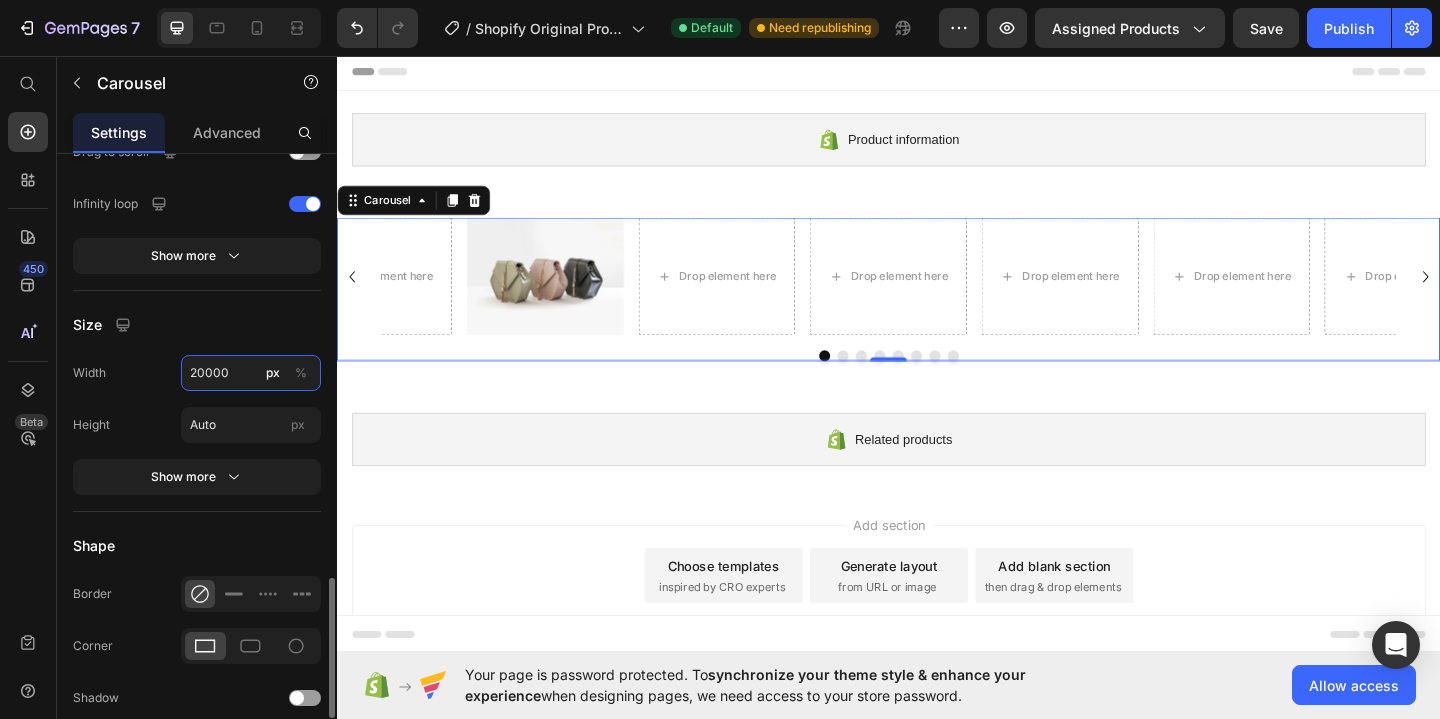 click on "20000" at bounding box center (251, 373) 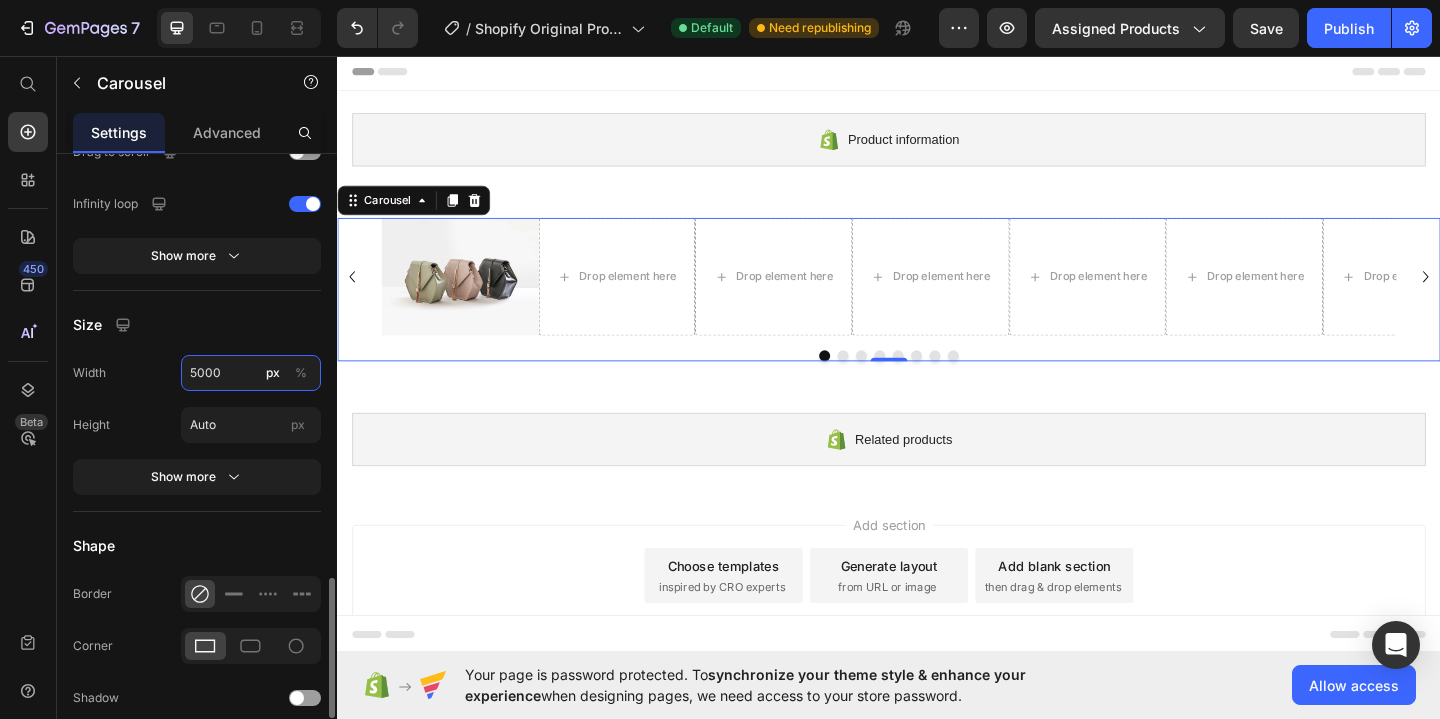 type on "5000" 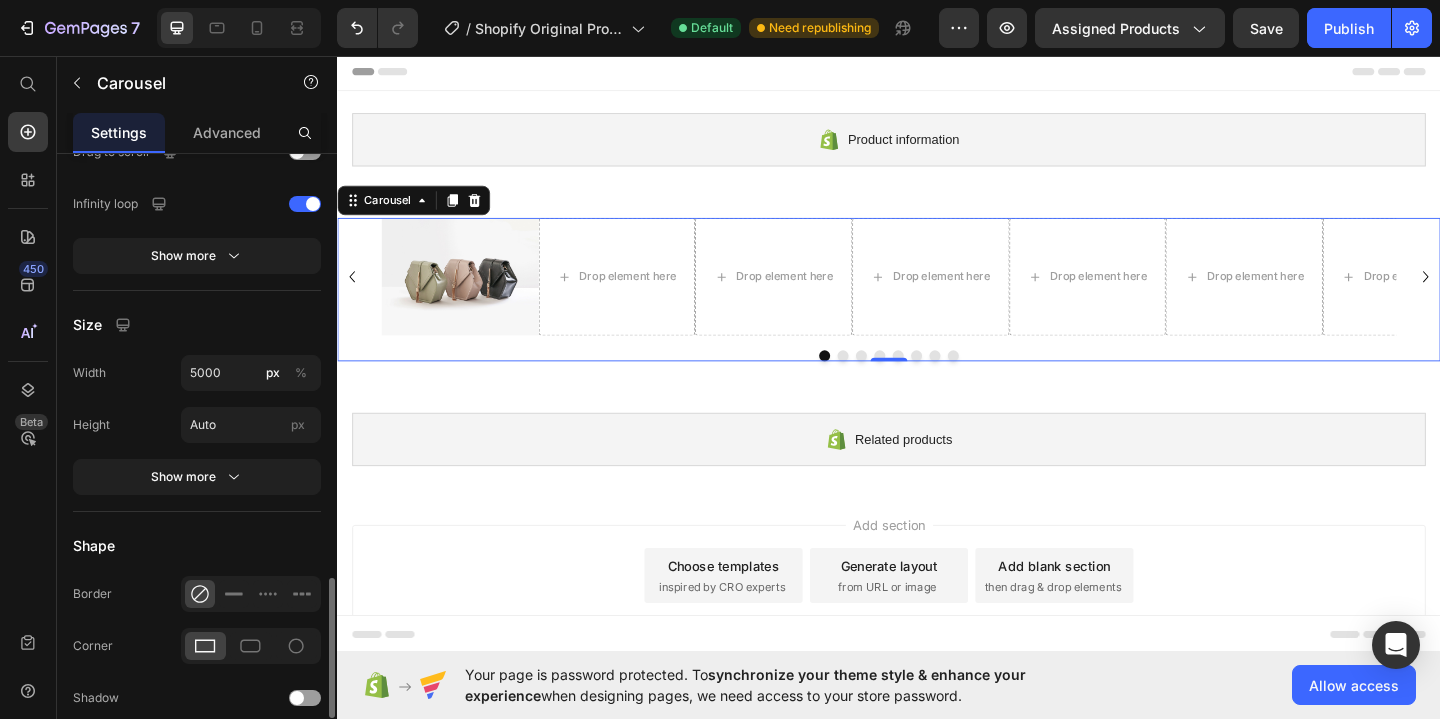 click on "Size" at bounding box center [197, 325] 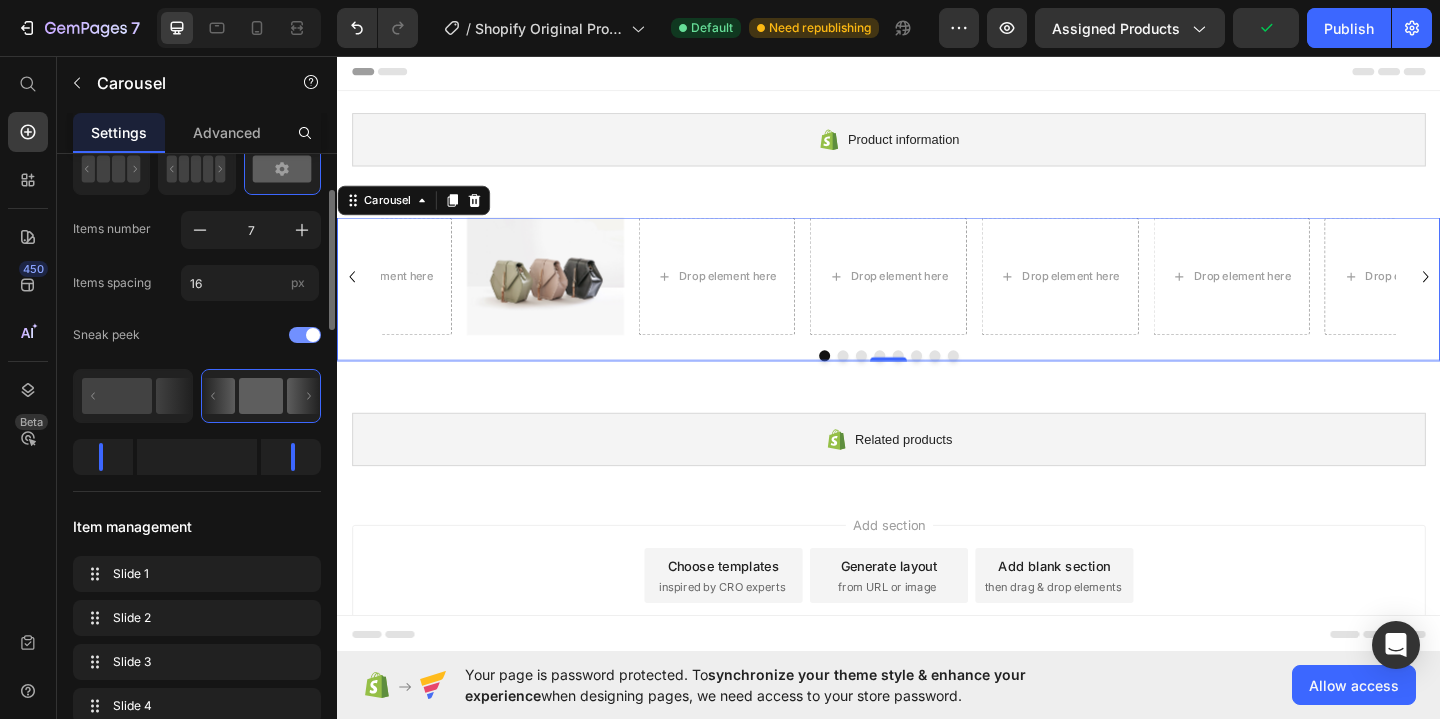 scroll, scrollTop: 152, scrollLeft: 0, axis: vertical 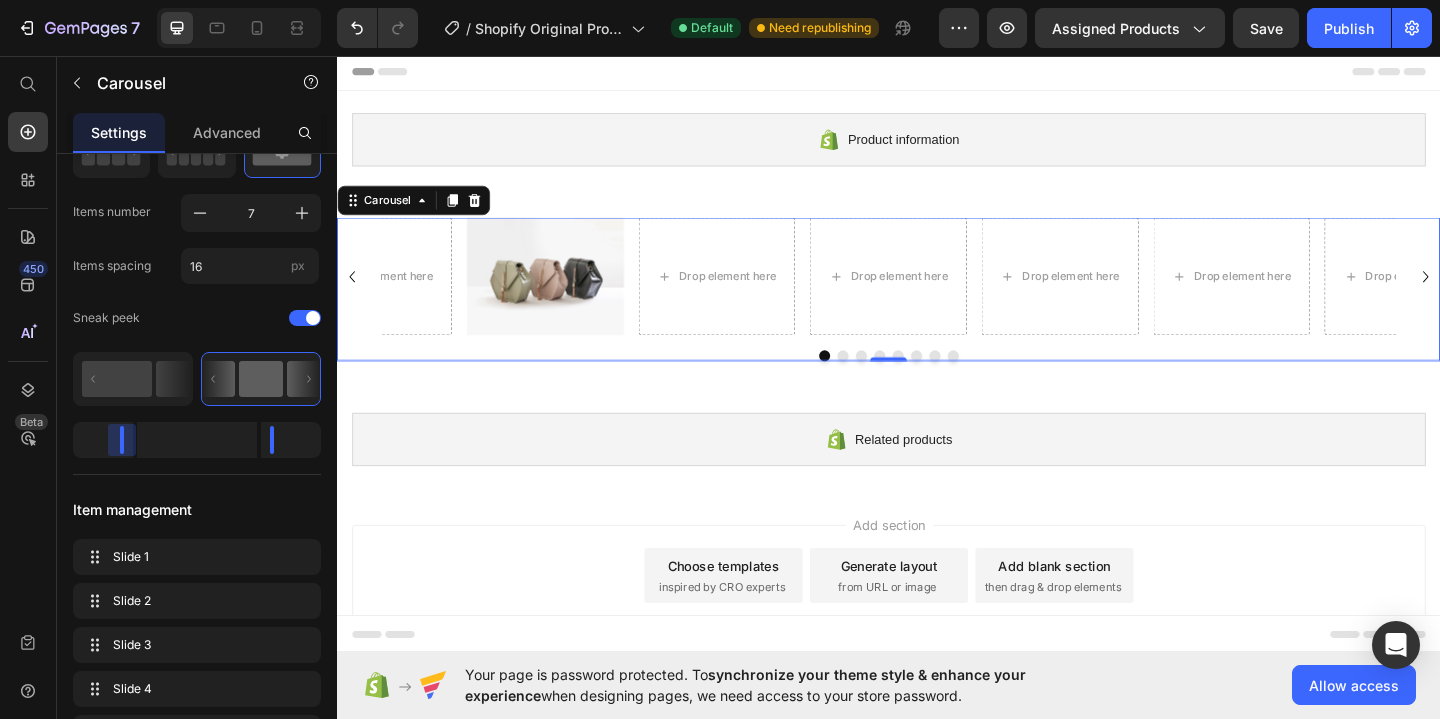 drag, startPoint x: 101, startPoint y: 450, endPoint x: 145, endPoint y: 443, distance: 44.553337 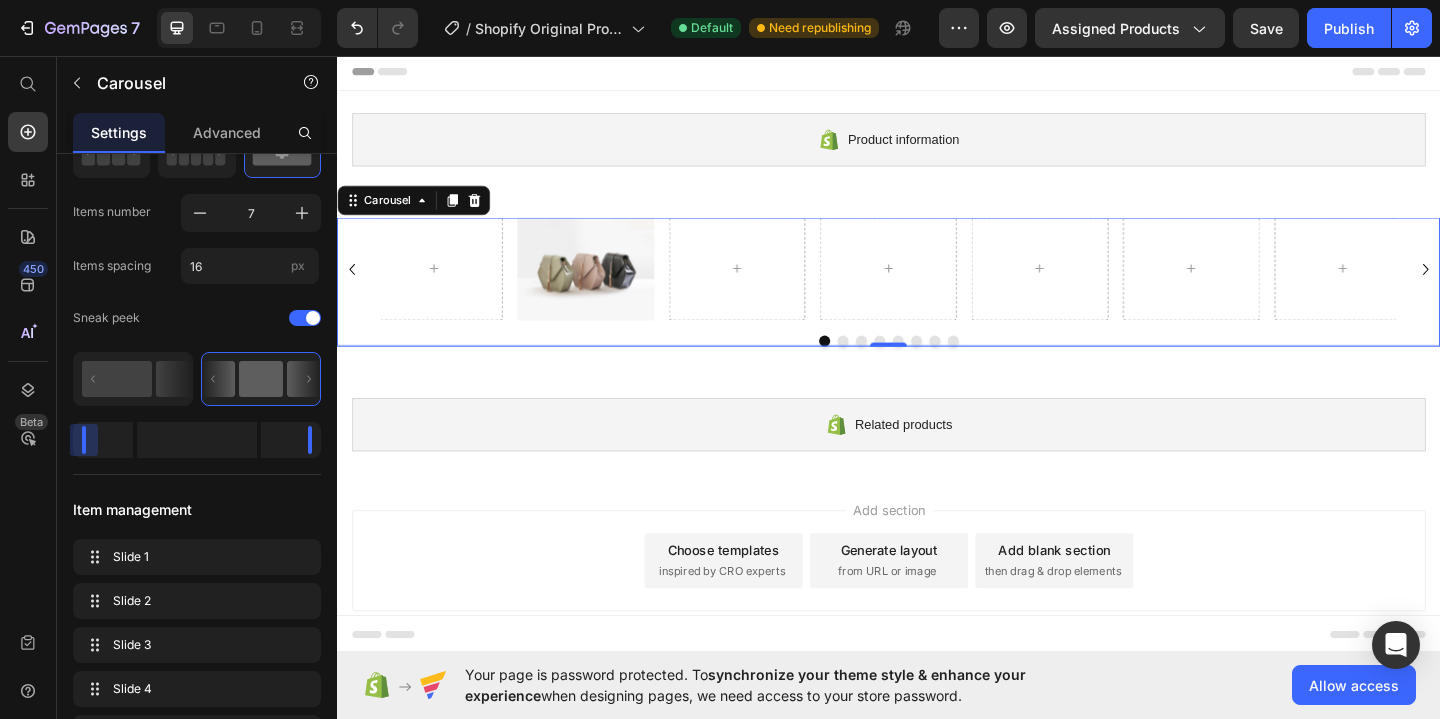 drag, startPoint x: 126, startPoint y: 444, endPoint x: 65, endPoint y: 444, distance: 61 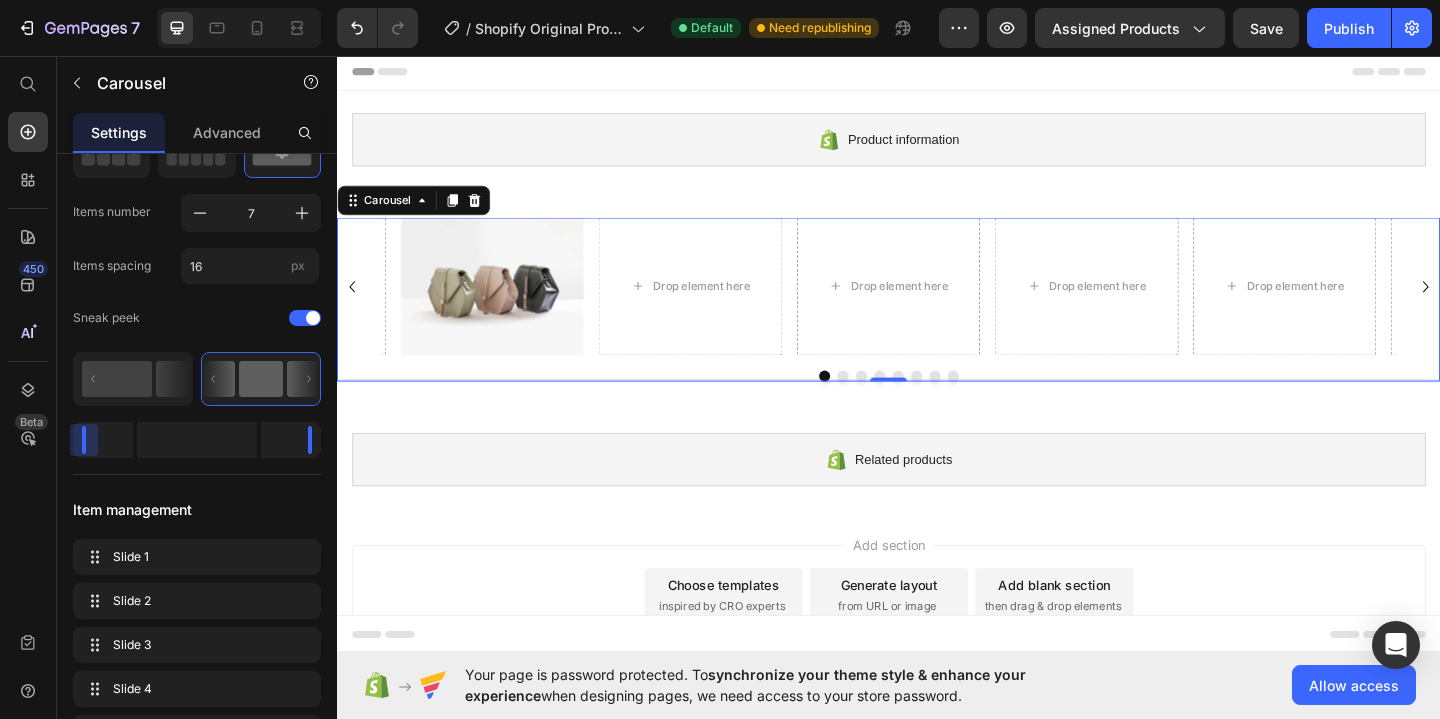 drag, startPoint x: 85, startPoint y: 447, endPoint x: 42, endPoint y: 447, distance: 43 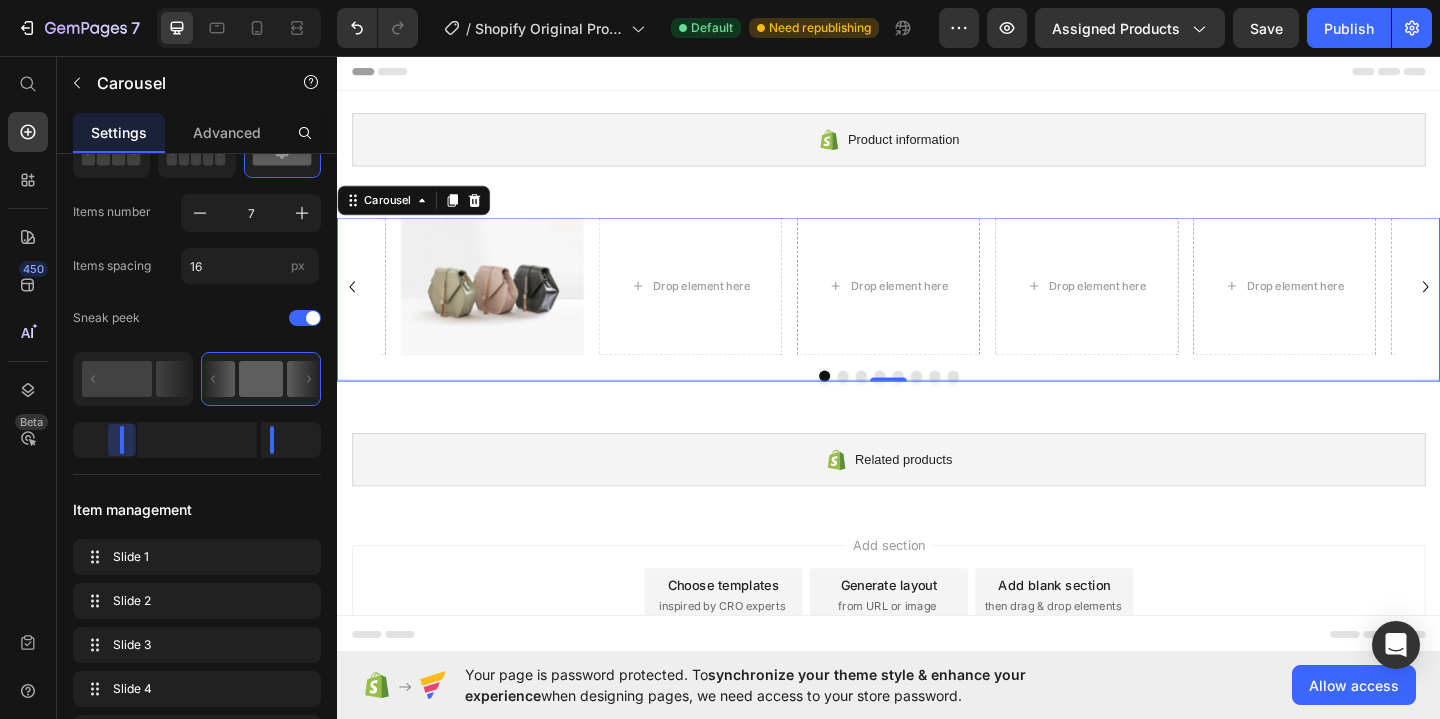 drag, startPoint x: 88, startPoint y: 450, endPoint x: 228, endPoint y: 438, distance: 140.51335 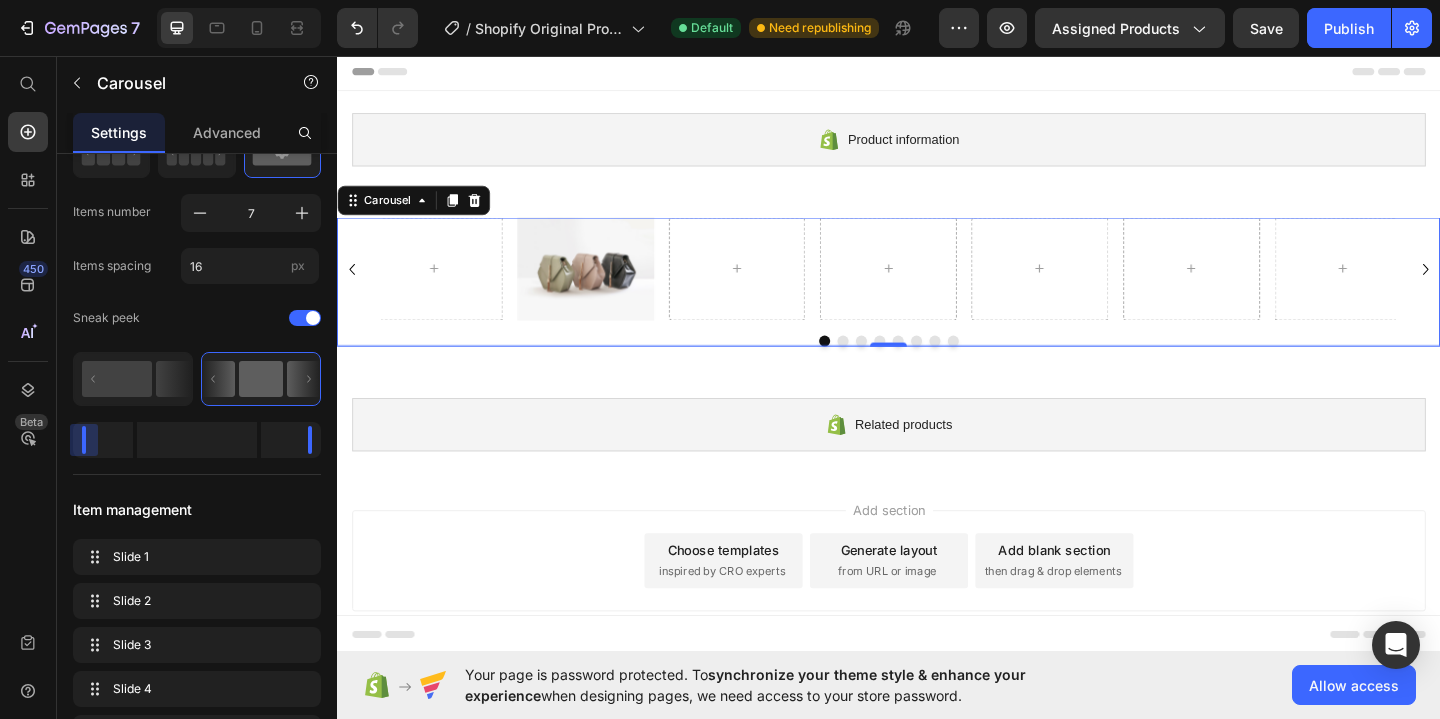 drag, startPoint x: 123, startPoint y: 447, endPoint x: 40, endPoint y: 446, distance: 83.00603 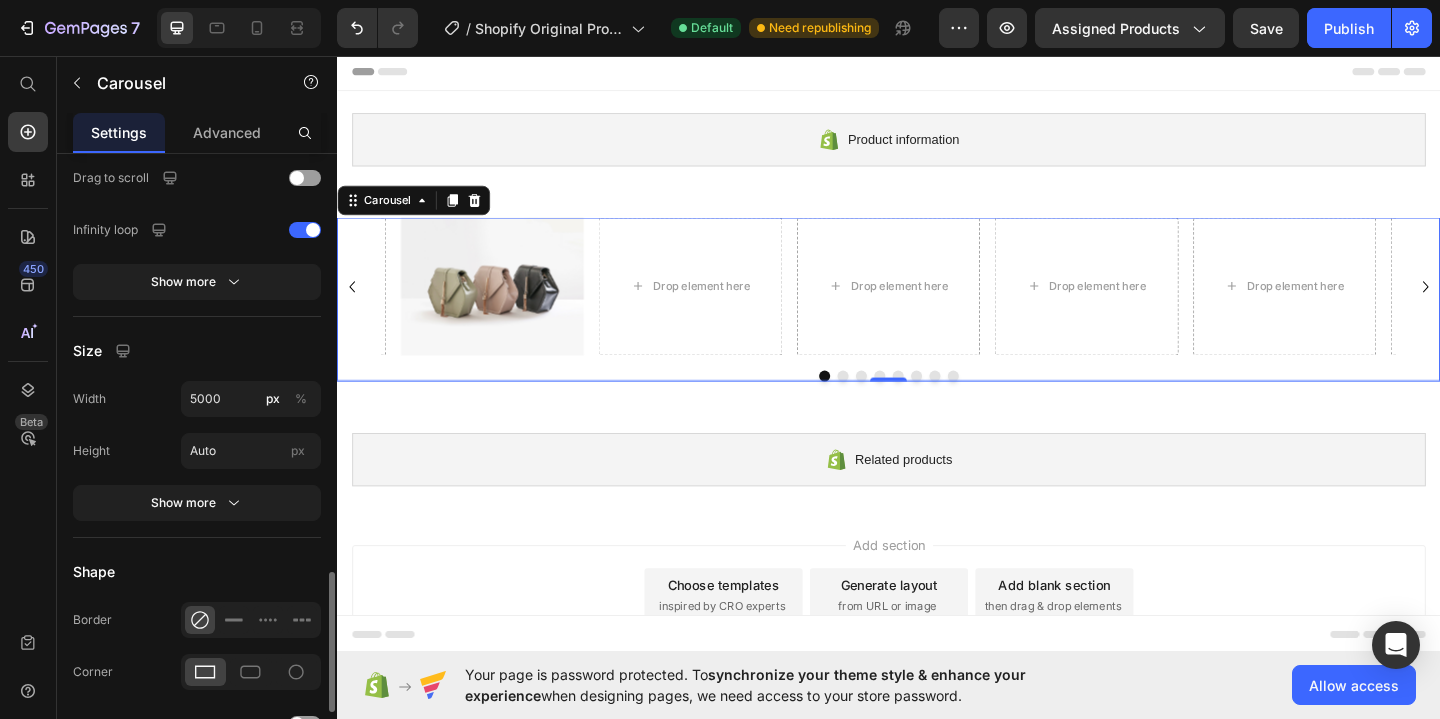 scroll, scrollTop: 1870, scrollLeft: 0, axis: vertical 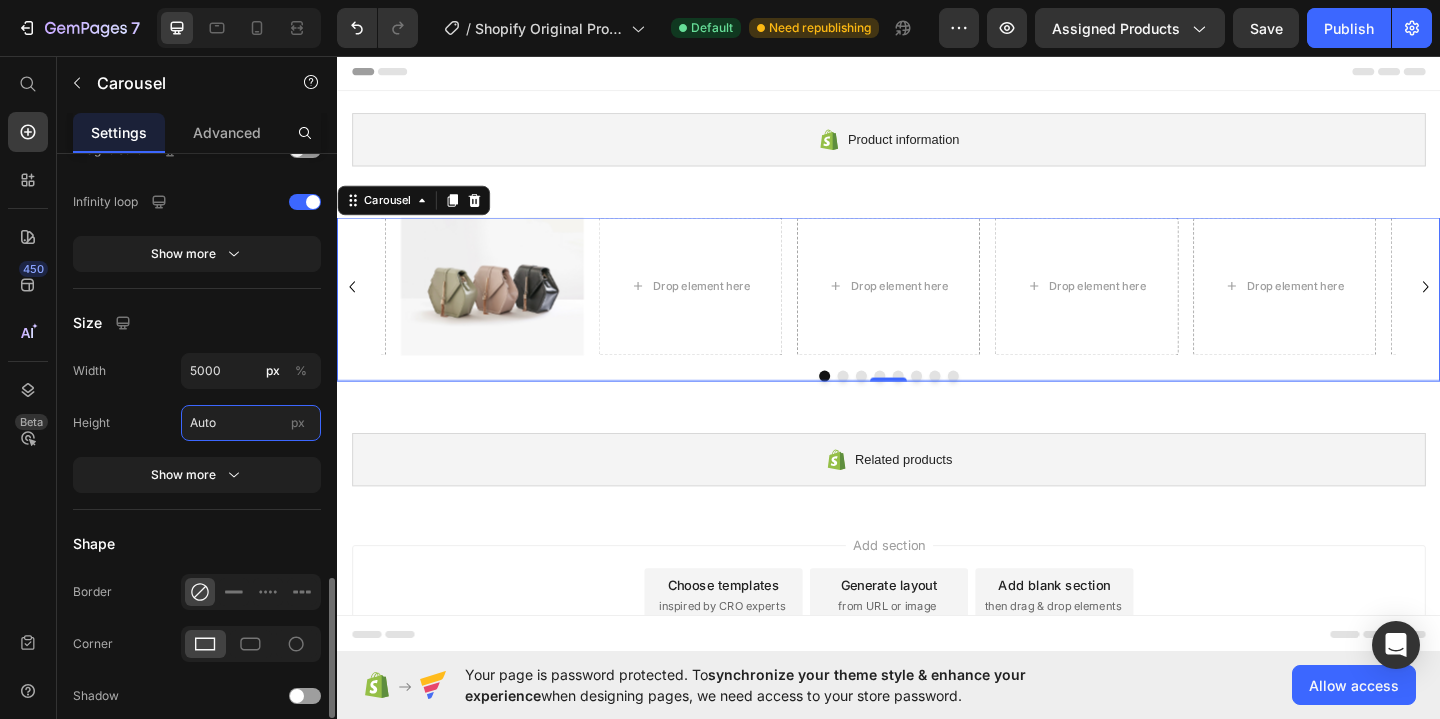 click on "Auto" at bounding box center (251, 423) 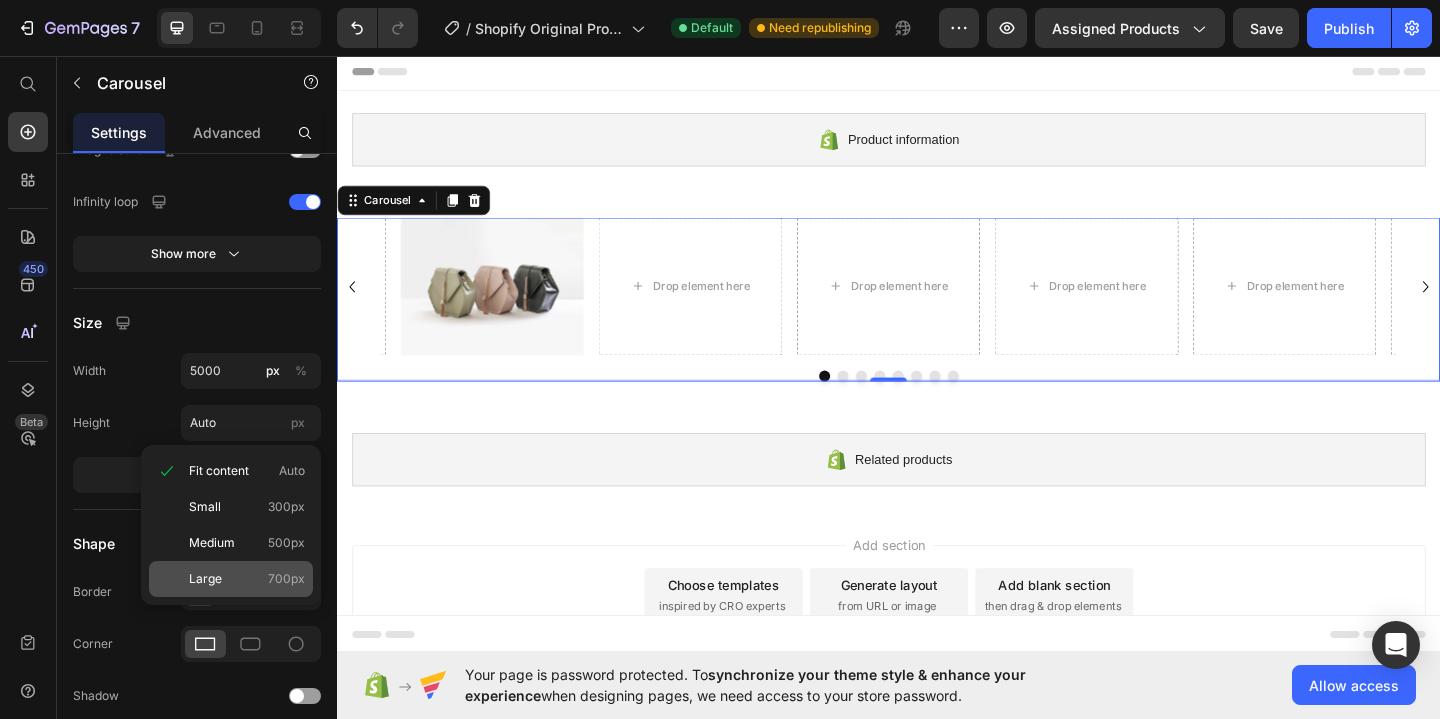 click on "Large 700px" at bounding box center [247, 579] 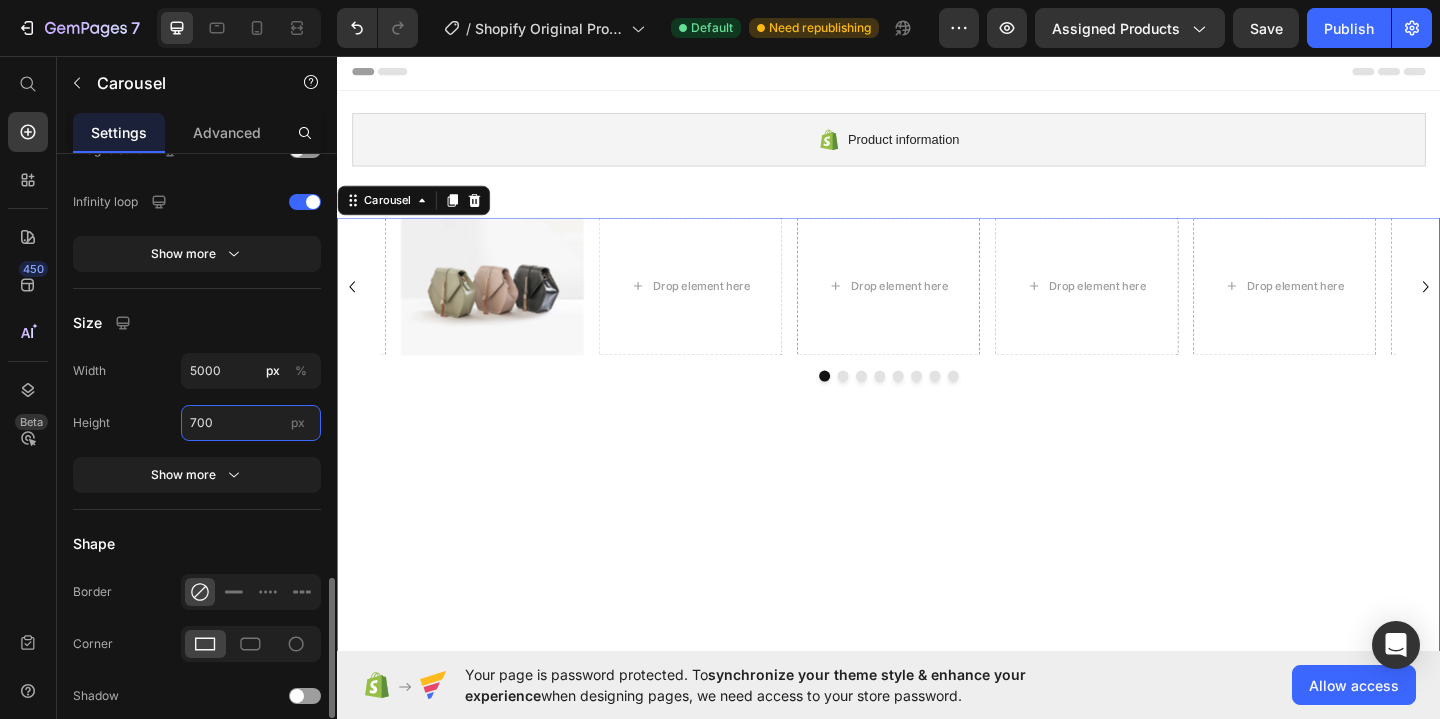 click on "700" at bounding box center (251, 423) 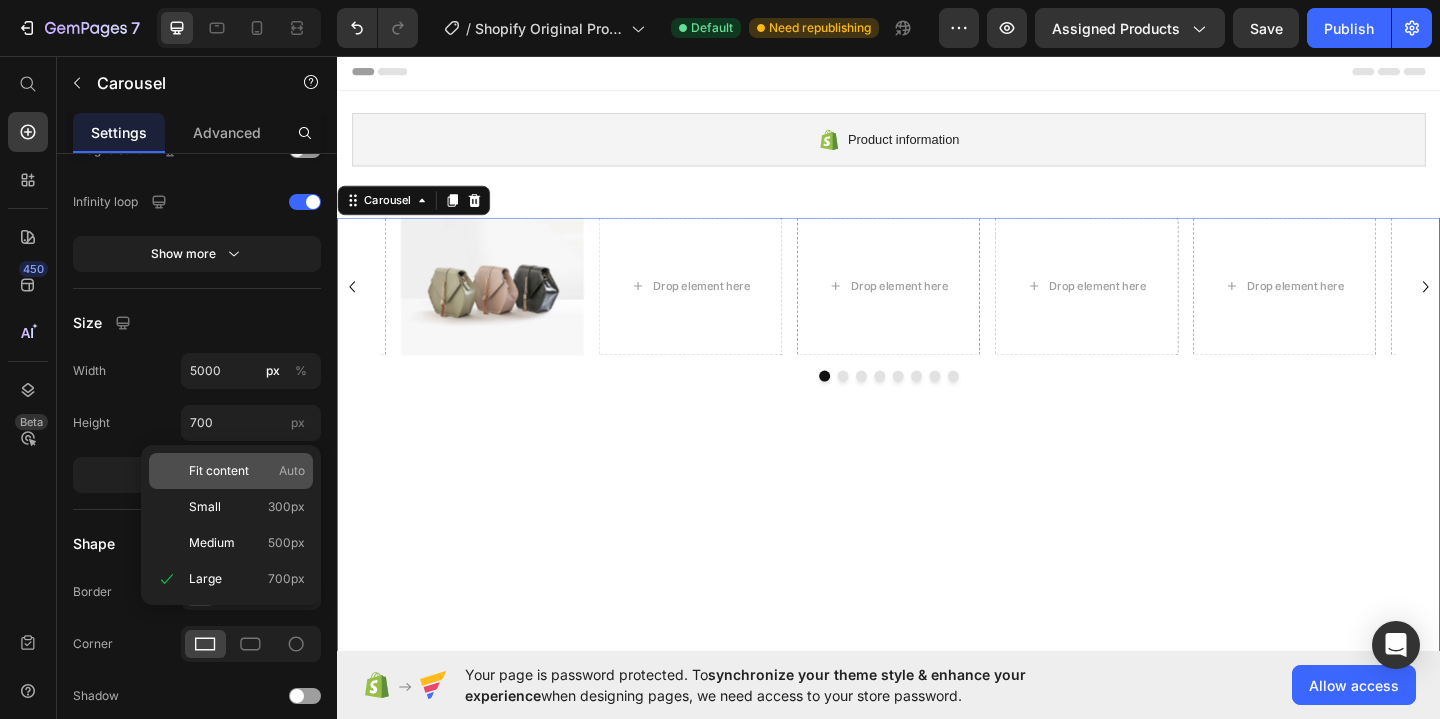 click on "Fit content" at bounding box center (219, 471) 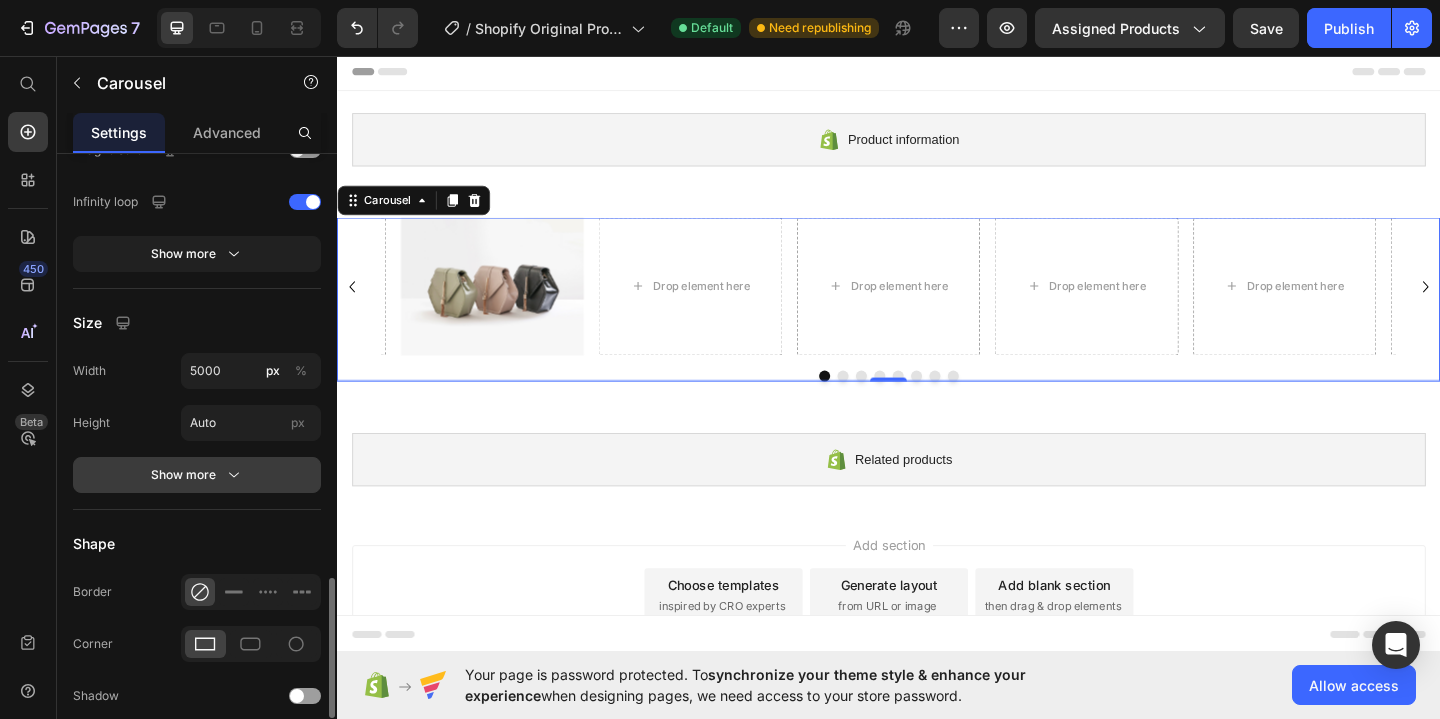 click 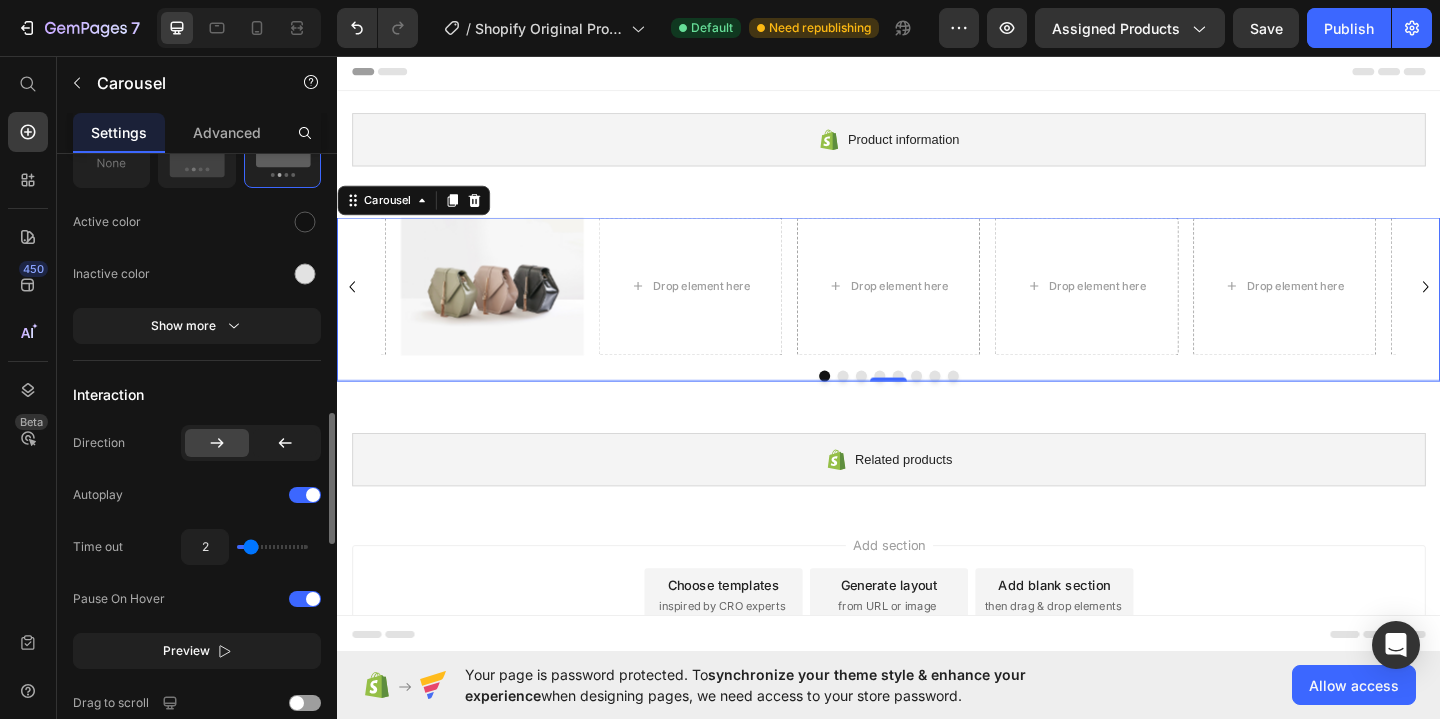 scroll, scrollTop: 1281, scrollLeft: 0, axis: vertical 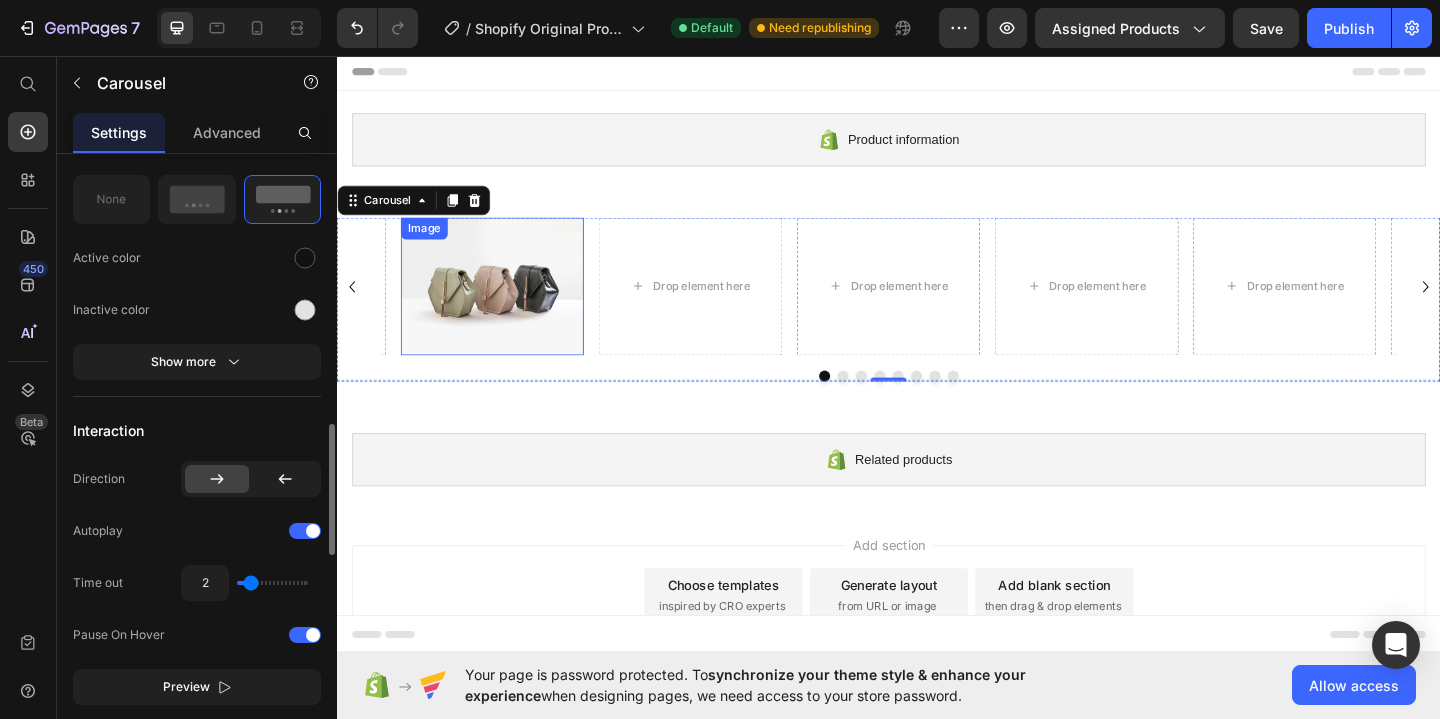 click at bounding box center [506, 307] 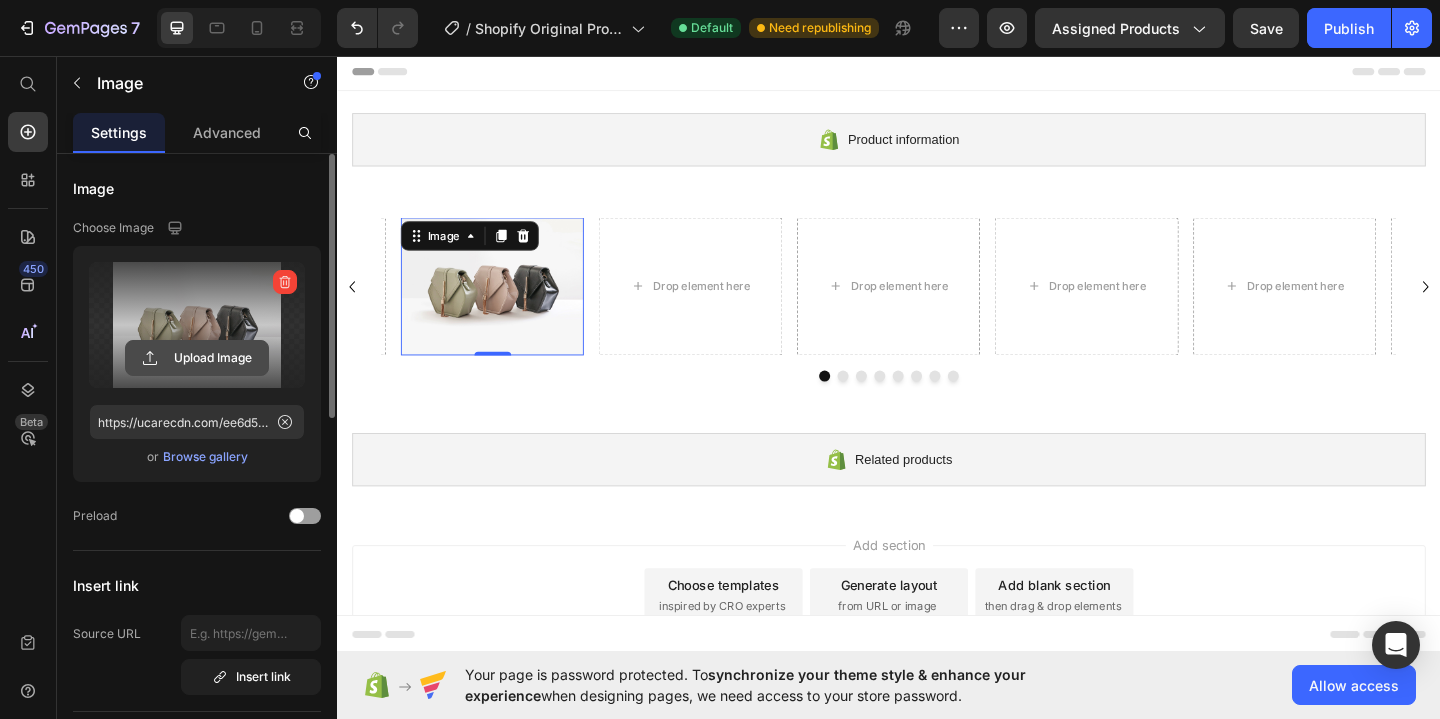 click 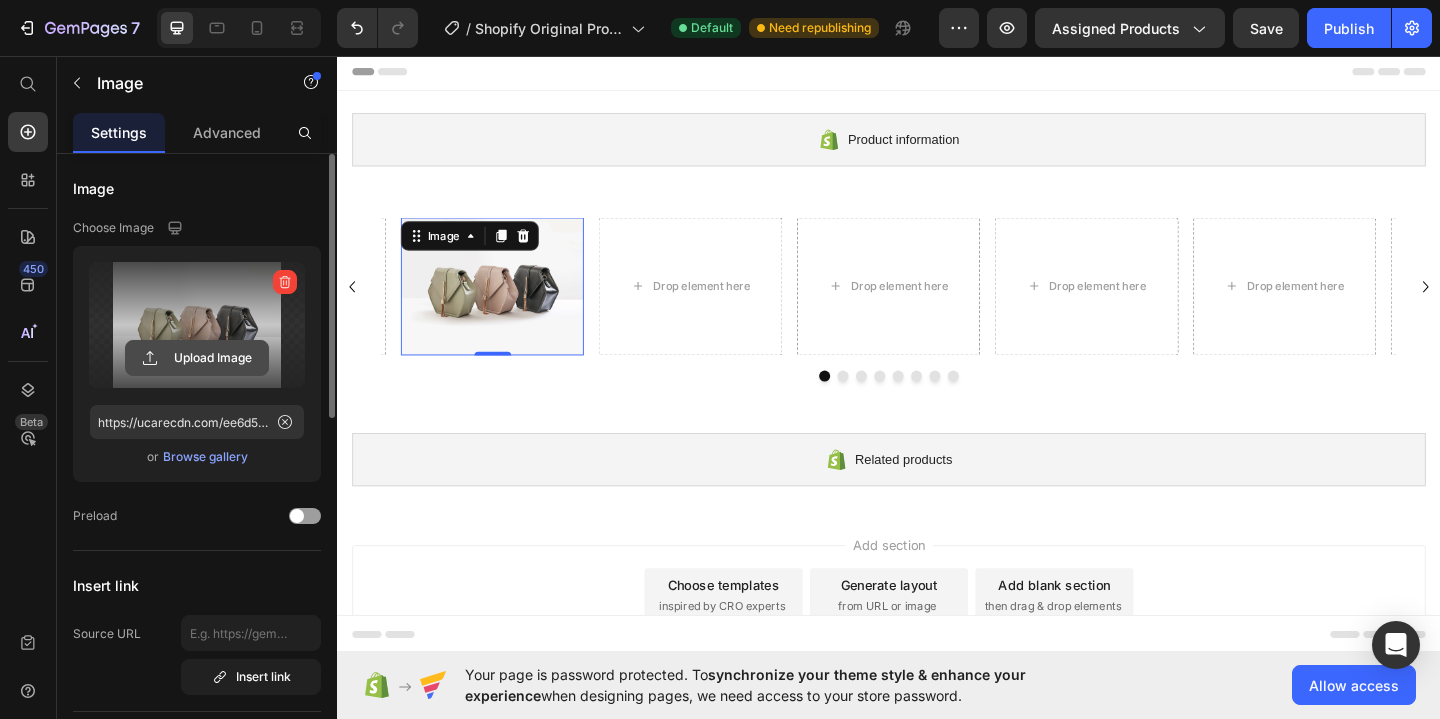 click 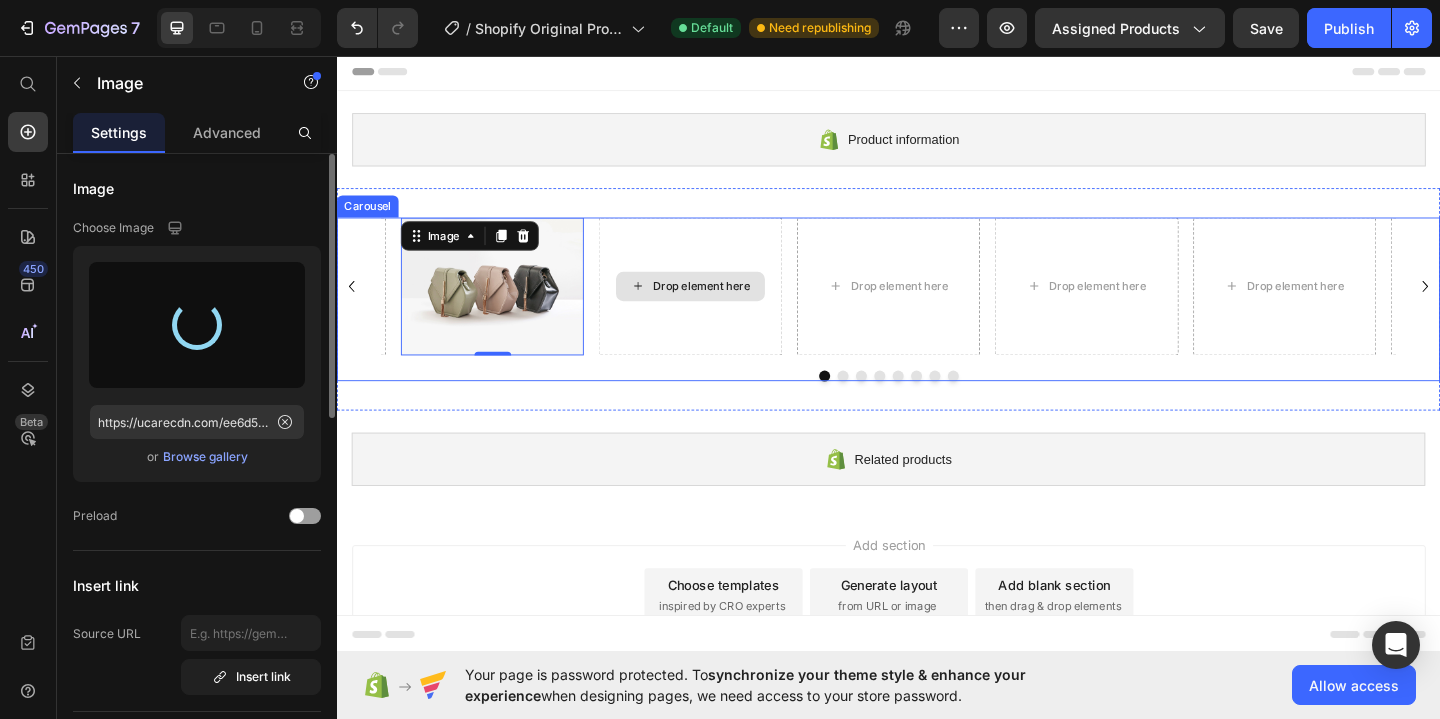 type on "https://cdn.shopify.com/s/files/1/0965/9757/3981/files/gempages_574849592865063711-26ba0999-7eef-4f7b-a698-0066aba18e6b.png" 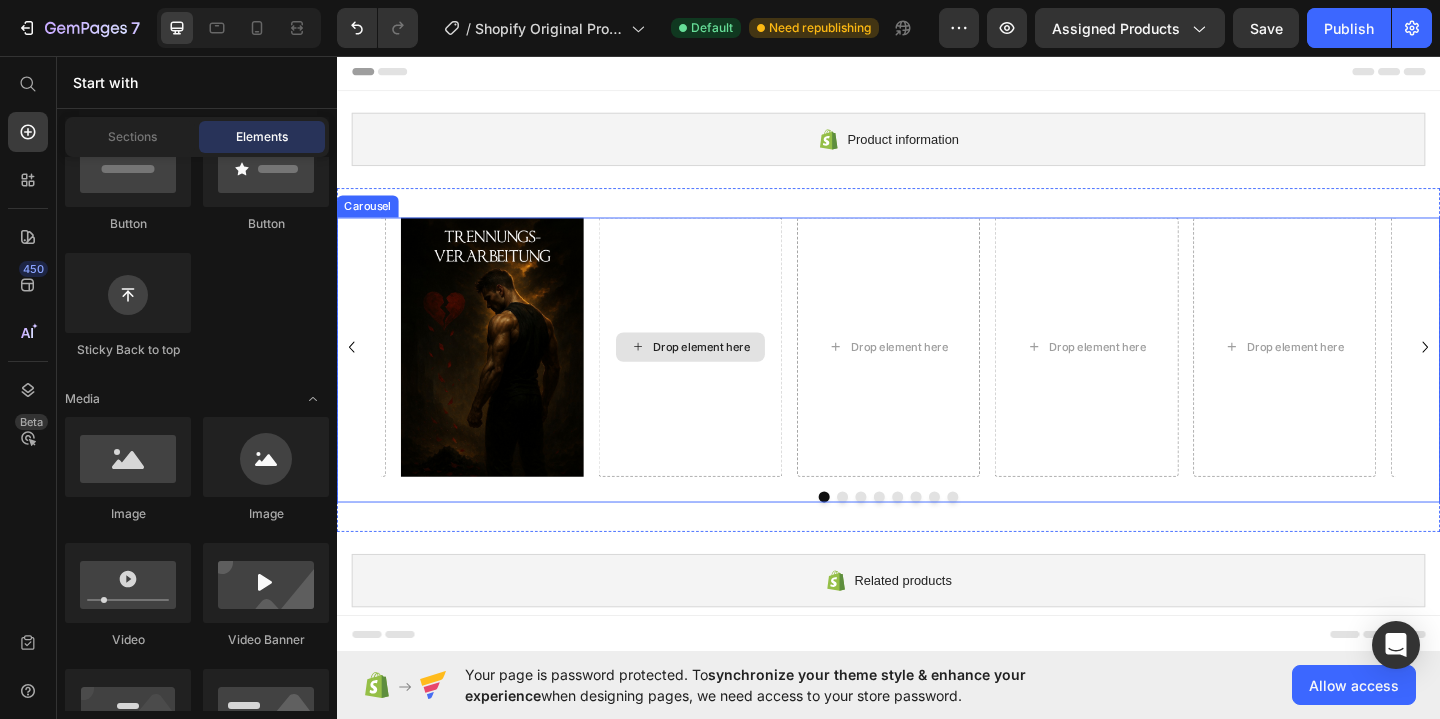 click on "Drop element here" at bounding box center (734, 373) 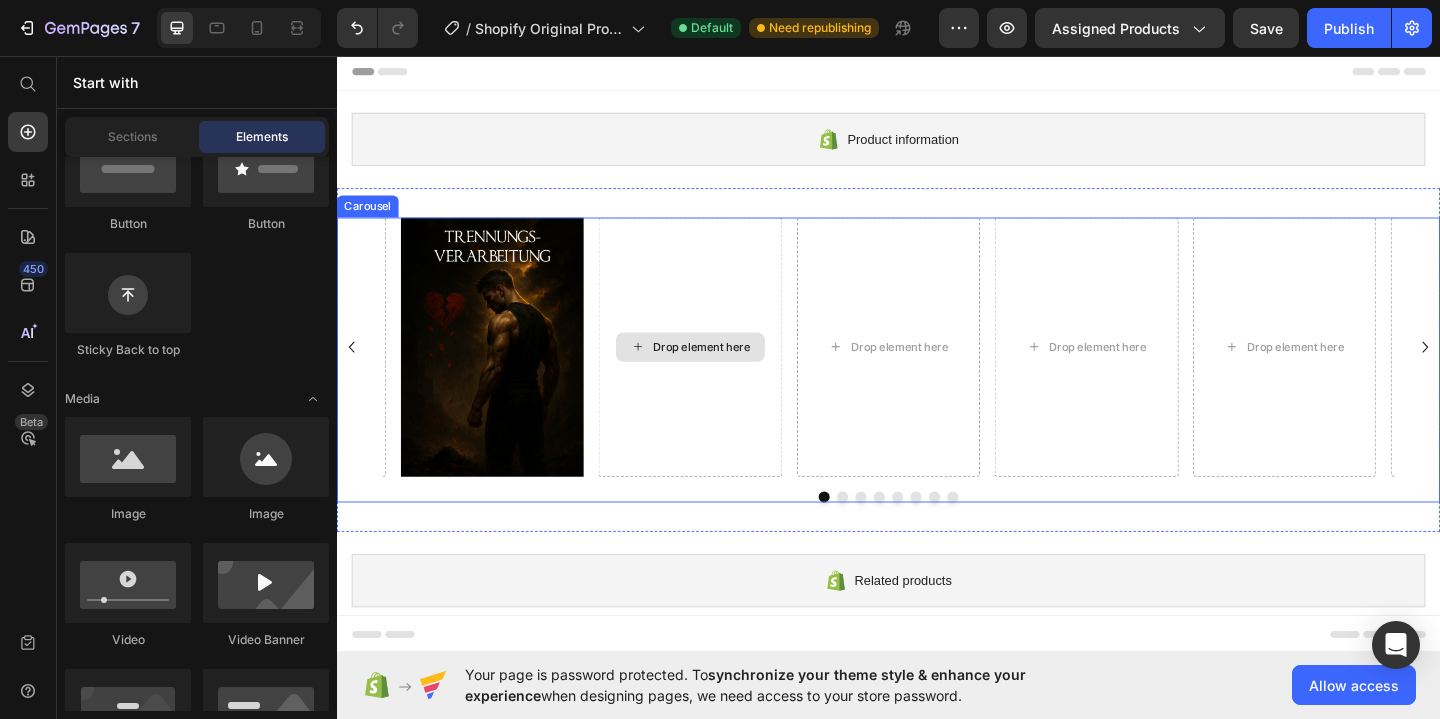 click on "Drop element here" at bounding box center (734, 373) 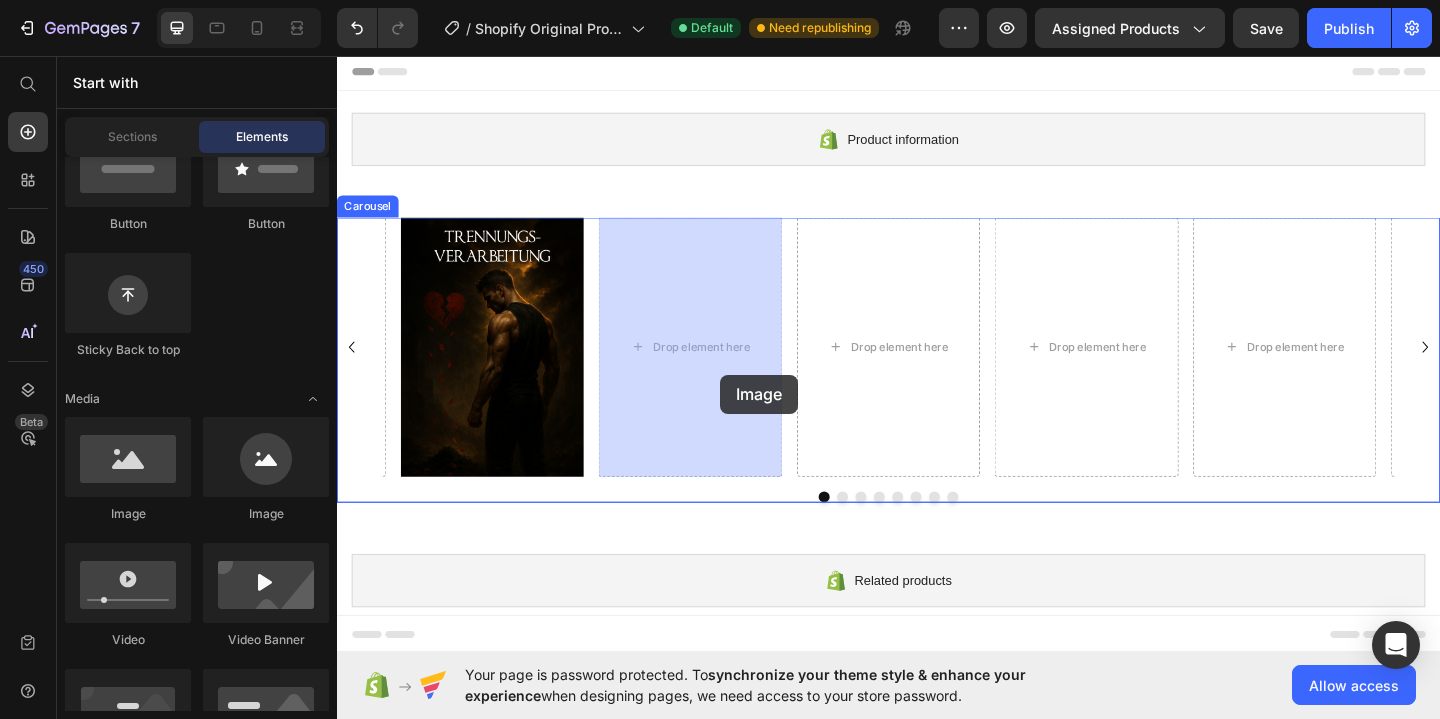 drag, startPoint x: 456, startPoint y: 525, endPoint x: 754, endPoint y: 402, distance: 322.3864 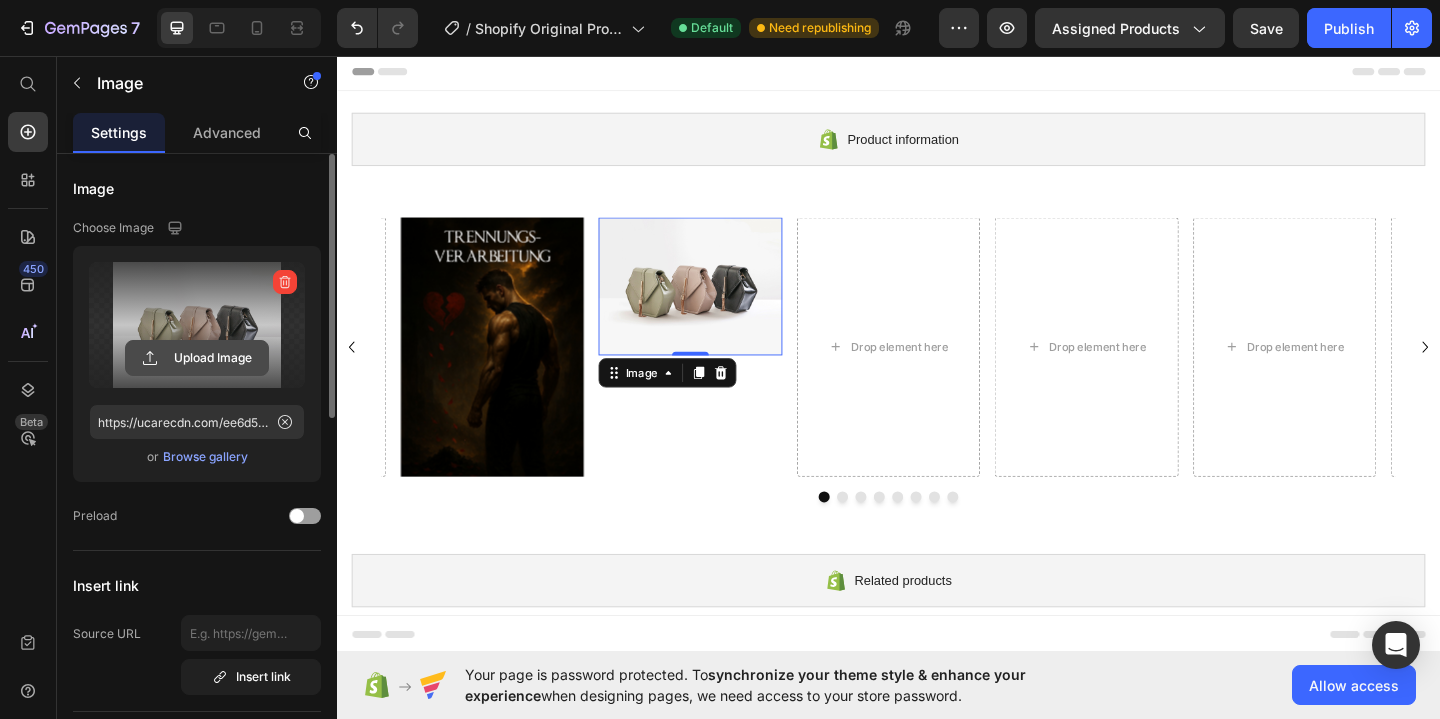 click 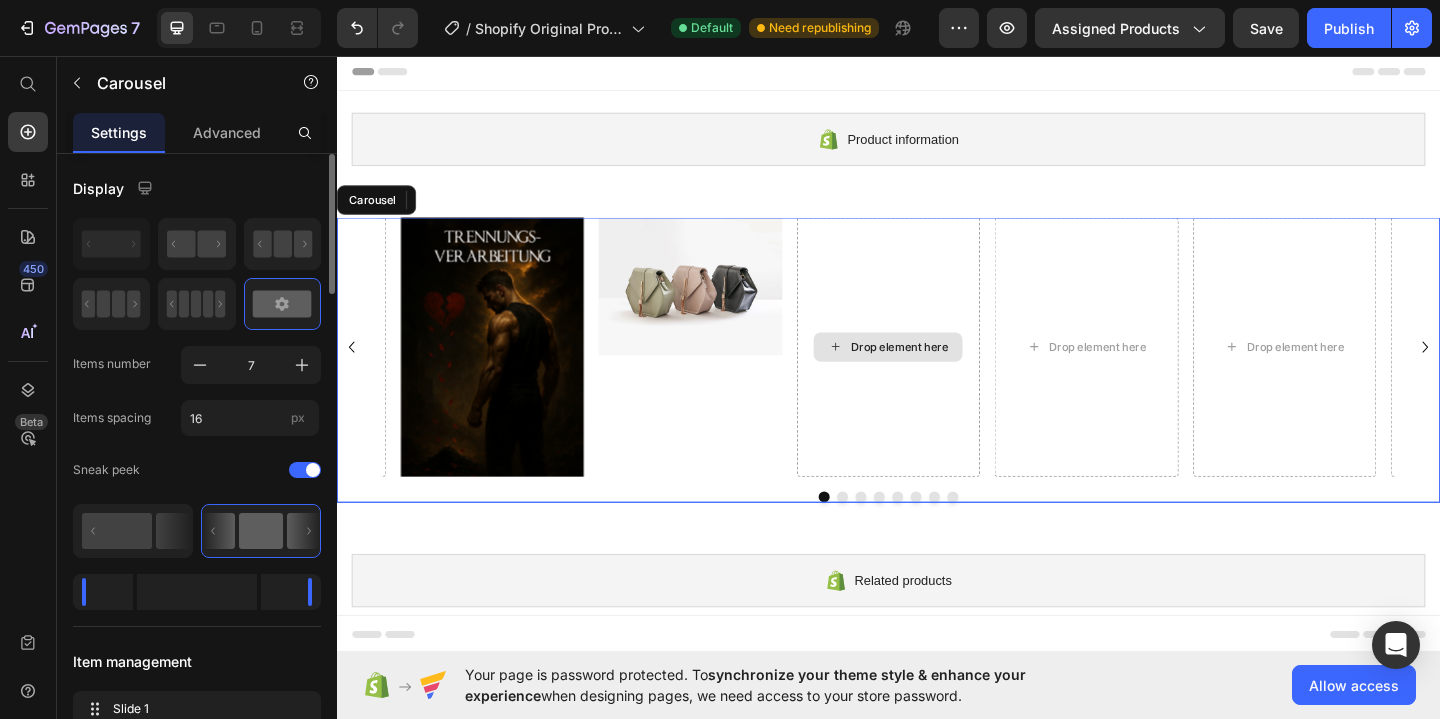 click on "Drop element here" at bounding box center [936, 373] 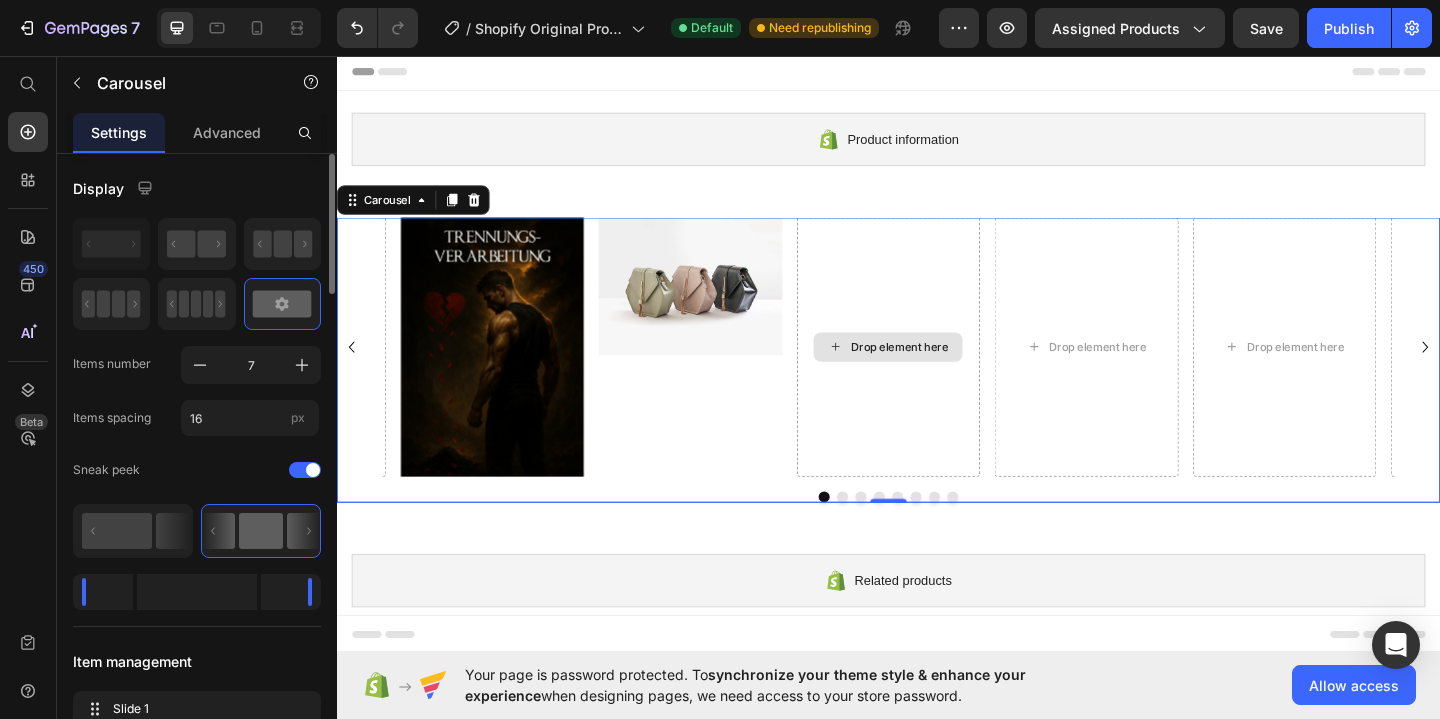 click on "Drop element here" at bounding box center (949, 373) 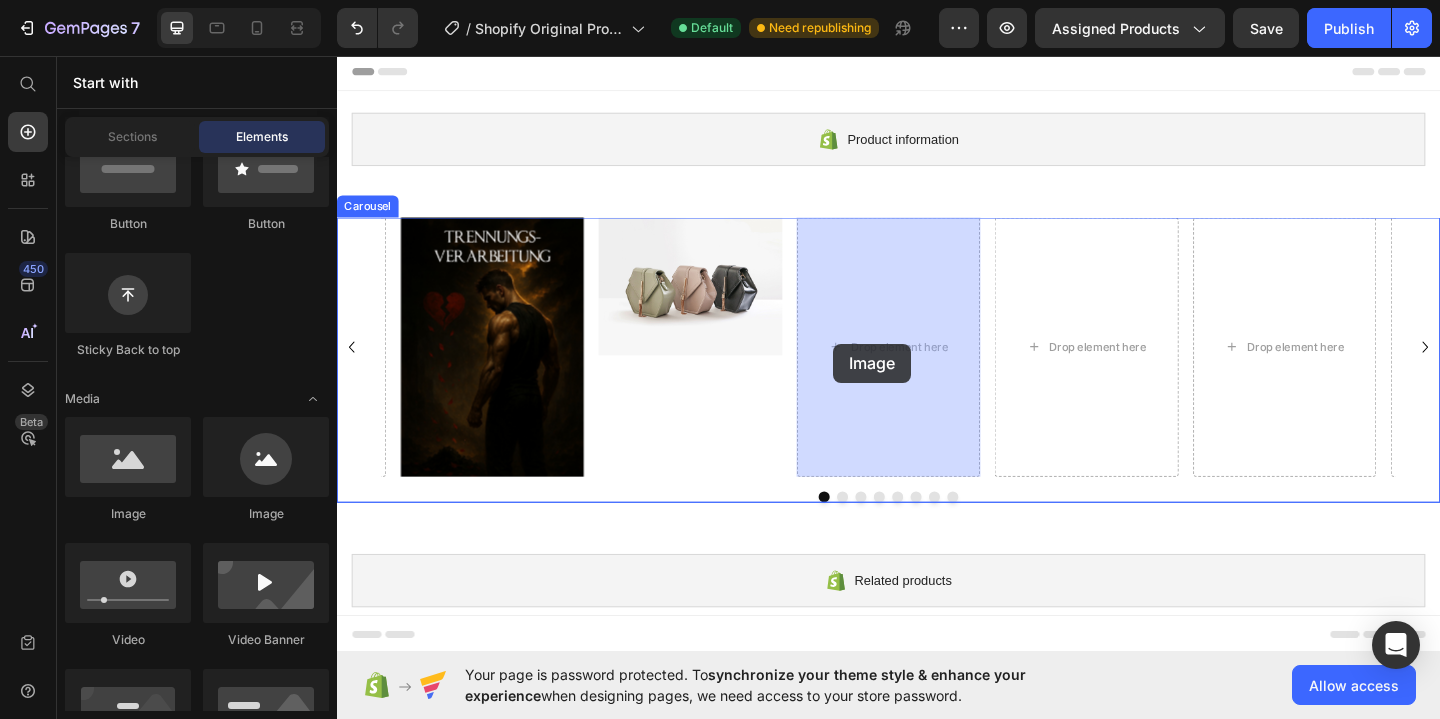 drag, startPoint x: 459, startPoint y: 530, endPoint x: 874, endPoint y: 368, distance: 445.4986 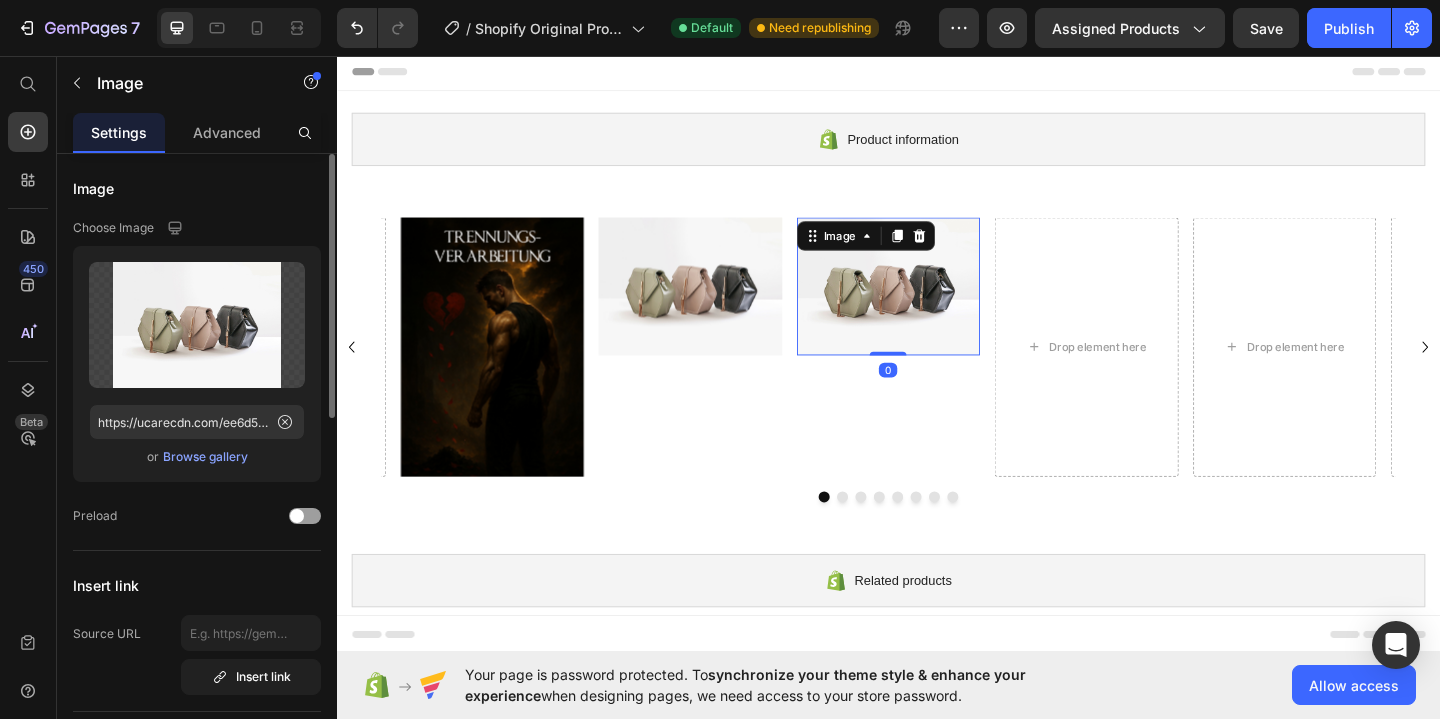 click at bounding box center (936, 307) 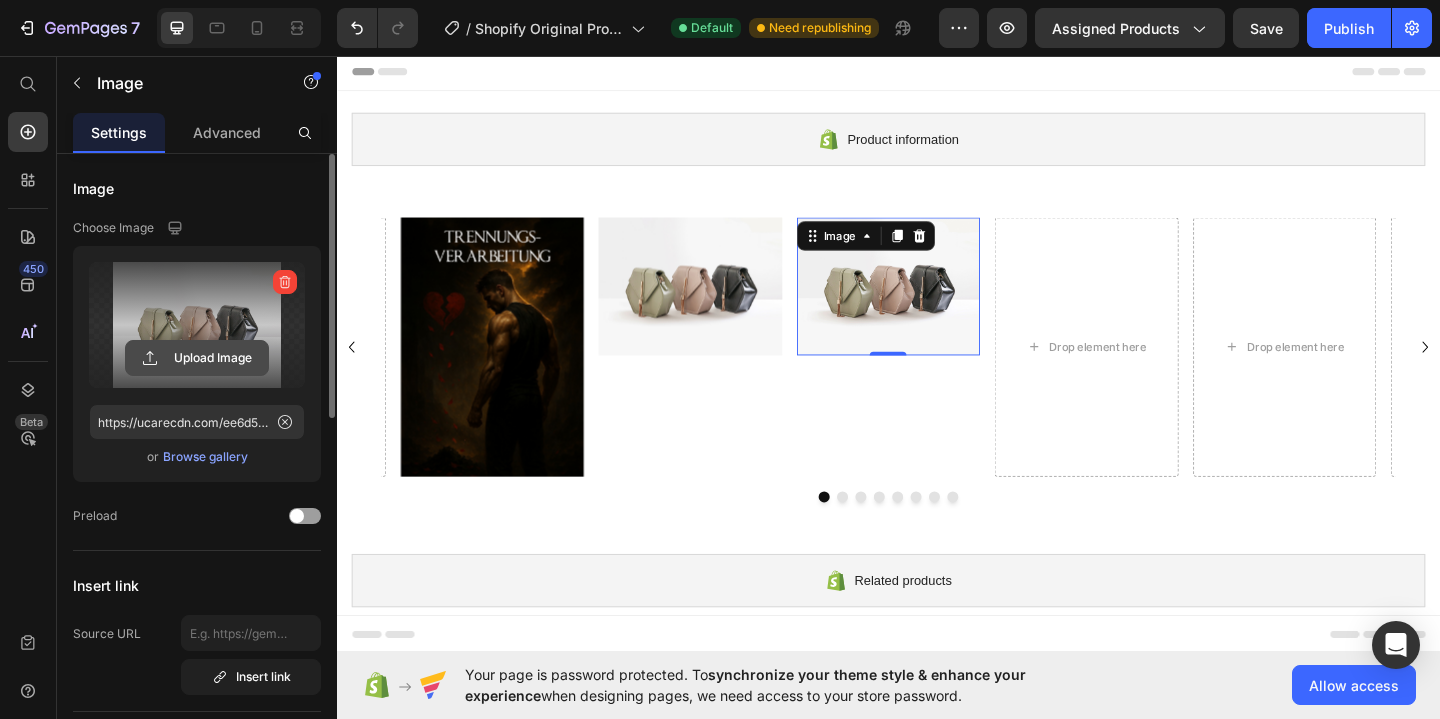 click 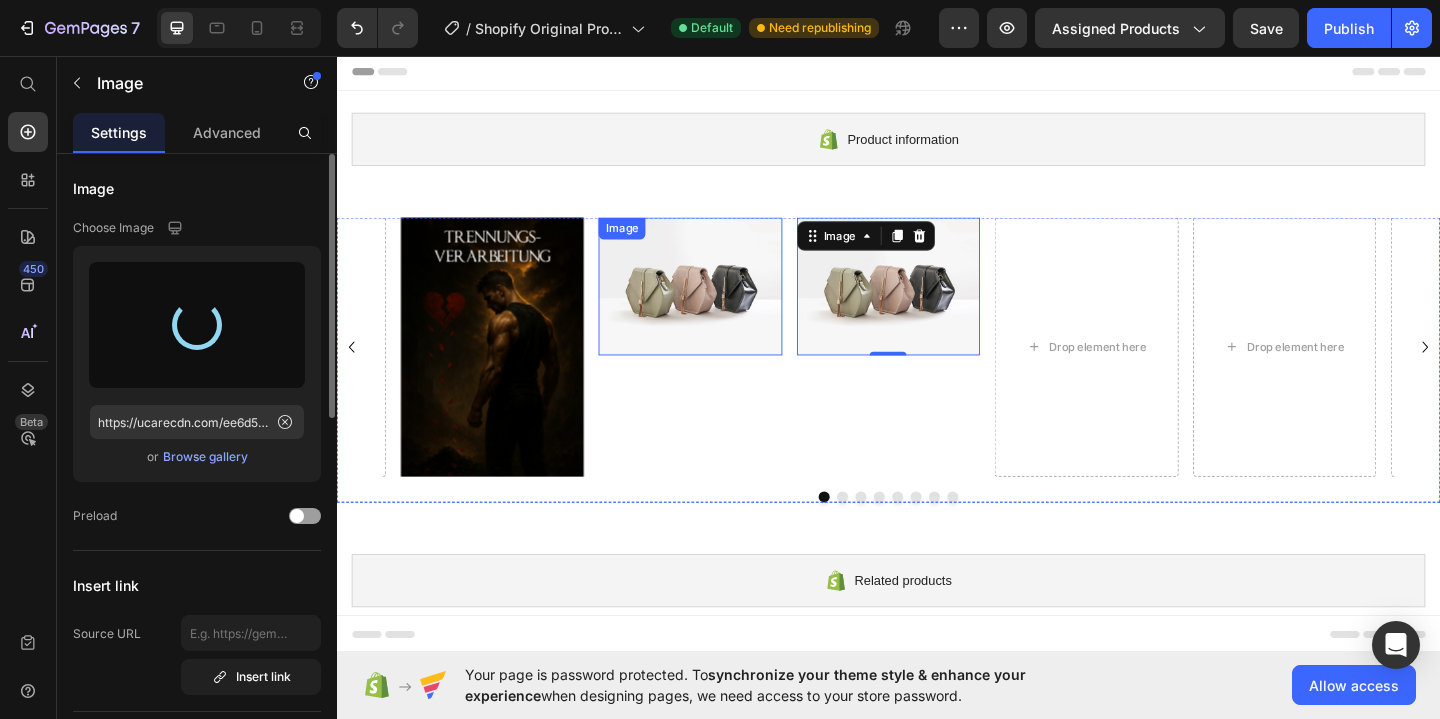 click at bounding box center [721, 307] 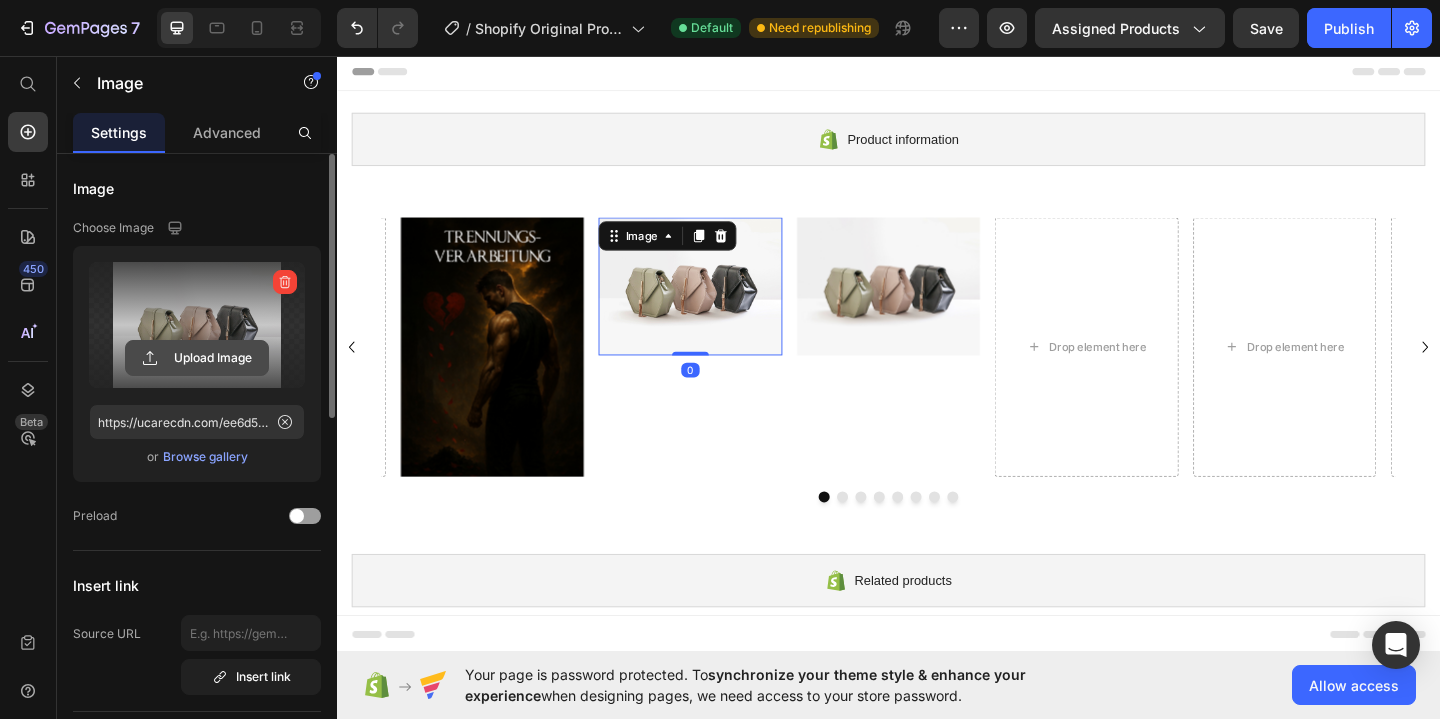 click 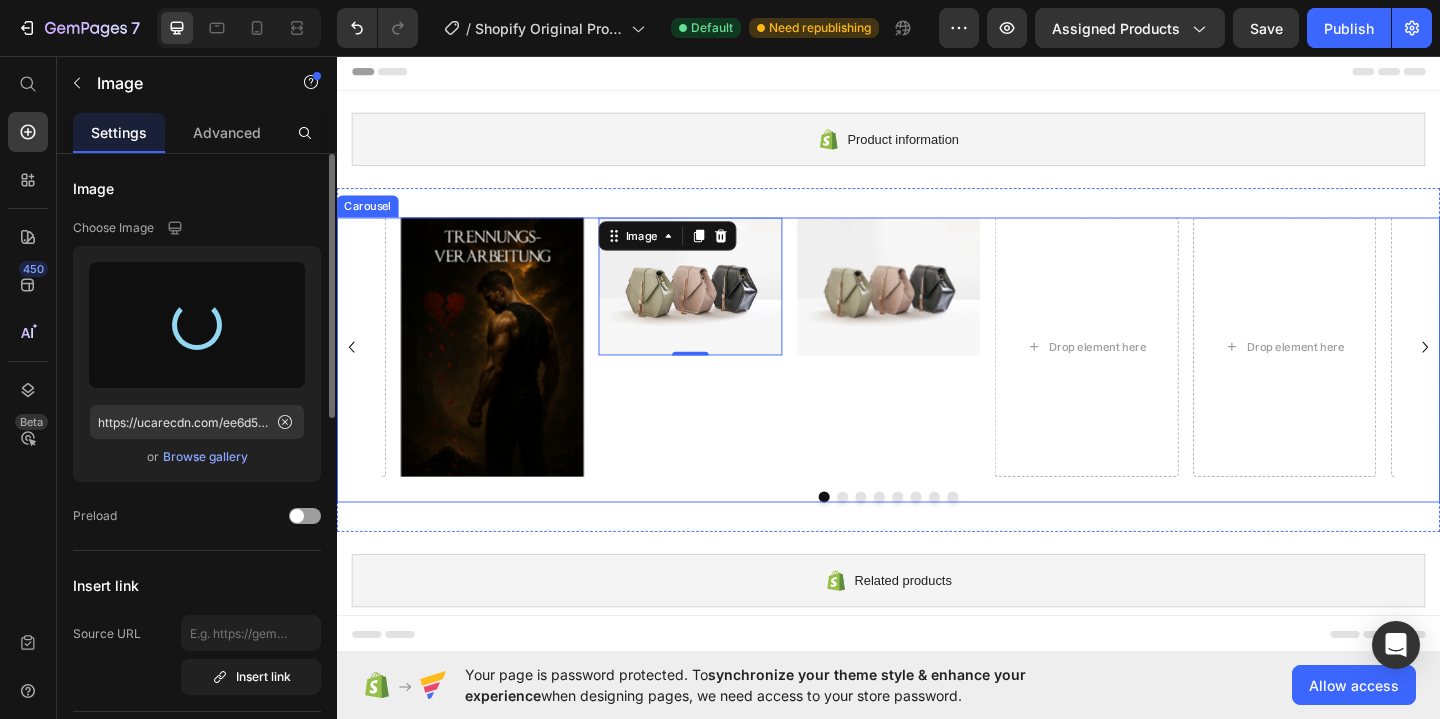 type on "https://cdn.shopify.com/s/files/1/0965/9757/3981/files/gempages_574849592865063711-8ff73de0-c52a-491c-bd18-7e1d7f02f5c8.png" 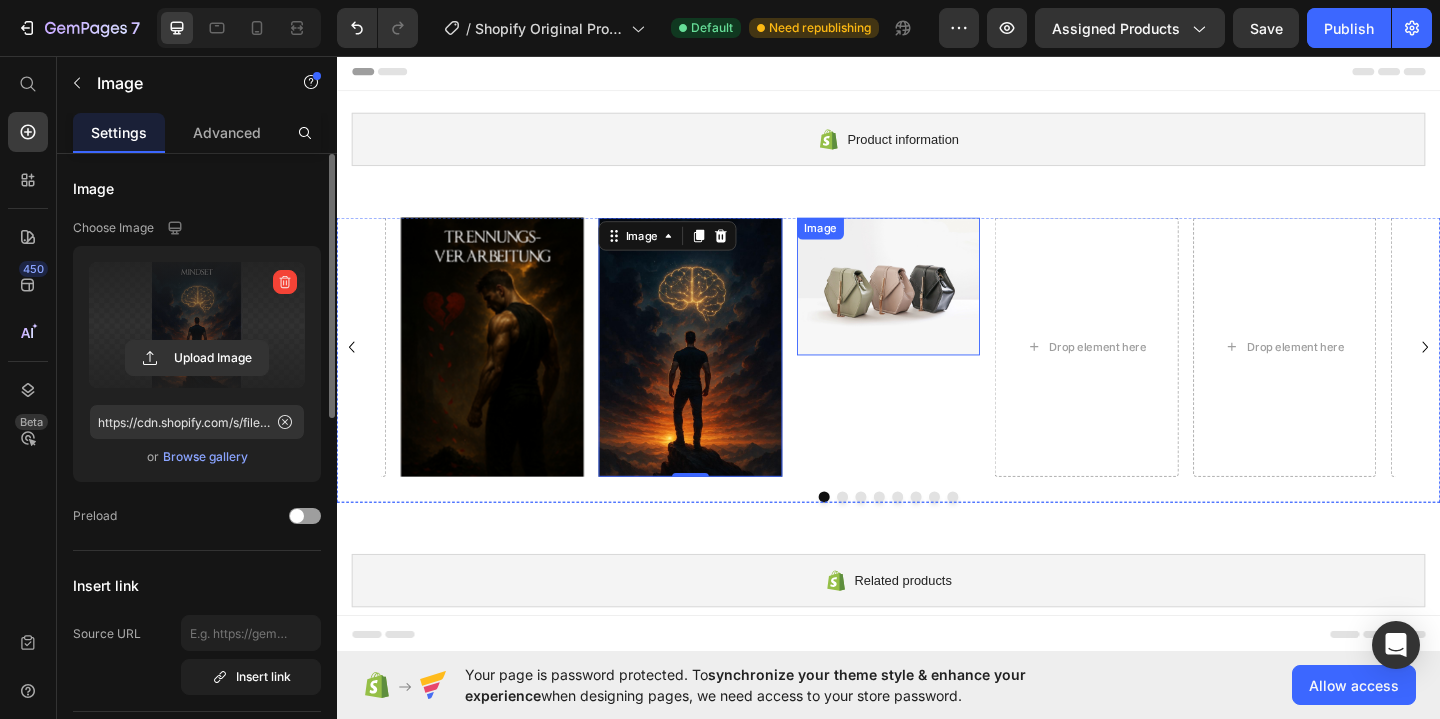 click at bounding box center [936, 307] 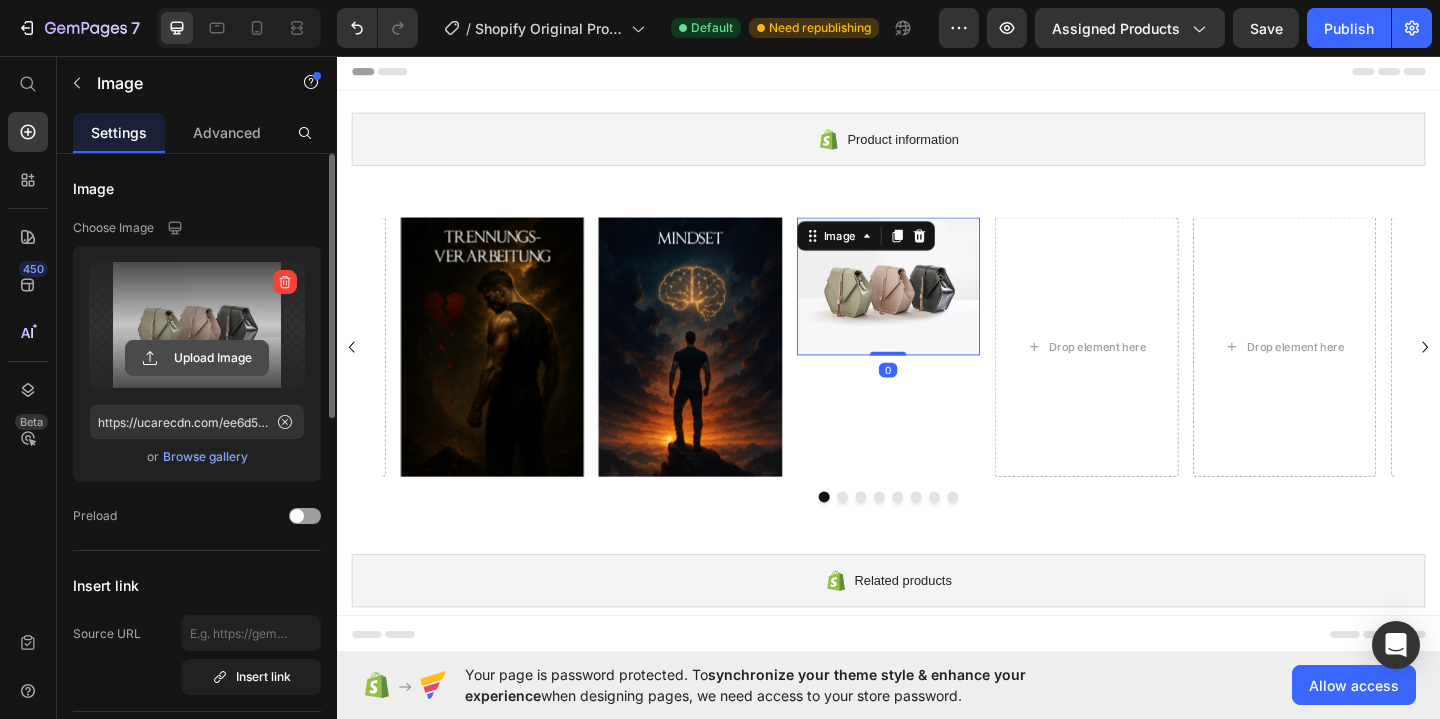 click 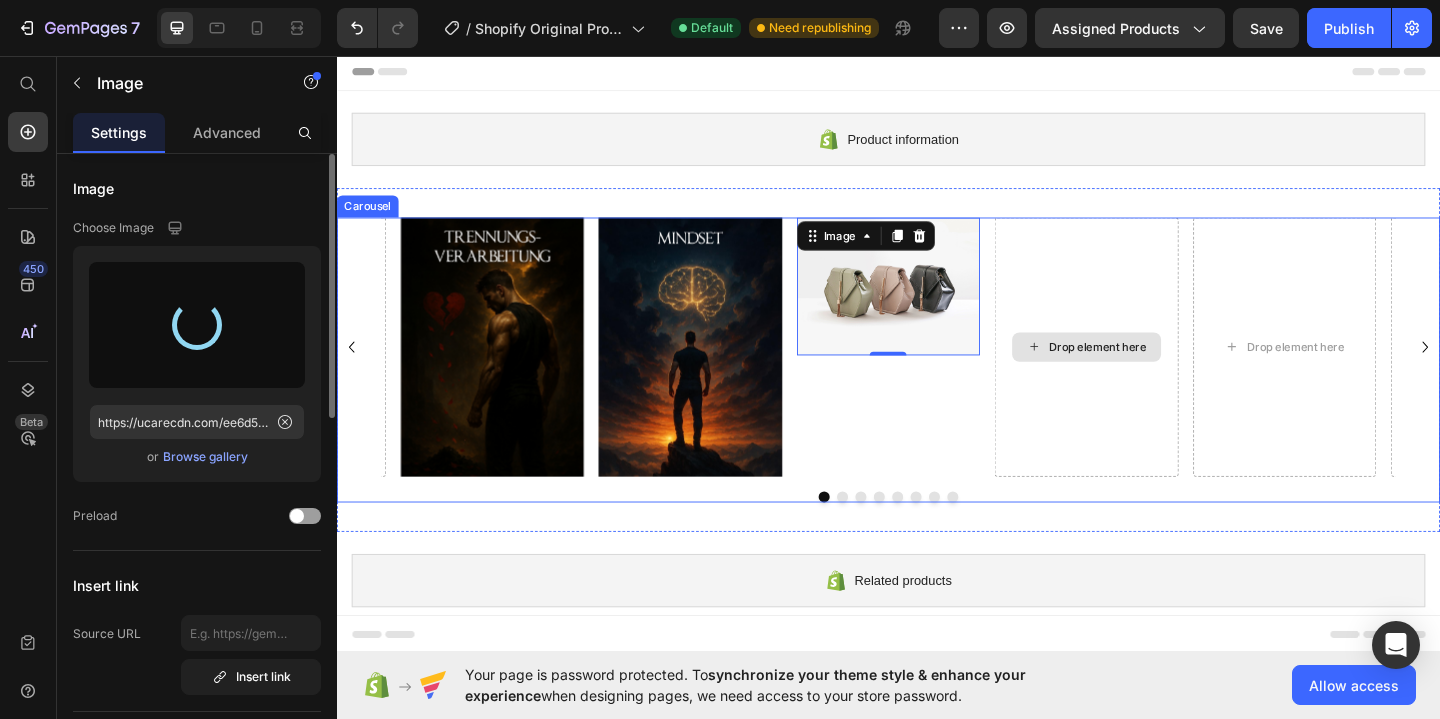 type on "https://cdn.shopify.com/s/files/1/0965/9757/3981/files/gempages_574849592865063711-fc5f6437-373a-4c59-b6d5-d80db4724e23.png" 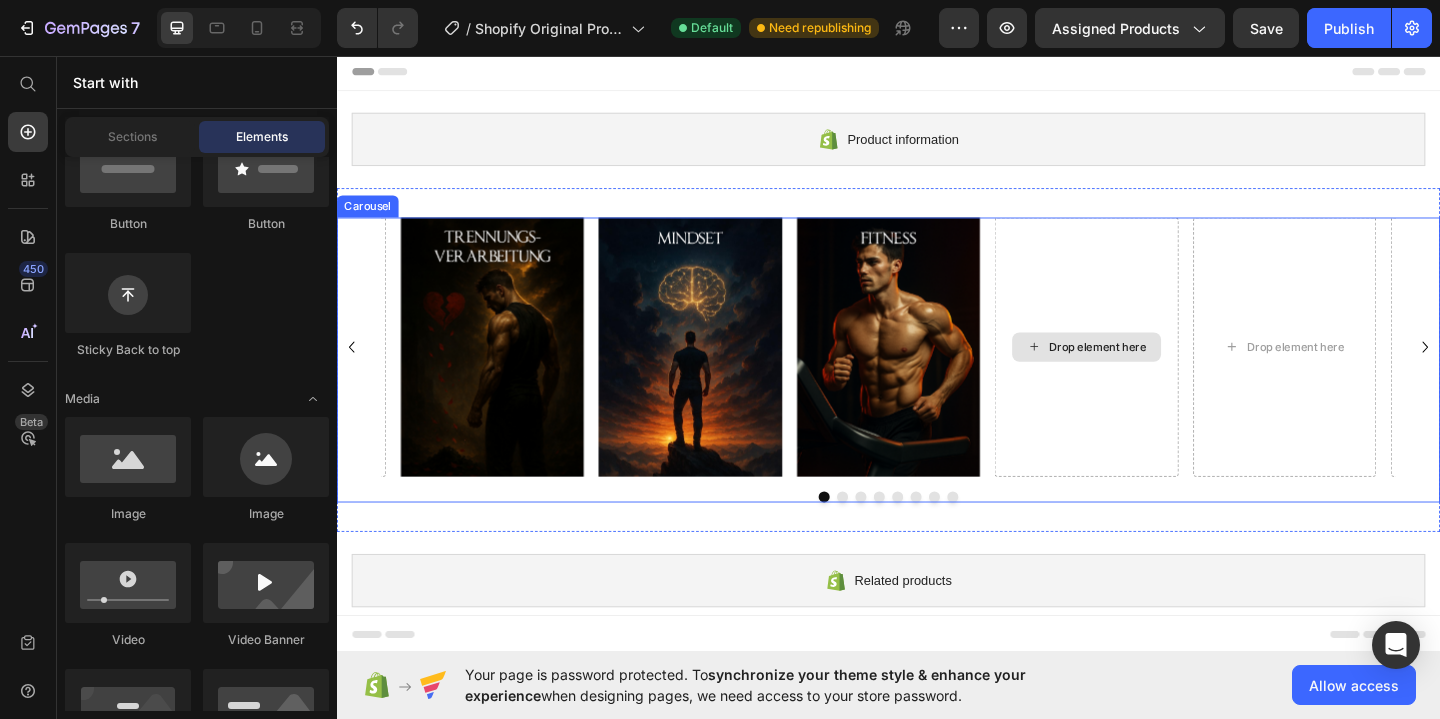 click on "Drop element here" at bounding box center (1164, 373) 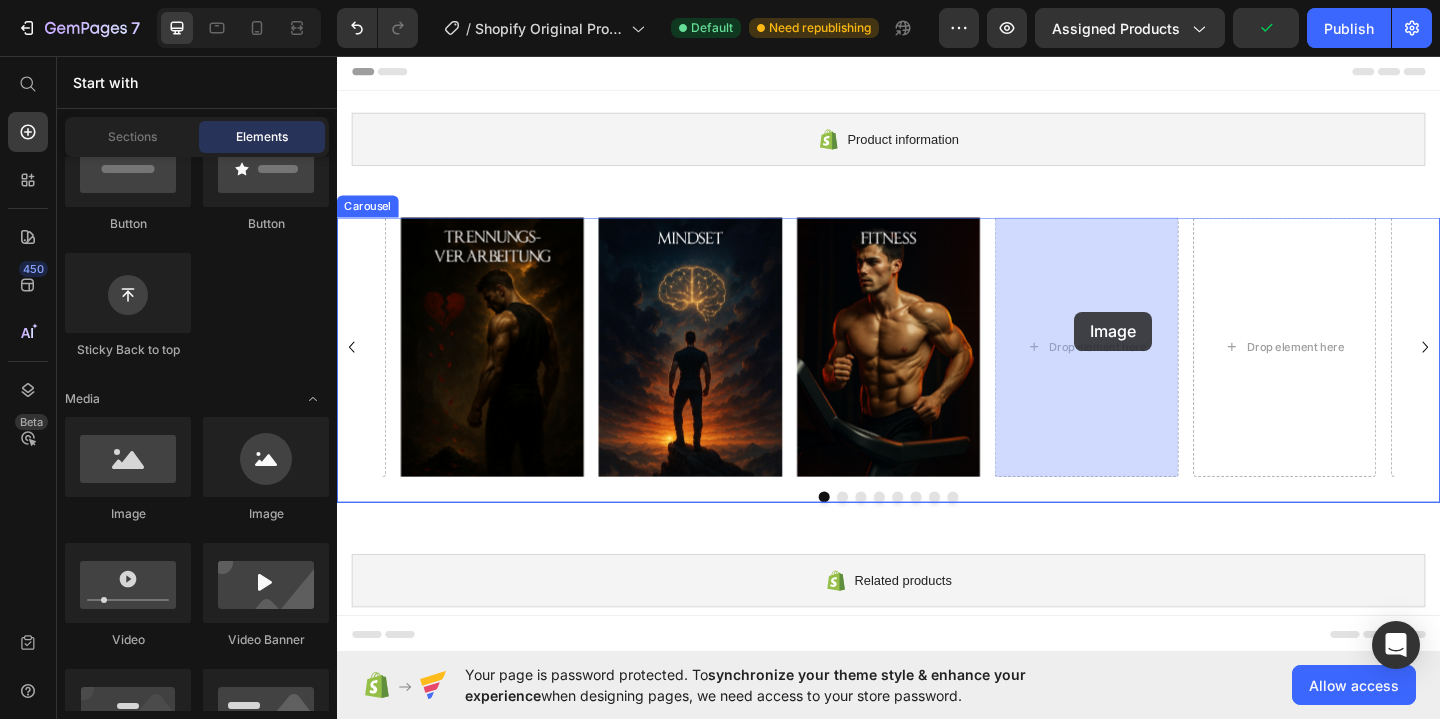 drag, startPoint x: 449, startPoint y: 526, endPoint x: 1139, endPoint y: 337, distance: 715.4167 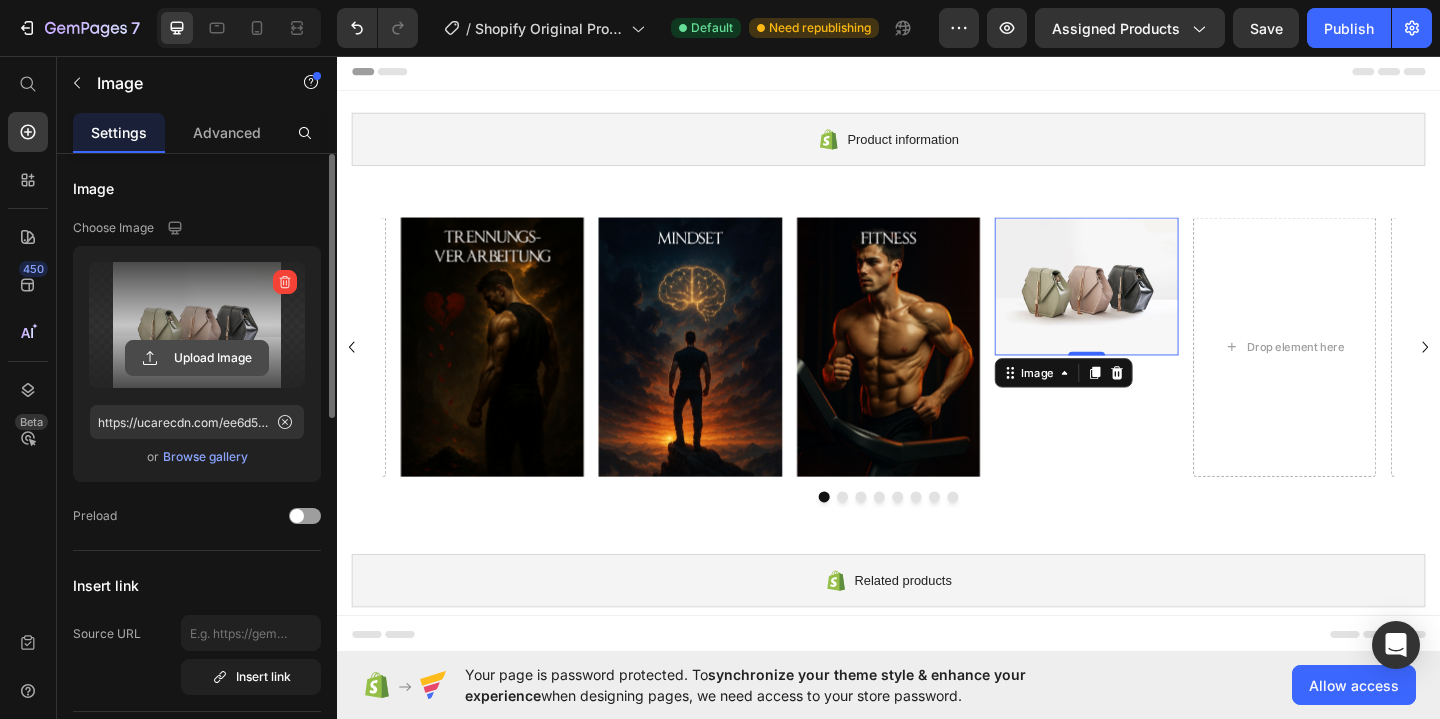 click 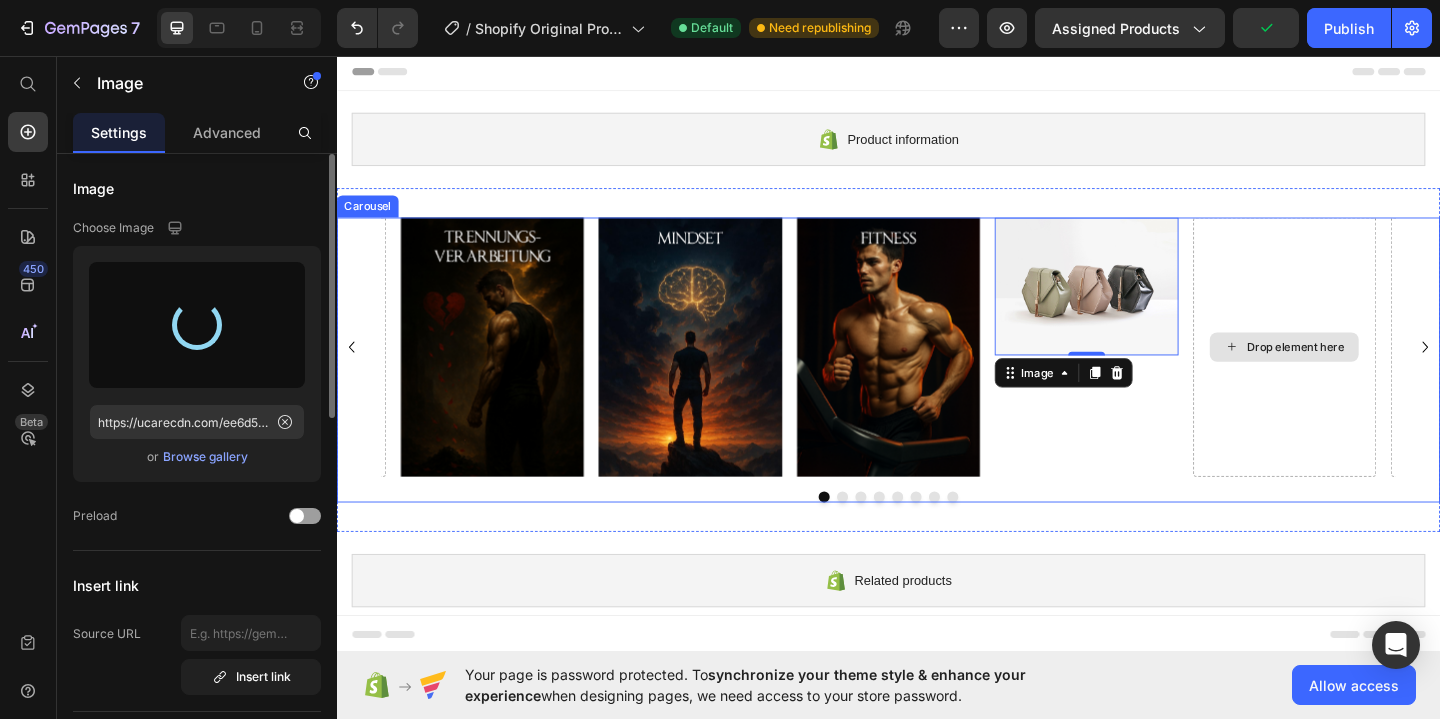 type on "https://cdn.shopify.com/s/files/1/0965/9757/3981/files/gempages_574849592865063711-8ef614b3-cd1f-4fa0-8a63-f2867454d315.png" 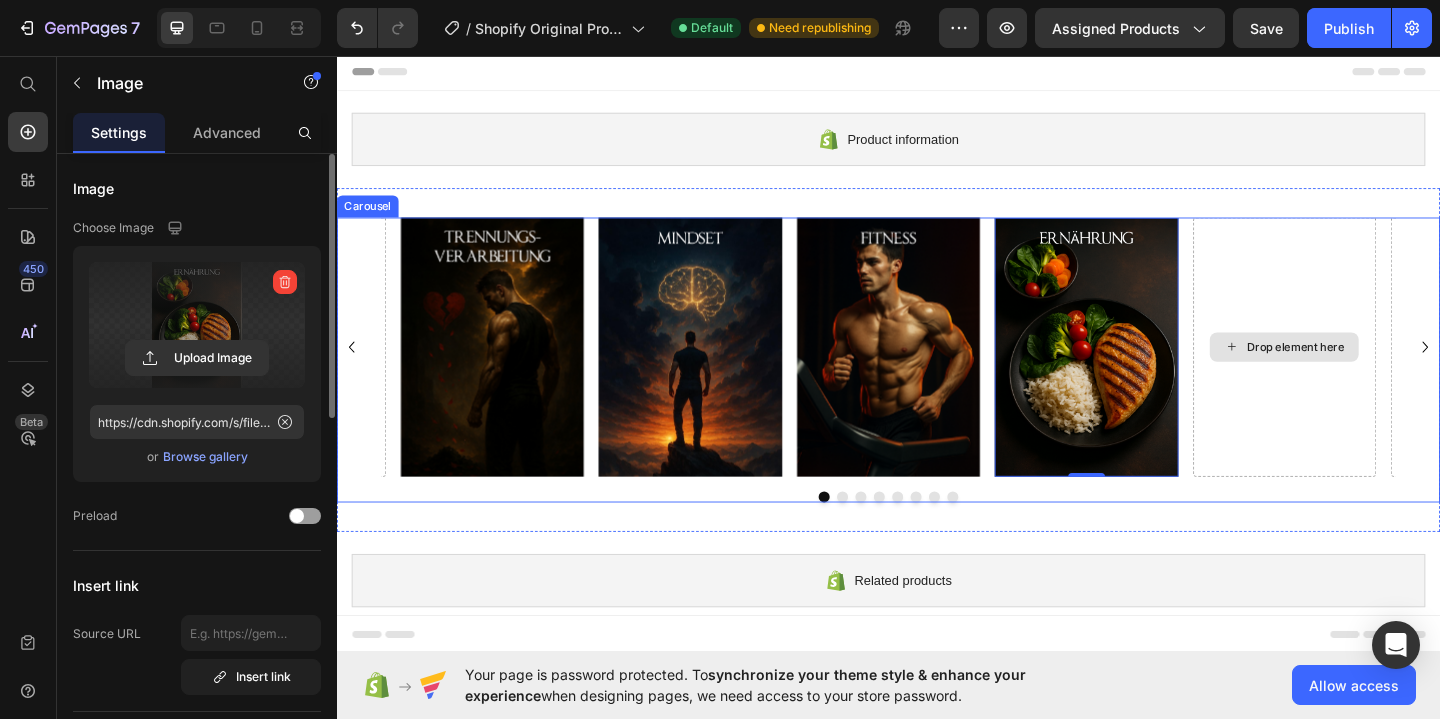 click on "Drop element here" at bounding box center [1368, 373] 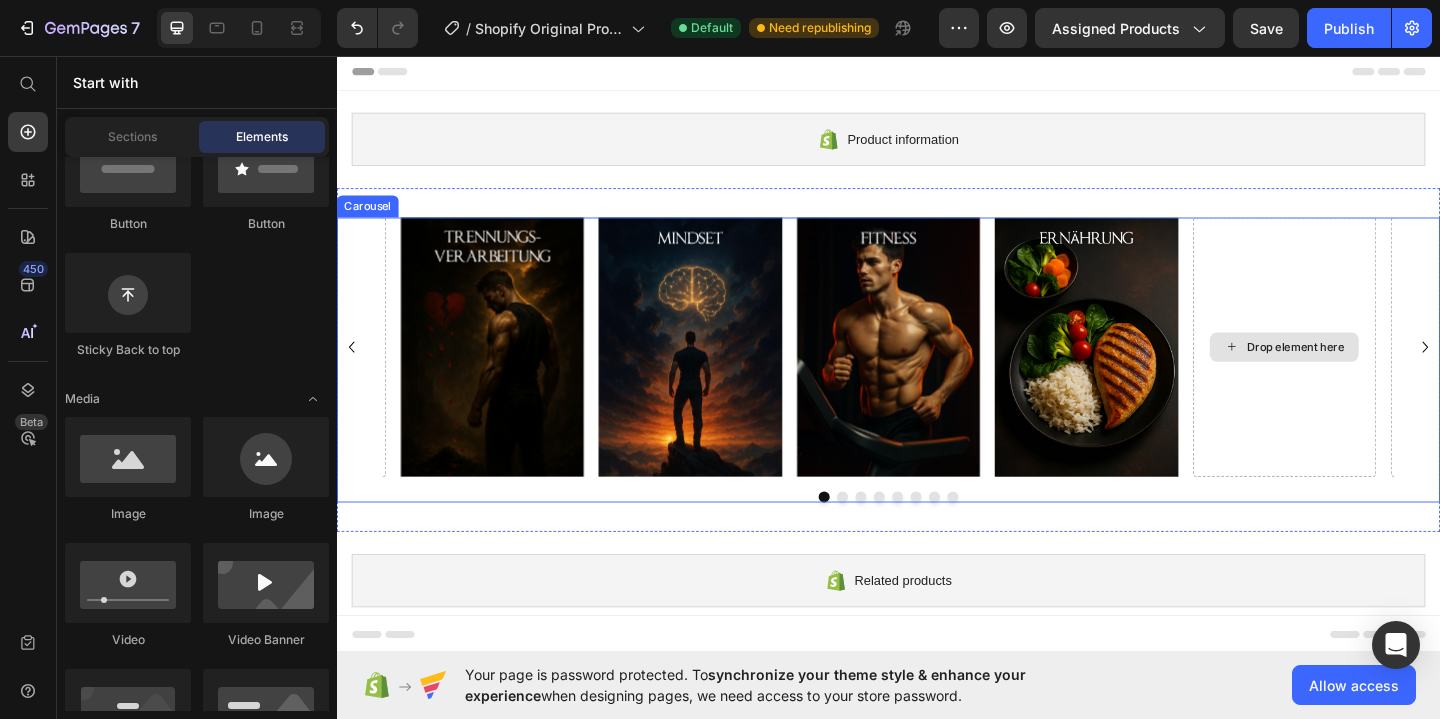 click on "Drop element here" at bounding box center [1380, 373] 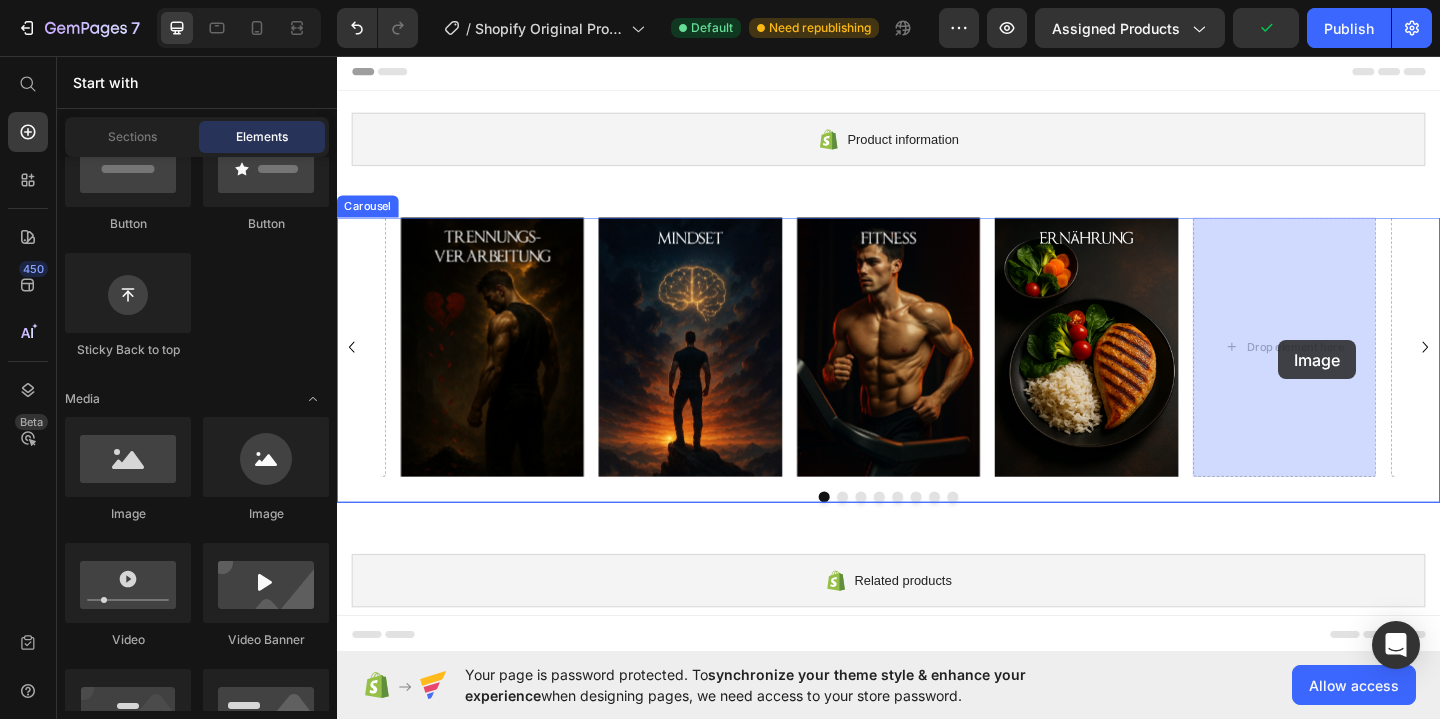 drag, startPoint x: 499, startPoint y: 548, endPoint x: 1359, endPoint y: 367, distance: 878.8407 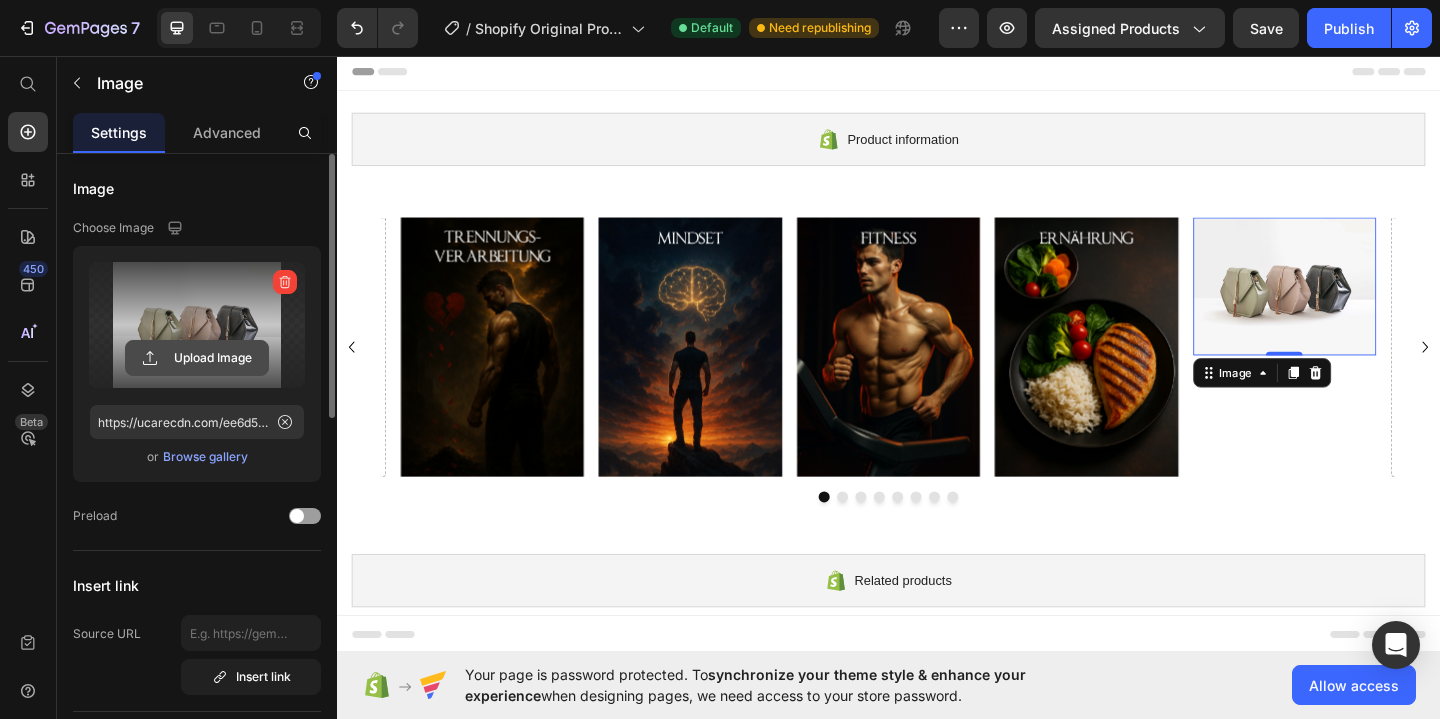 click 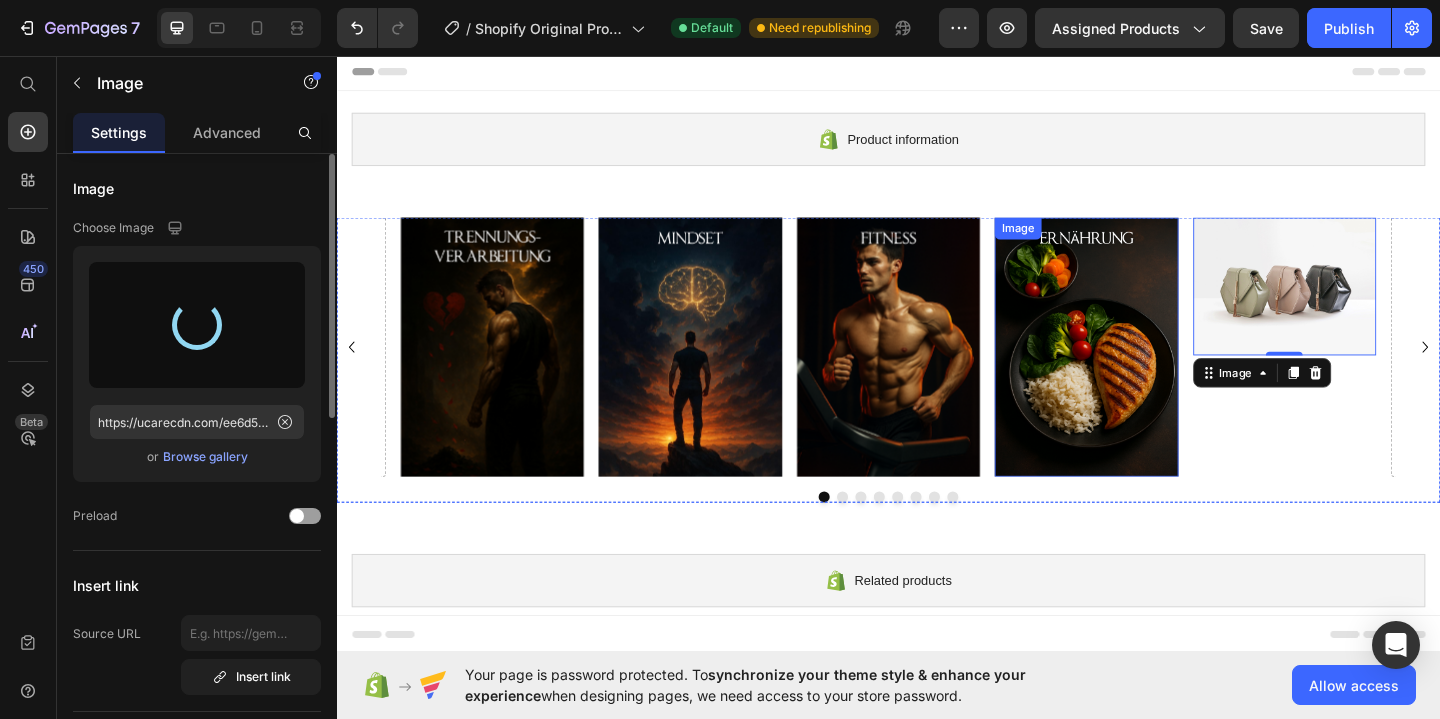 type on "https://cdn.shopify.com/s/files/1/0965/9757/3981/files/gempages_574849592865063711-fc293240-3a2f-4ea5-8037-a334c65207c8.png" 